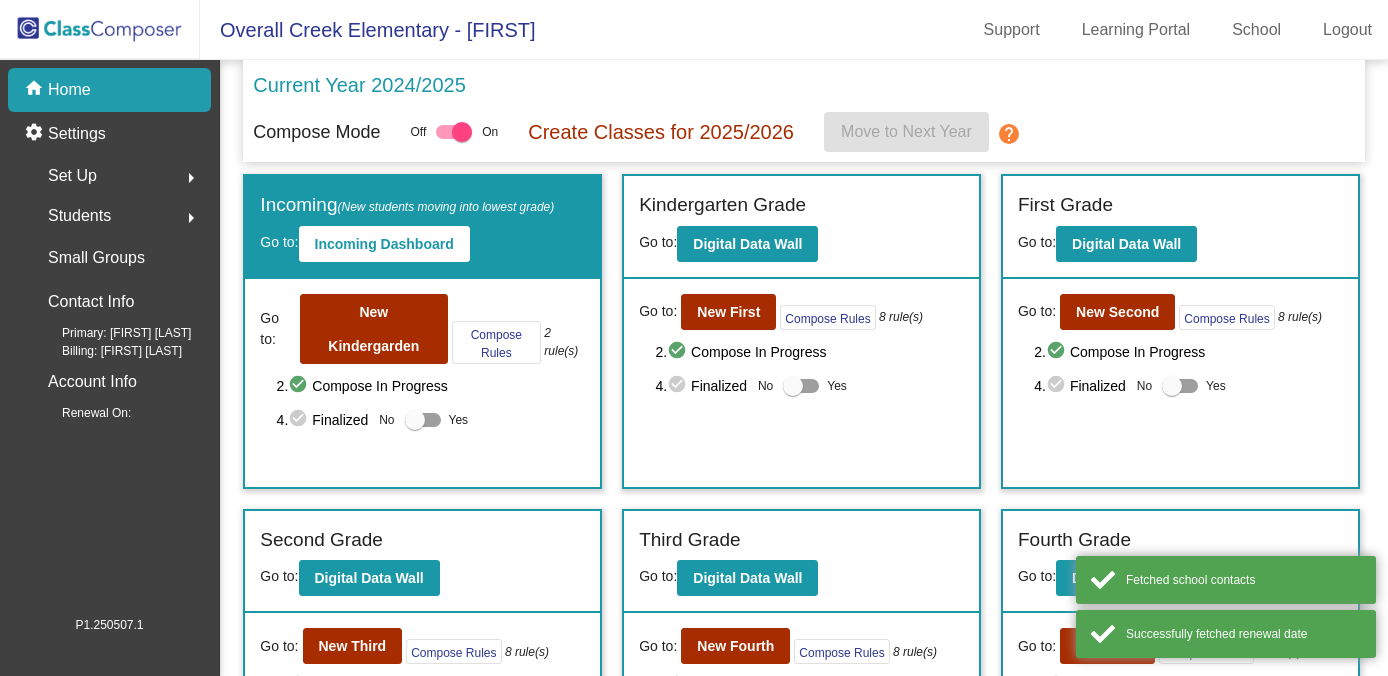 scroll, scrollTop: 0, scrollLeft: 0, axis: both 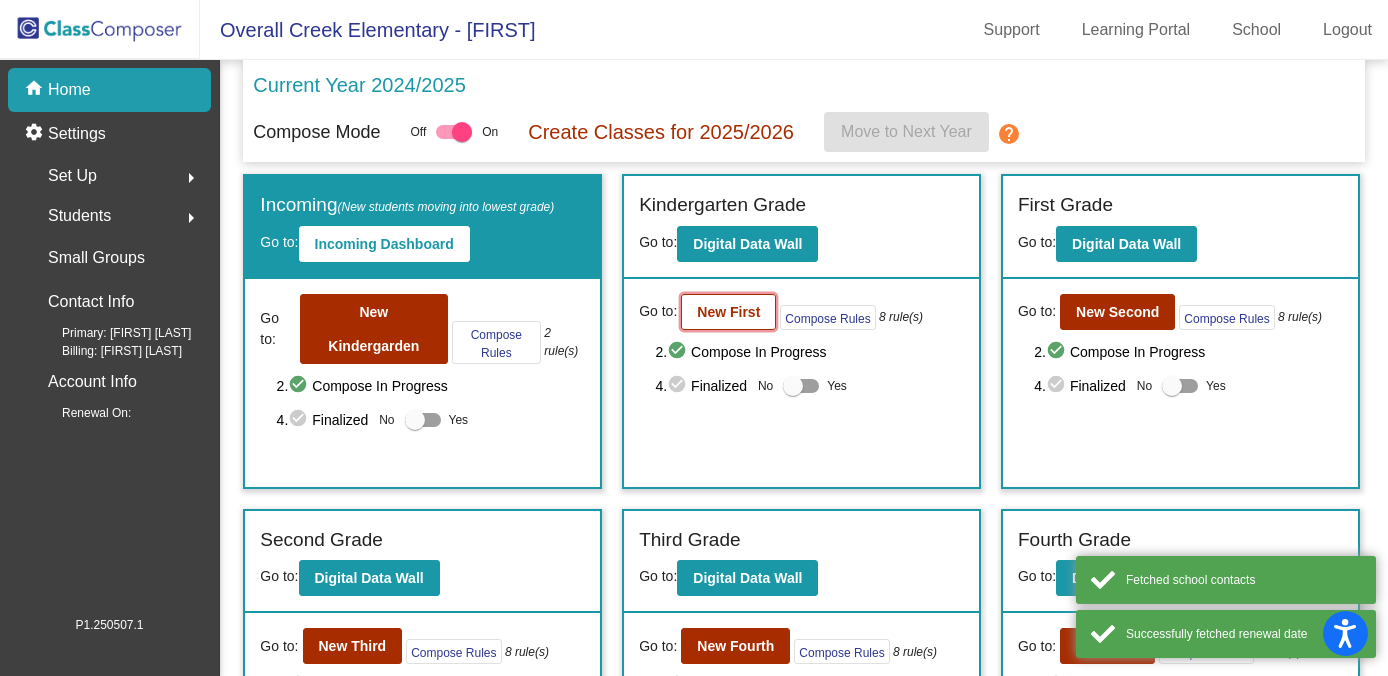 click on "New First" 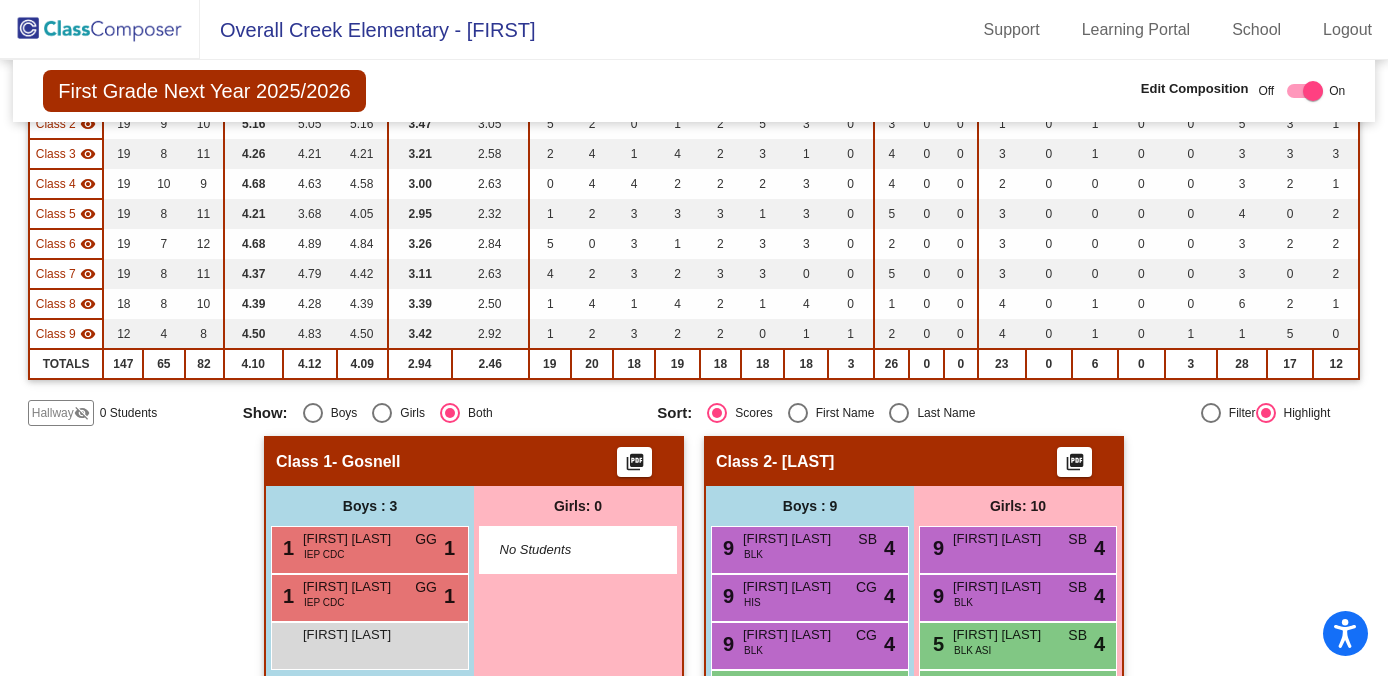 scroll, scrollTop: 403, scrollLeft: 0, axis: vertical 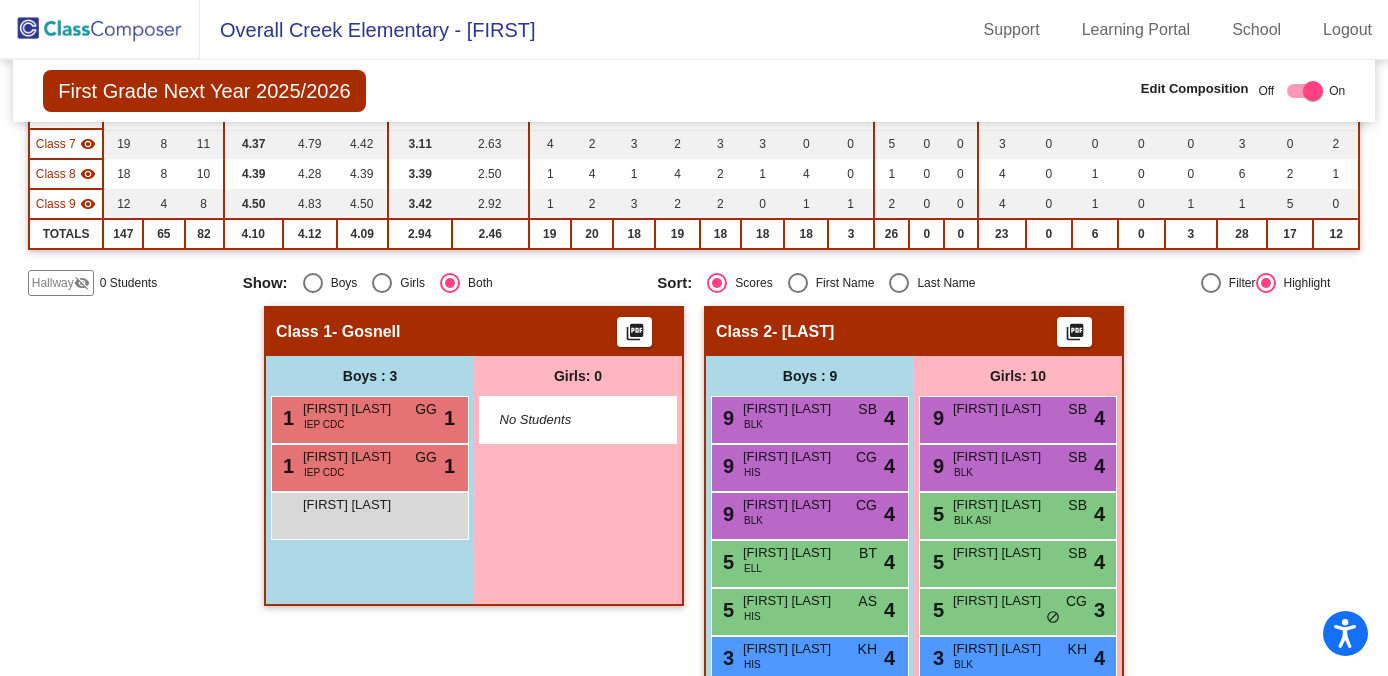 click on "Hallway" 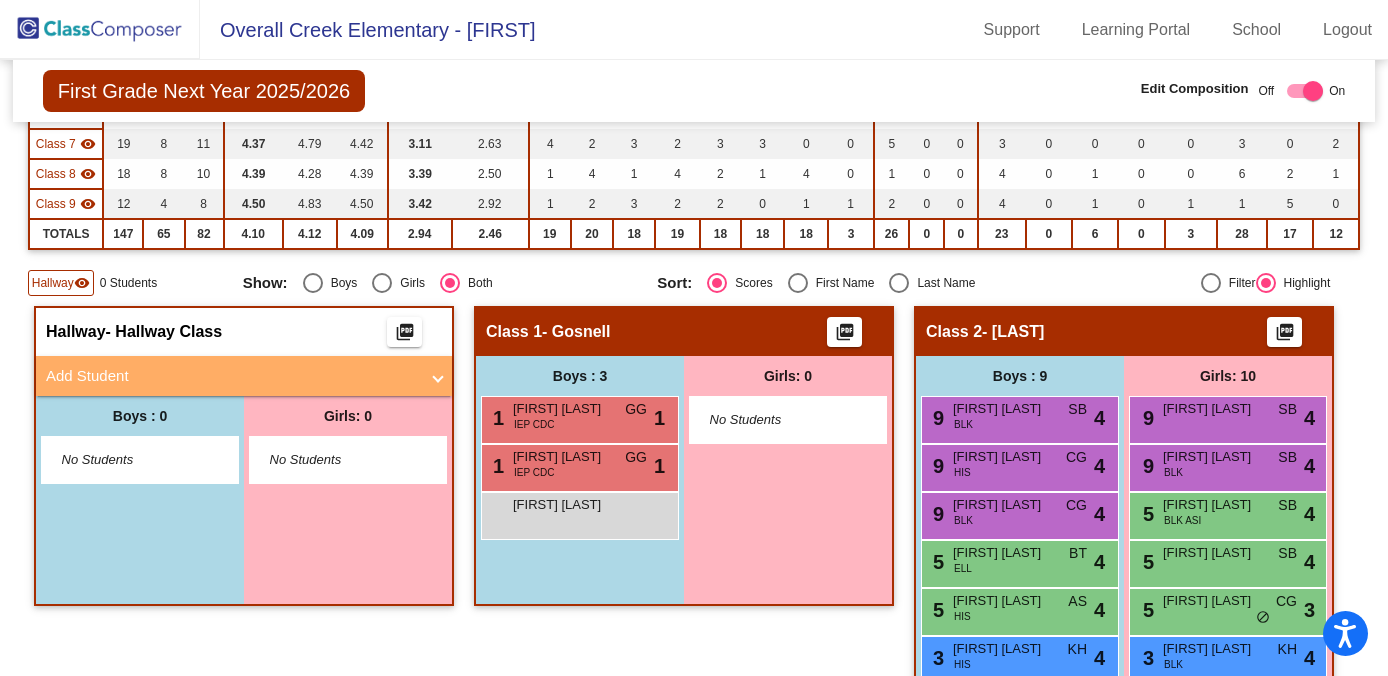 click on "Add Student" at bounding box center (244, 376) 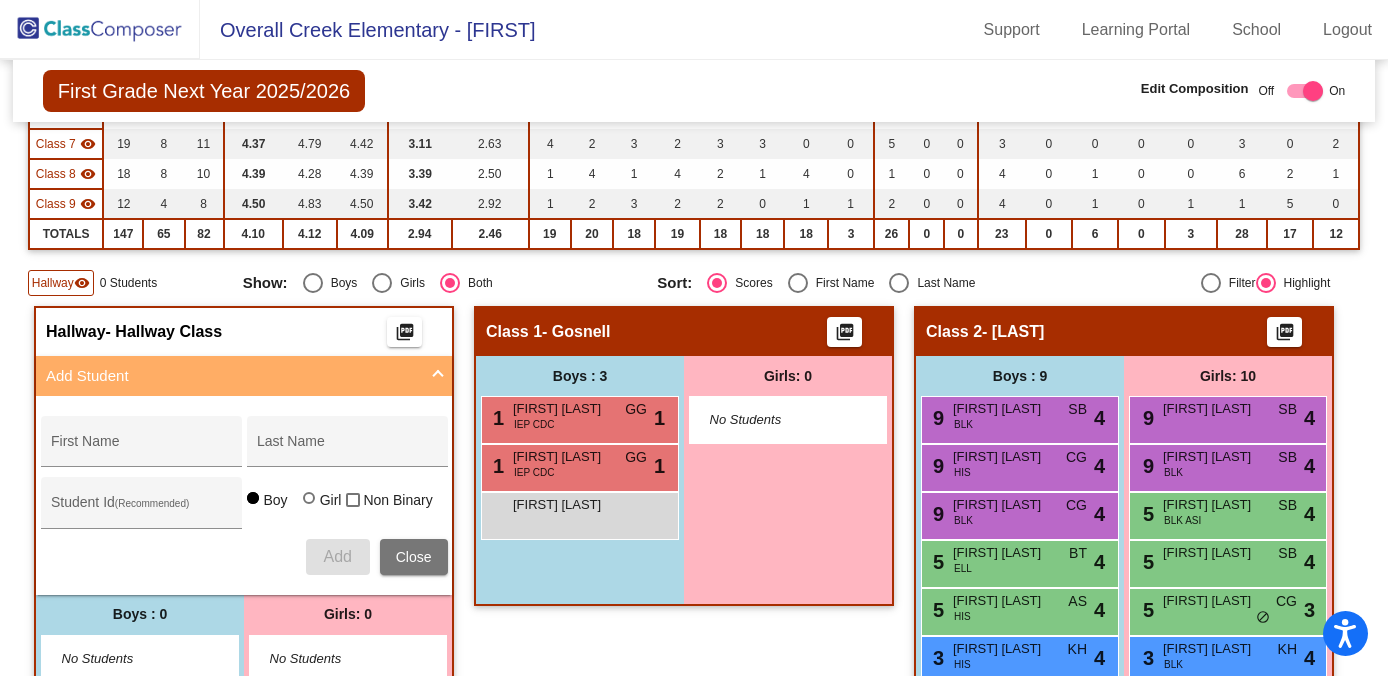 click on "Add Student" at bounding box center (244, 376) 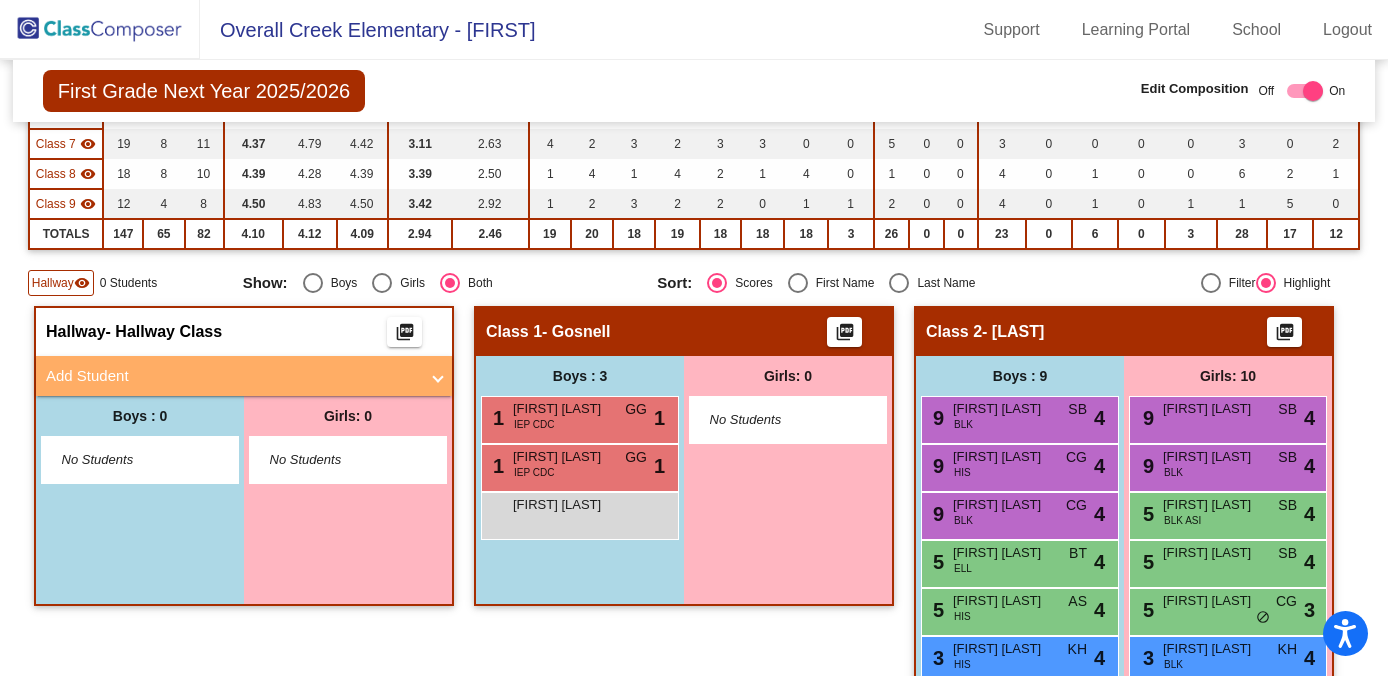 click on "Add Student" at bounding box center (244, 376) 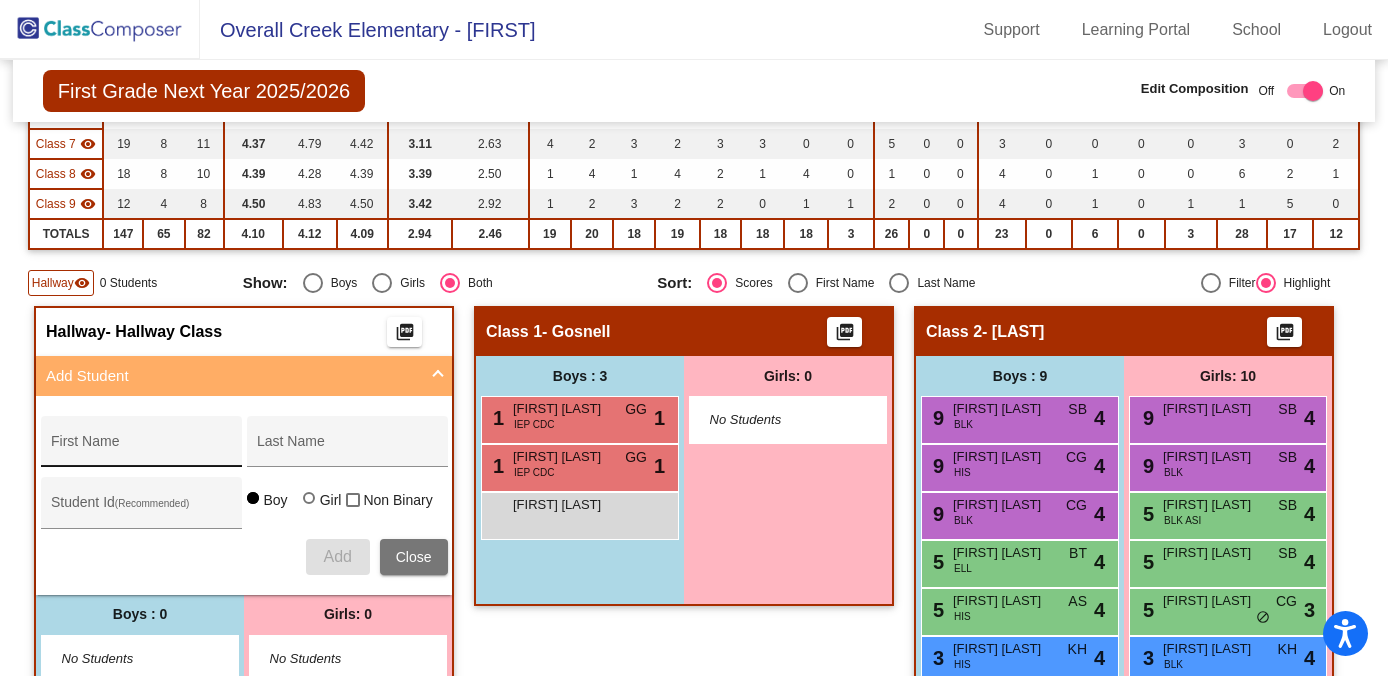 click on "First Name" at bounding box center [141, 449] 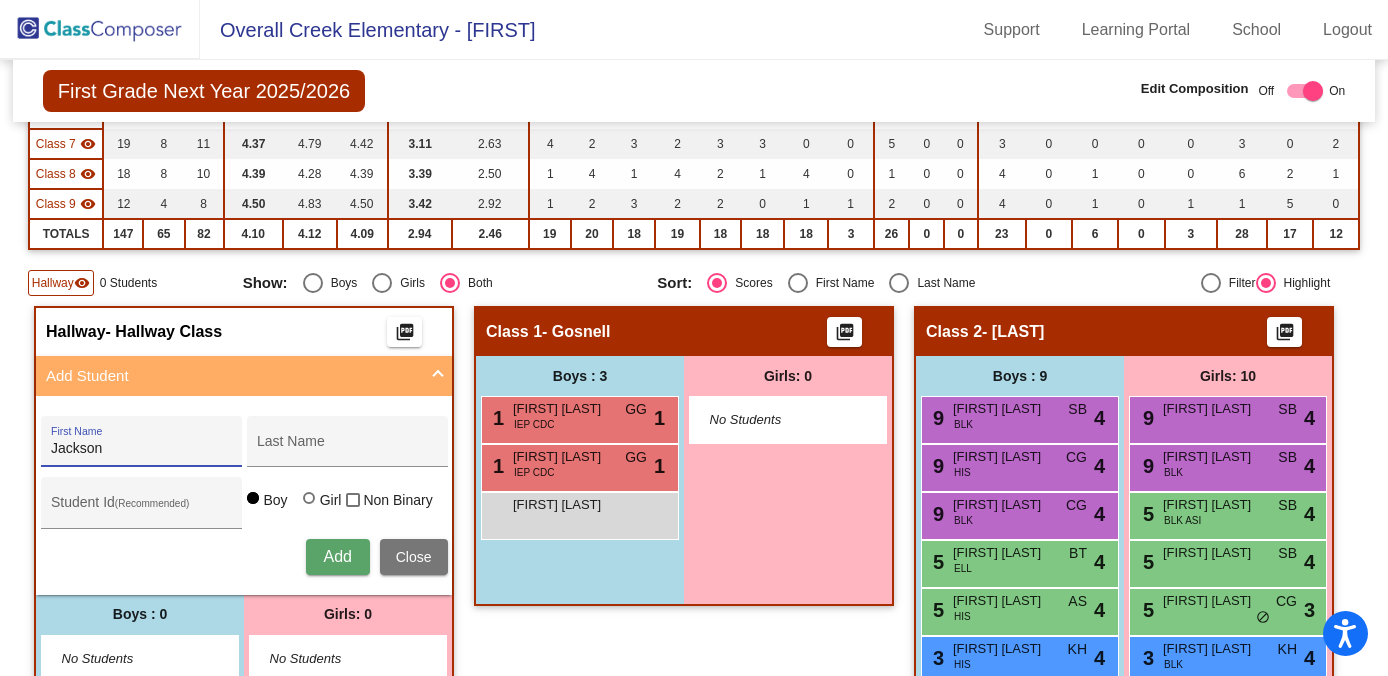type on "Jackson" 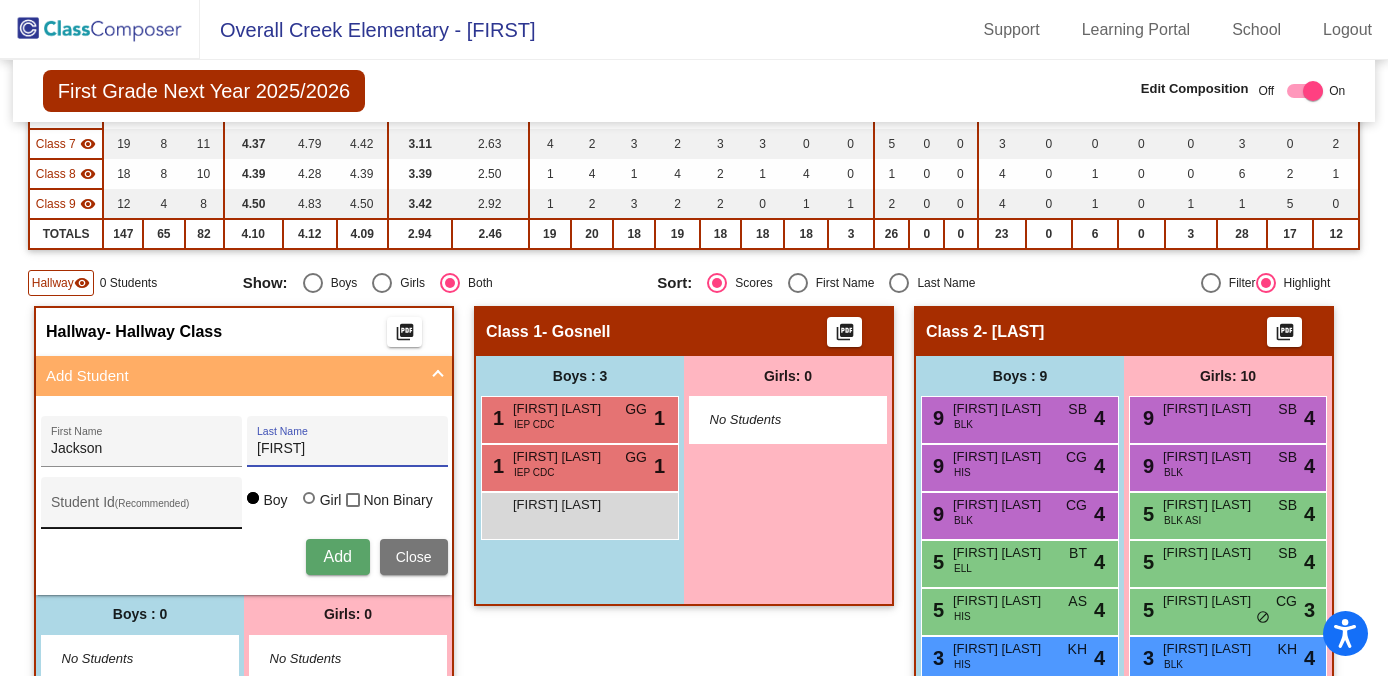 type on "[FIRST]" 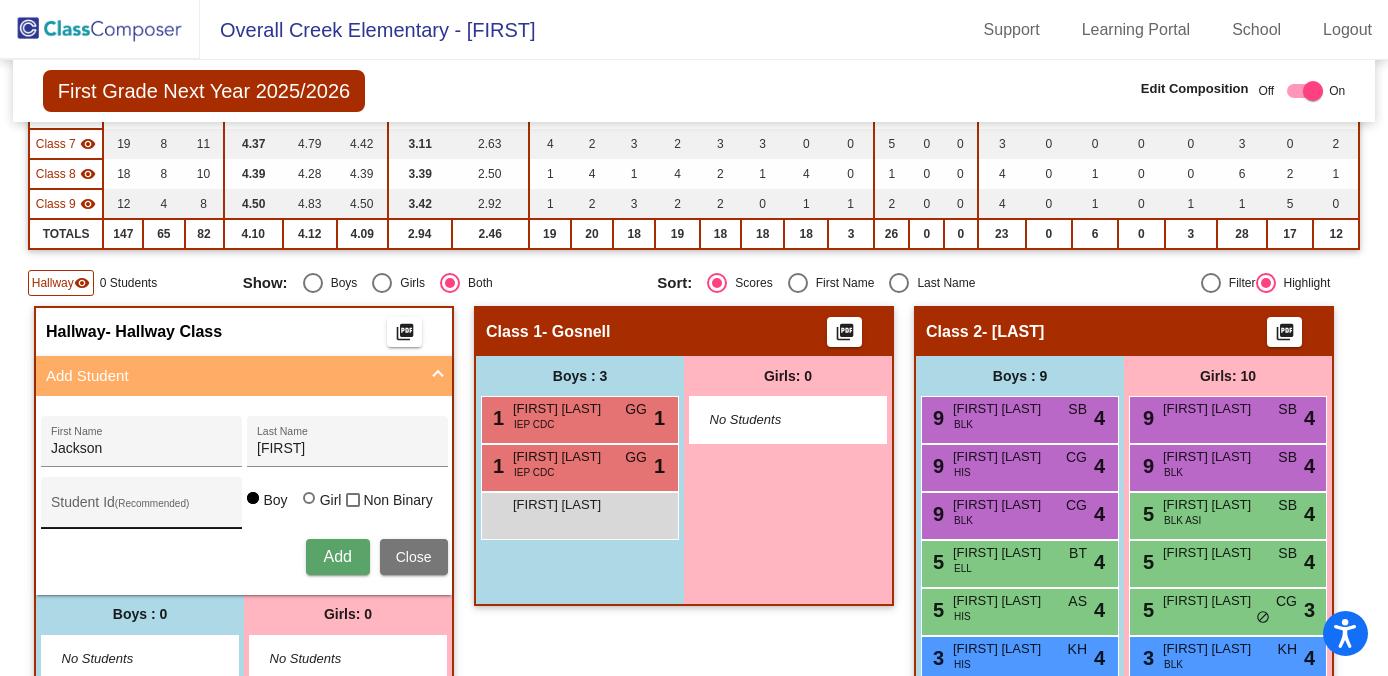 click on "Student Id  (Recommended)" at bounding box center (141, 508) 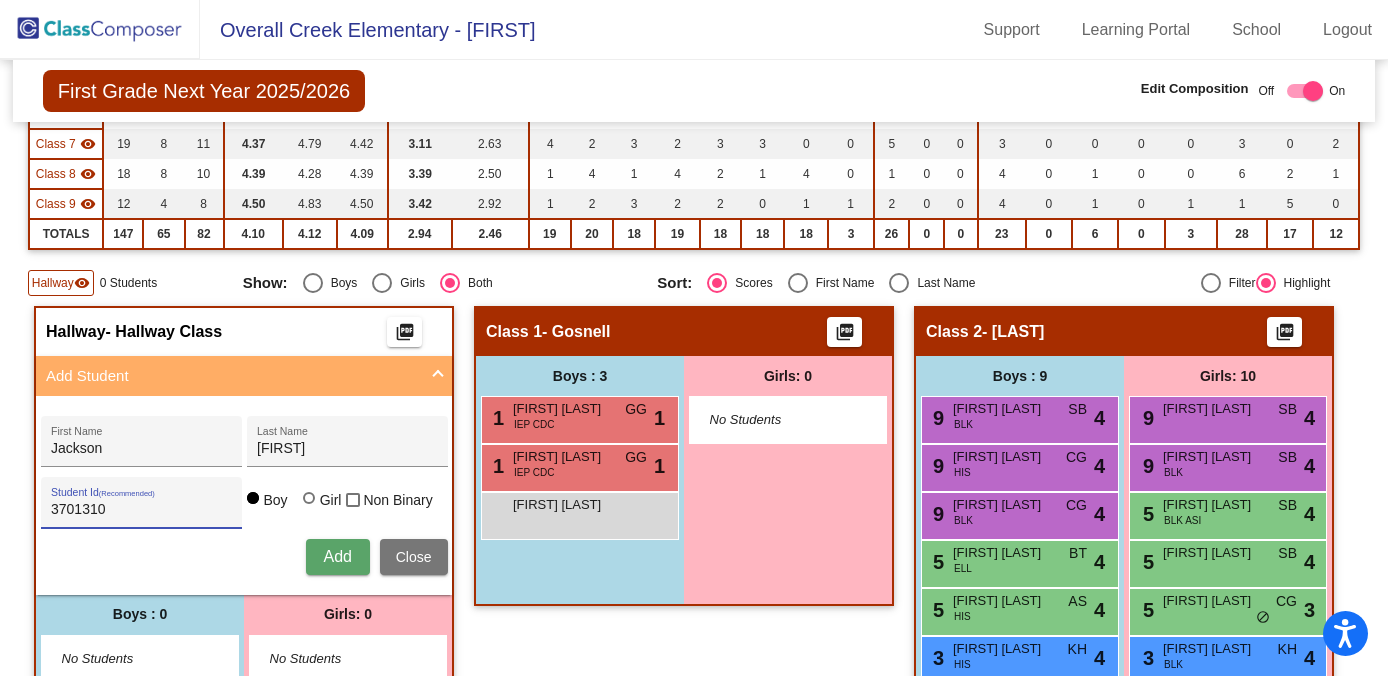 type on "3701310" 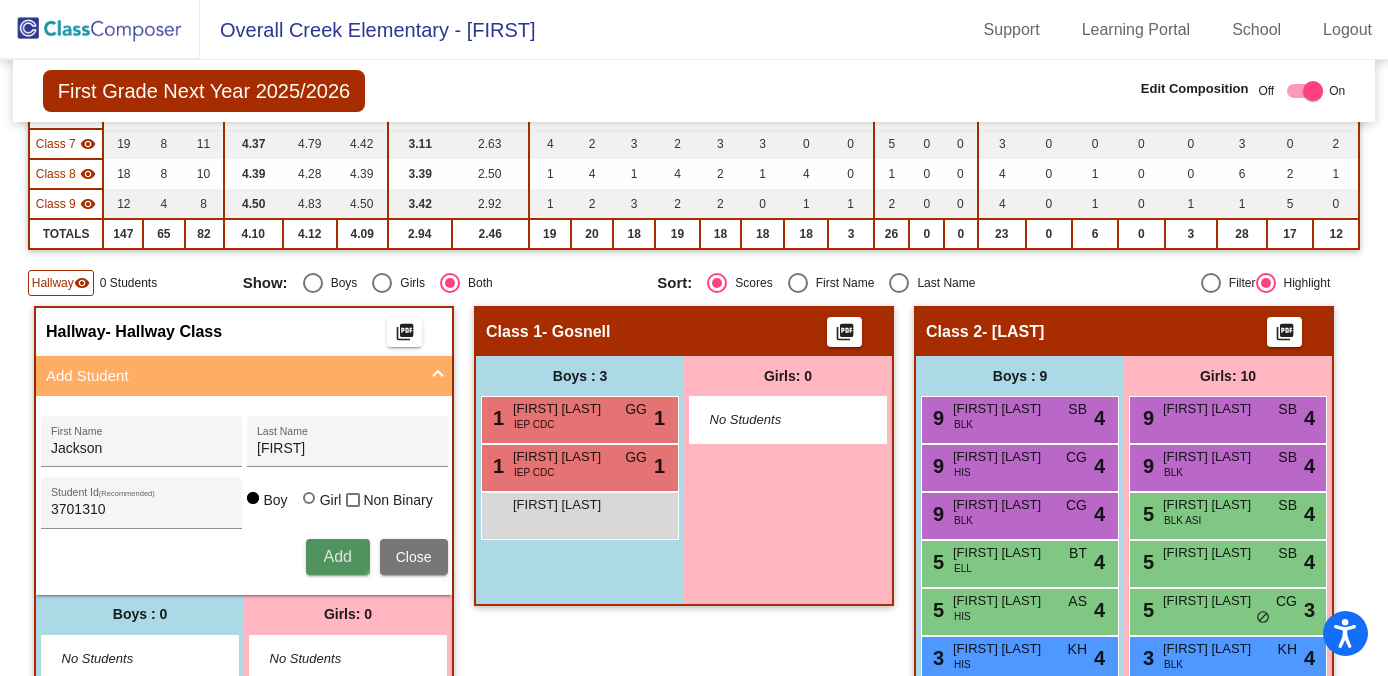 type 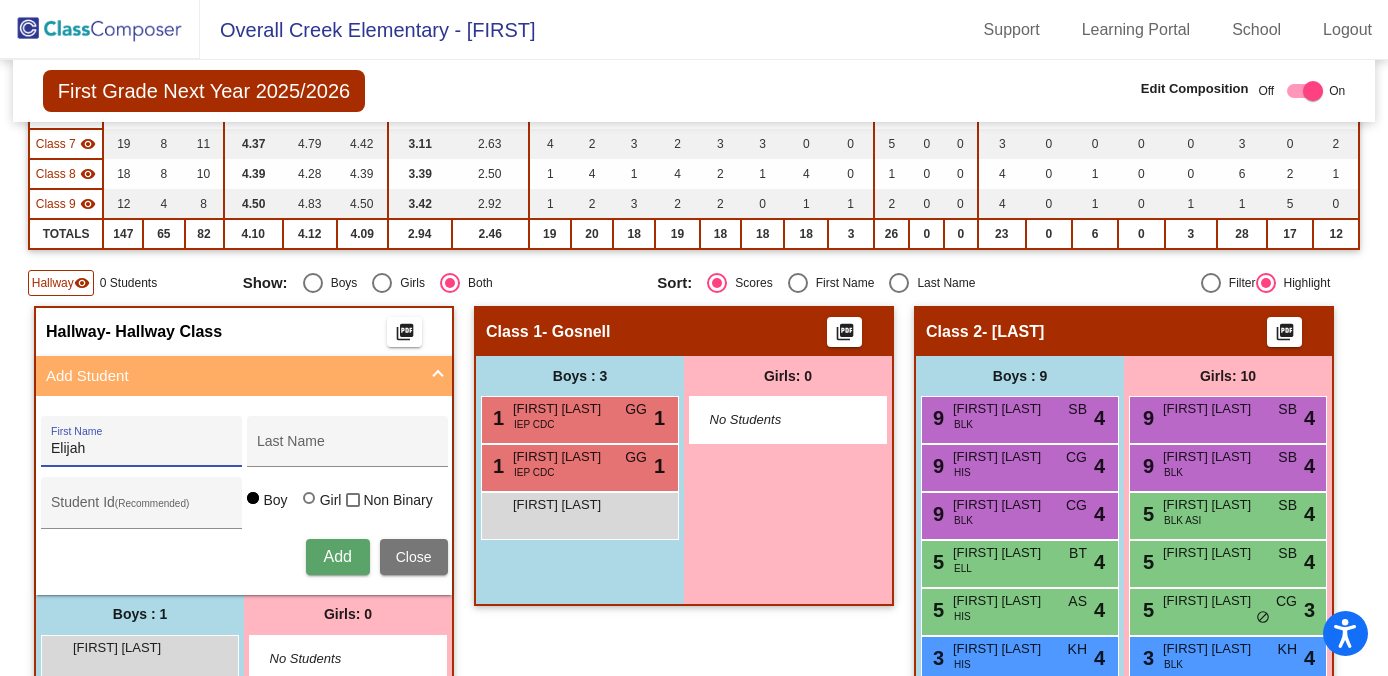 type on "Elijah" 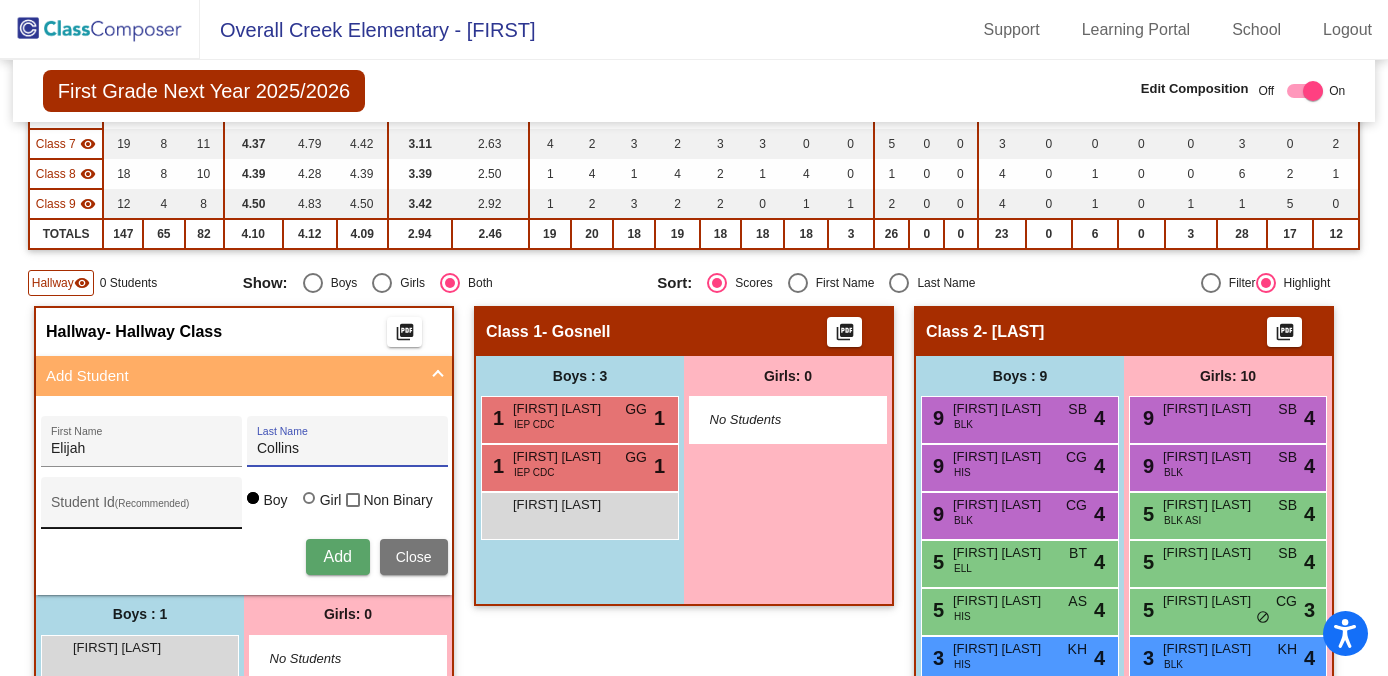 type on "Collins" 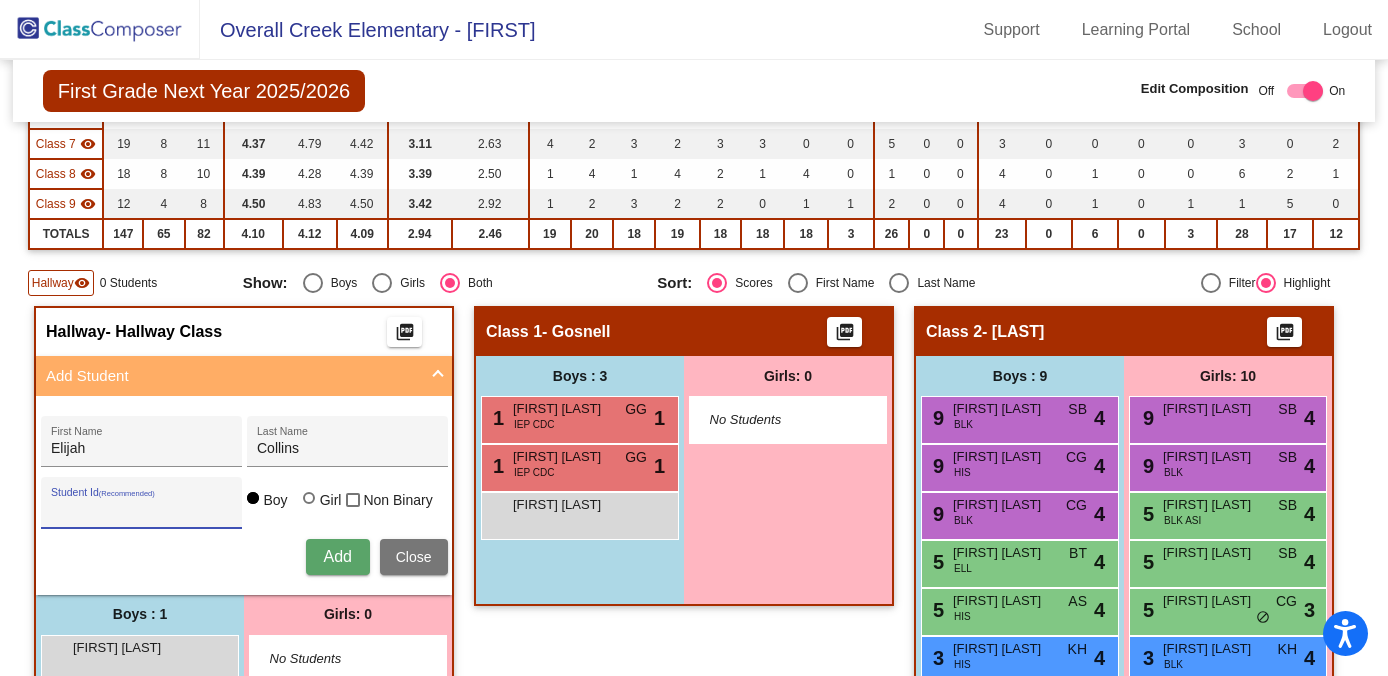 click on "Student Id  (Recommended)" at bounding box center [141, 508] 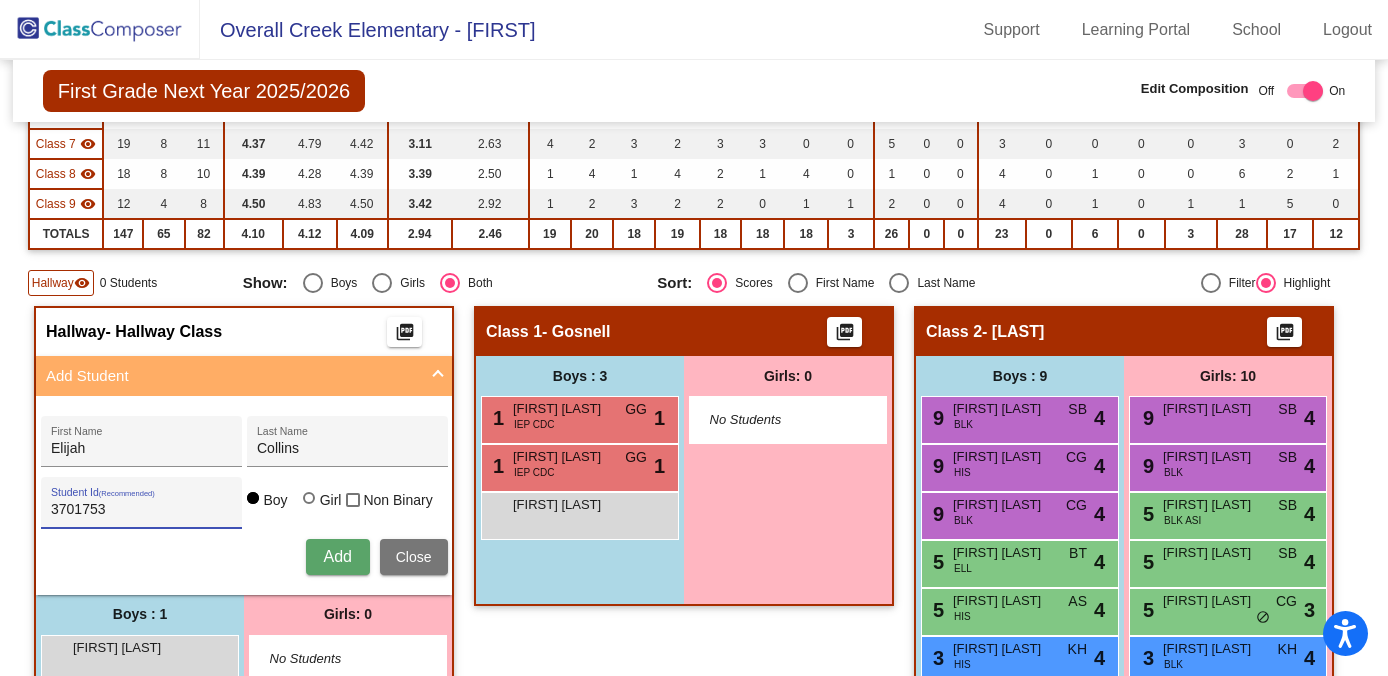type on "3701753" 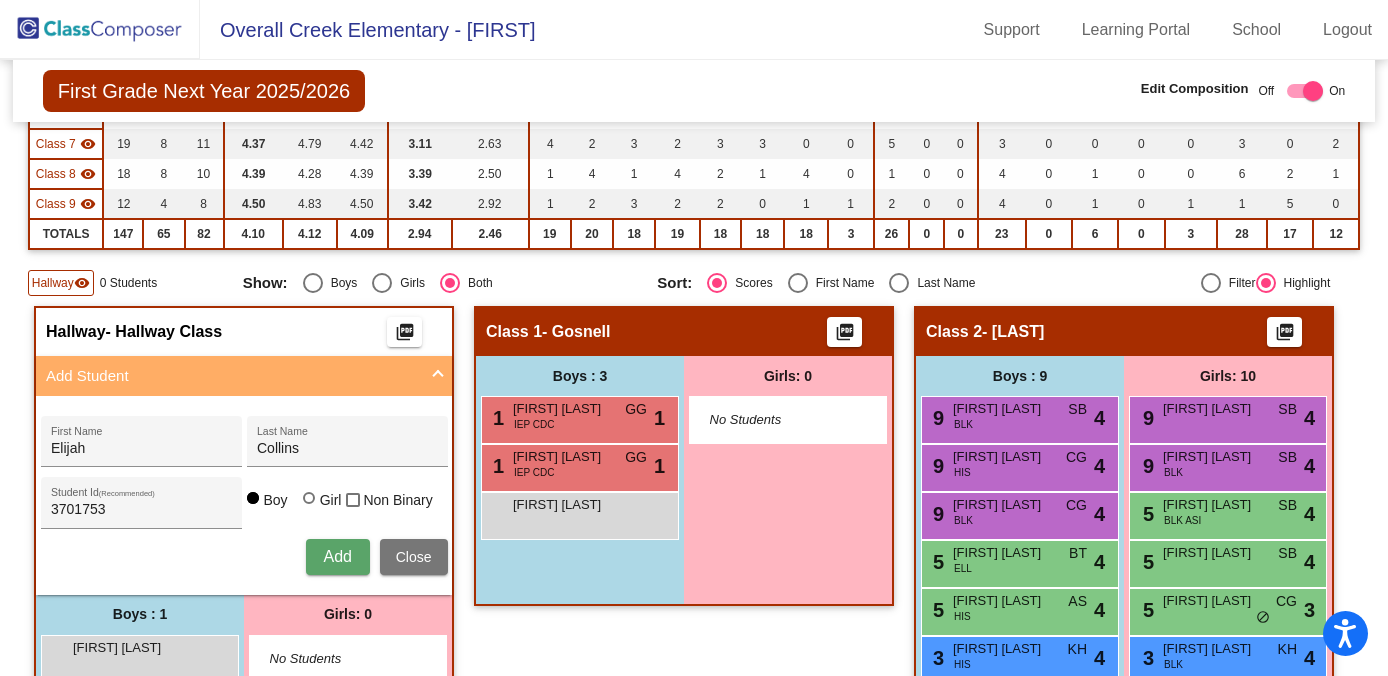 type 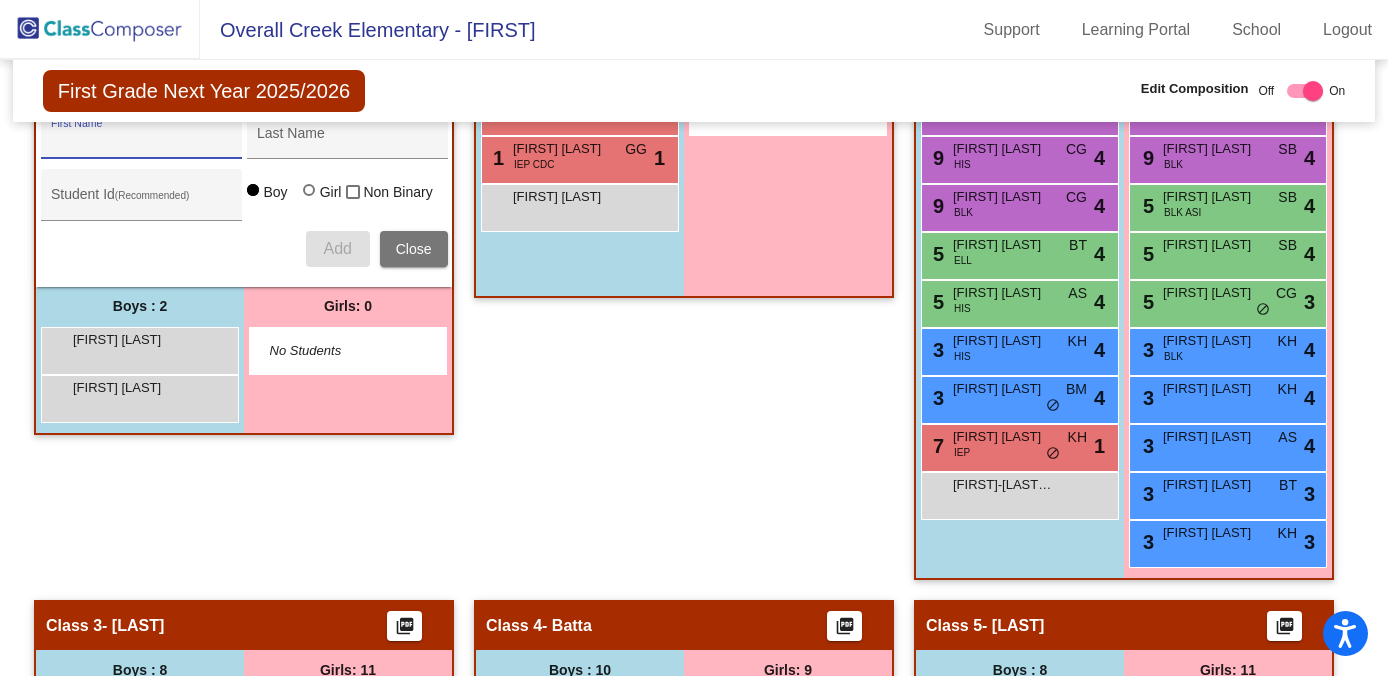scroll, scrollTop: 798, scrollLeft: 0, axis: vertical 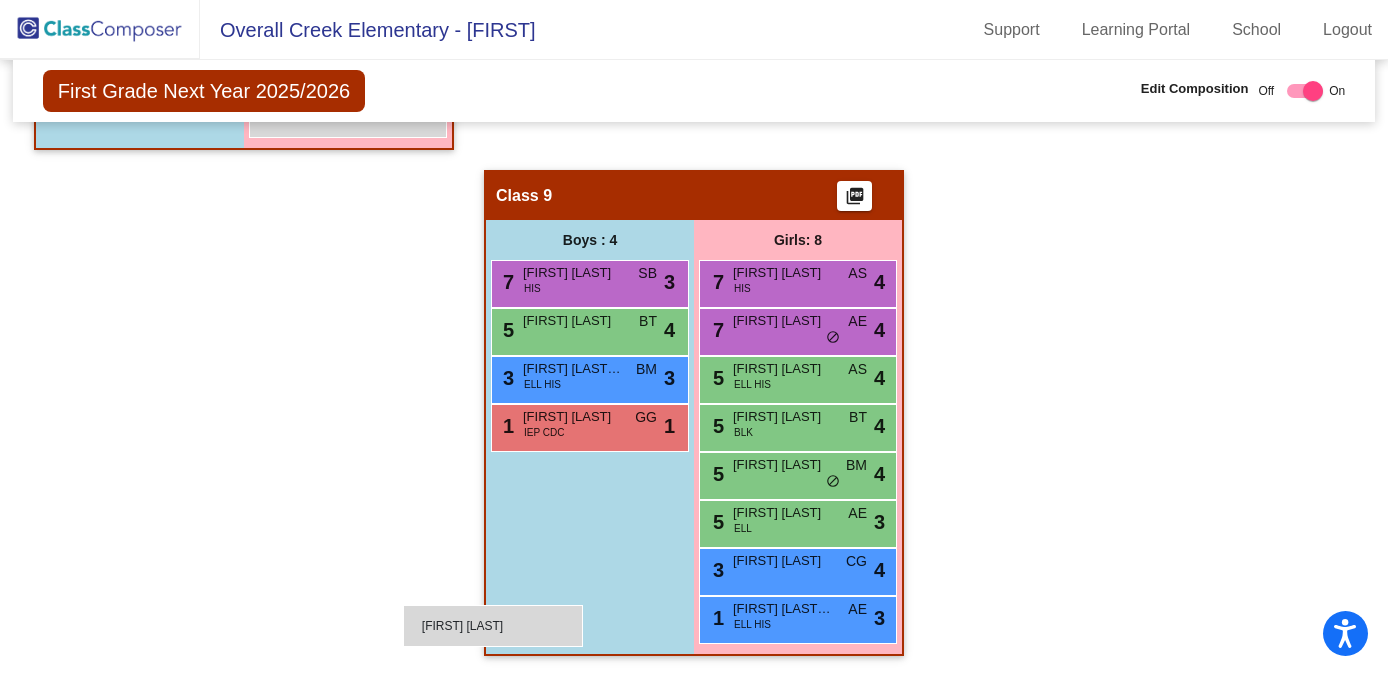 drag, startPoint x: 396, startPoint y: 244, endPoint x: 403, endPoint y: 605, distance: 361.06787 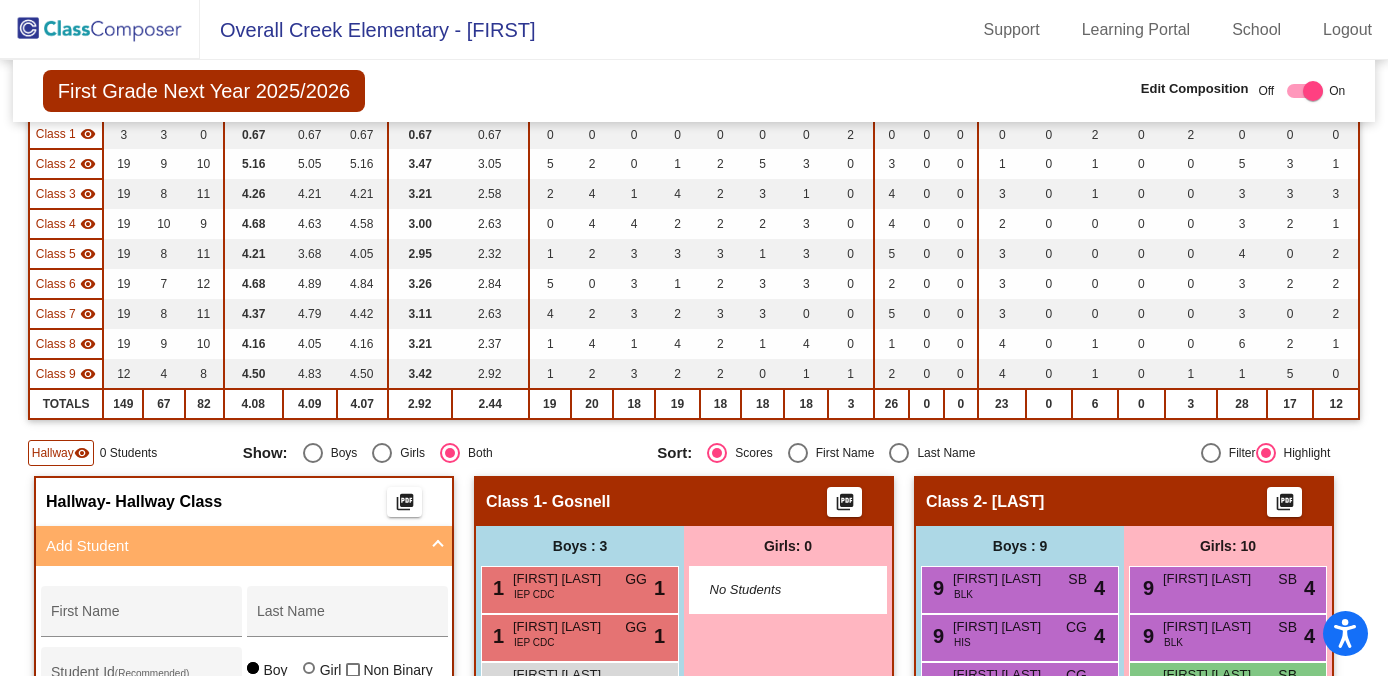 scroll, scrollTop: 196, scrollLeft: 0, axis: vertical 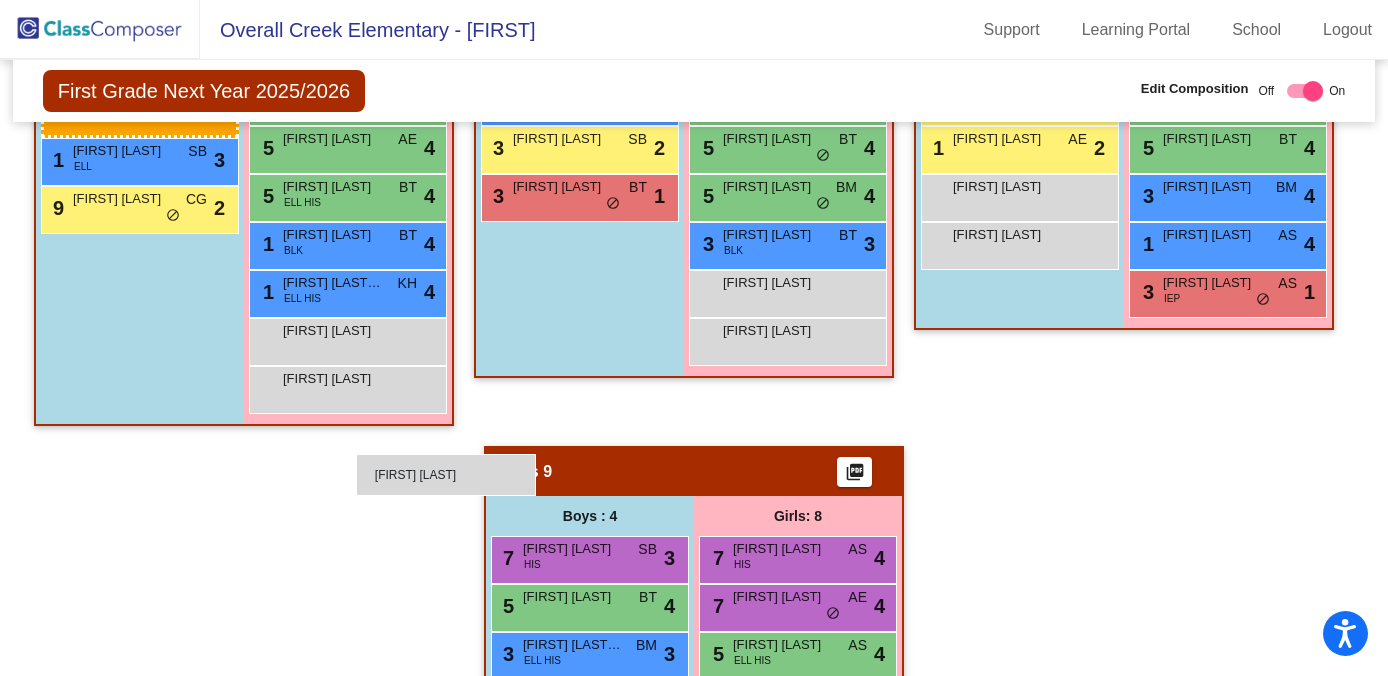 drag, startPoint x: 412, startPoint y: 404, endPoint x: 356, endPoint y: 454, distance: 75.073296 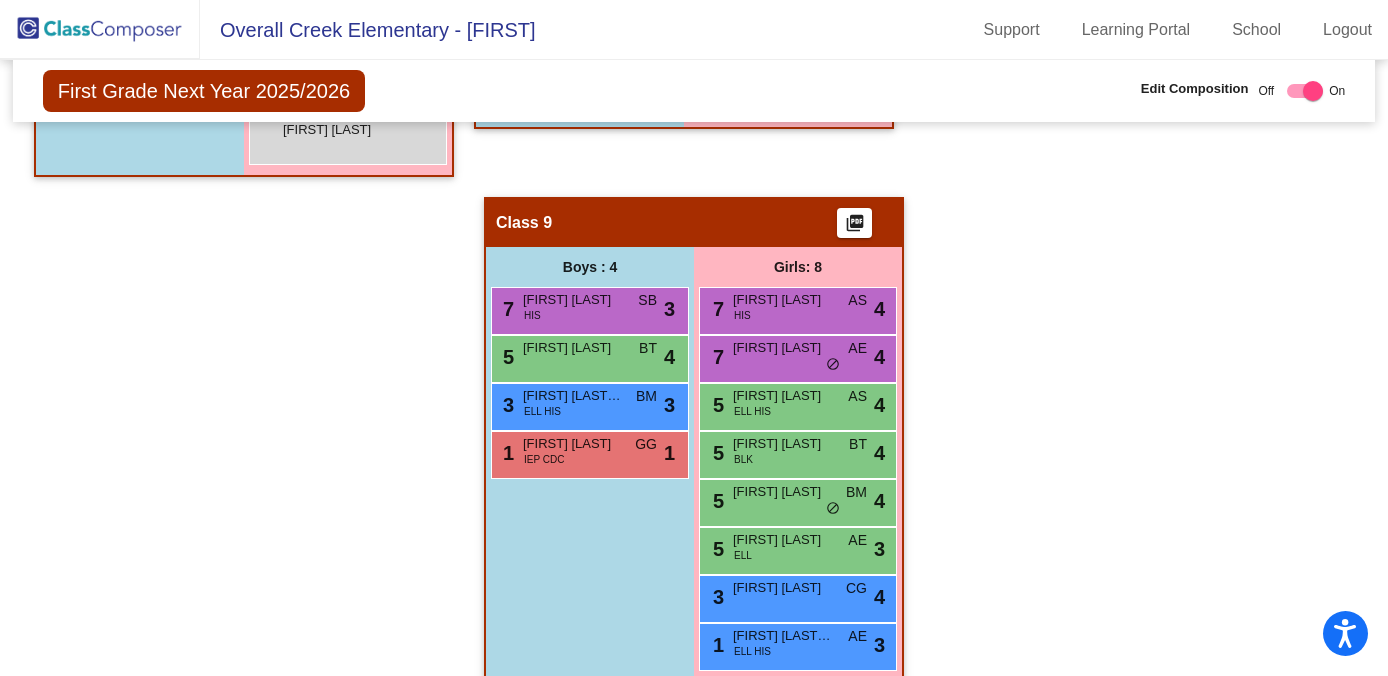 scroll, scrollTop: 2510, scrollLeft: 0, axis: vertical 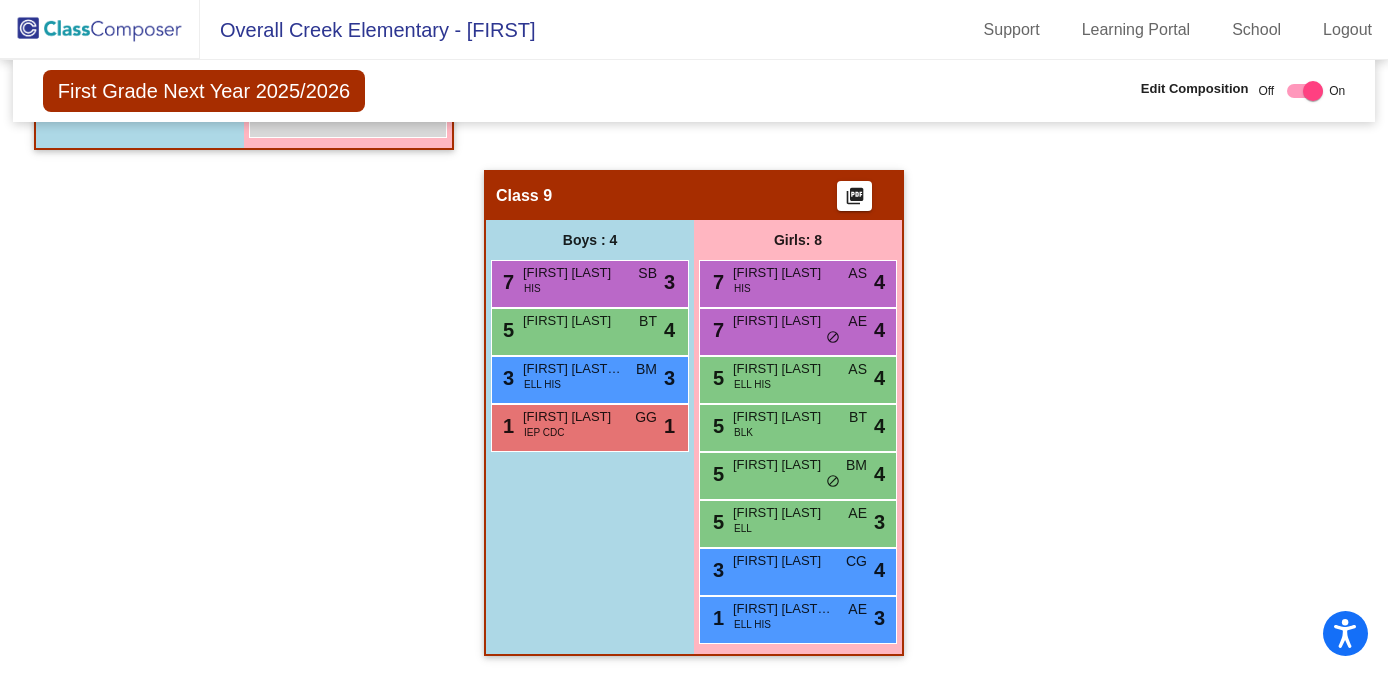 click 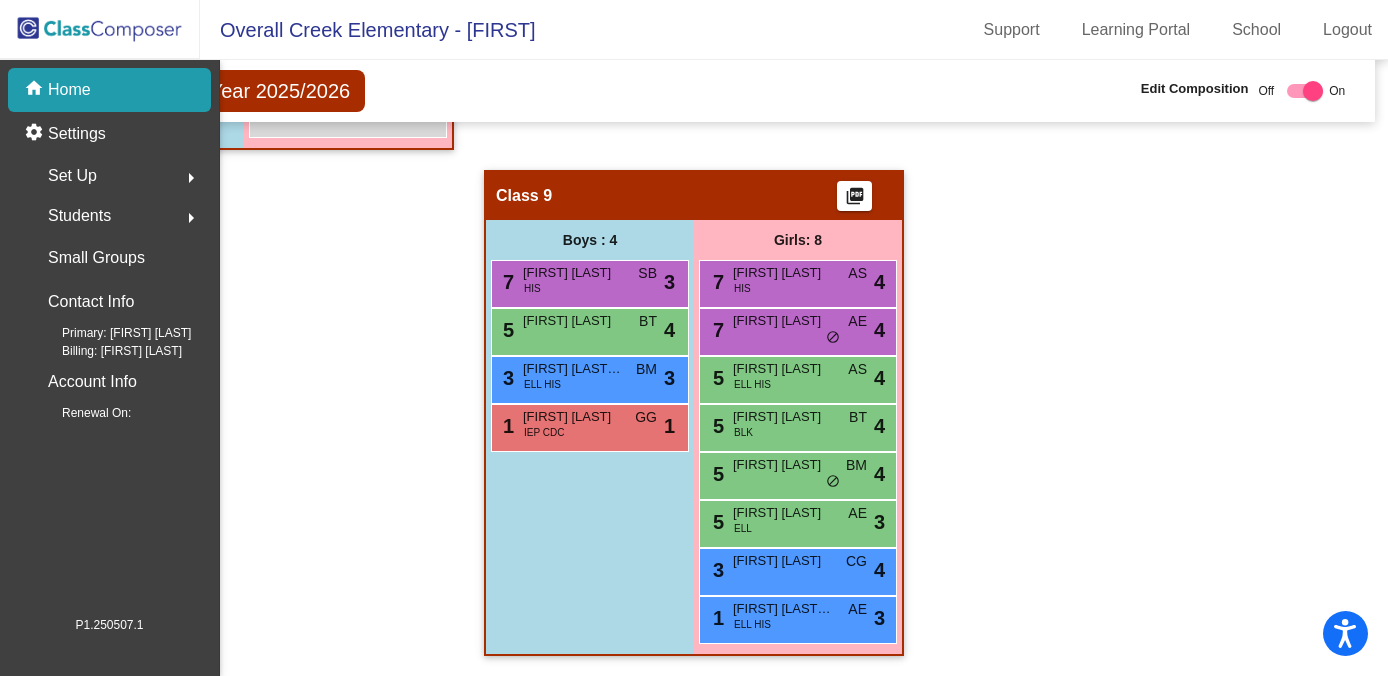 scroll, scrollTop: 0, scrollLeft: 0, axis: both 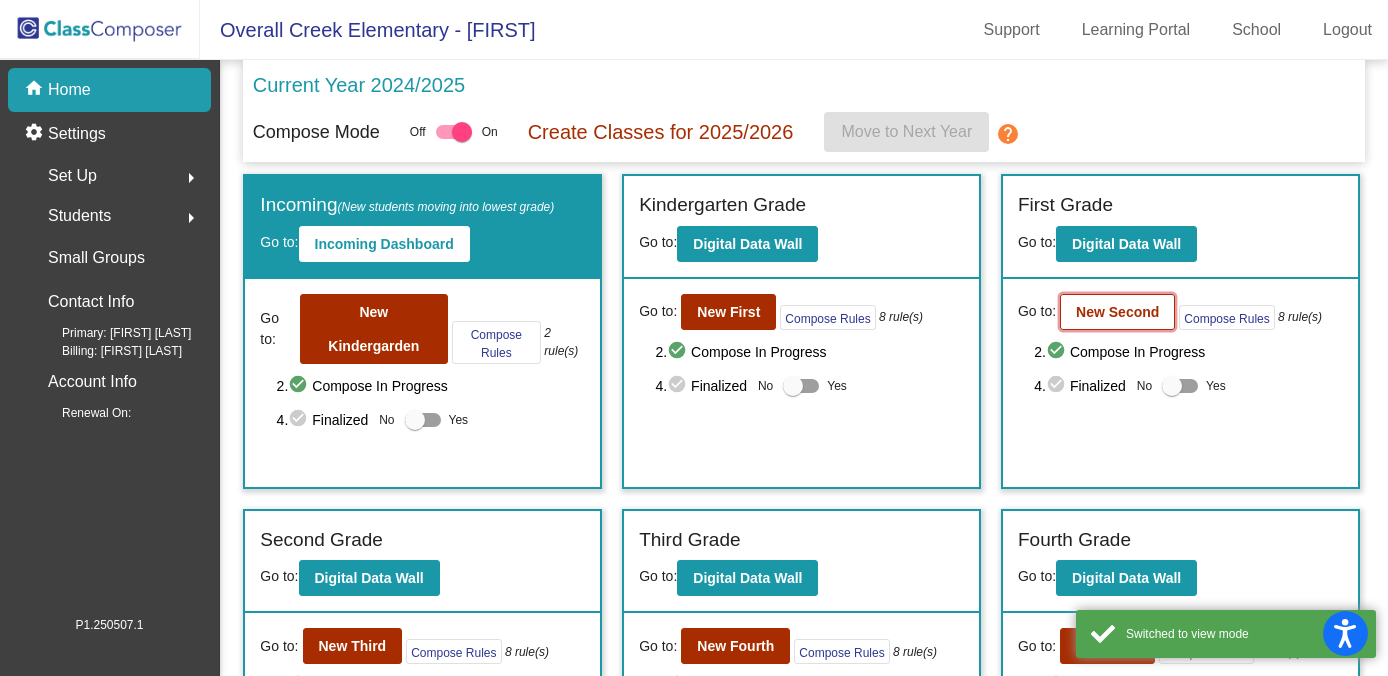 click on "New Second" 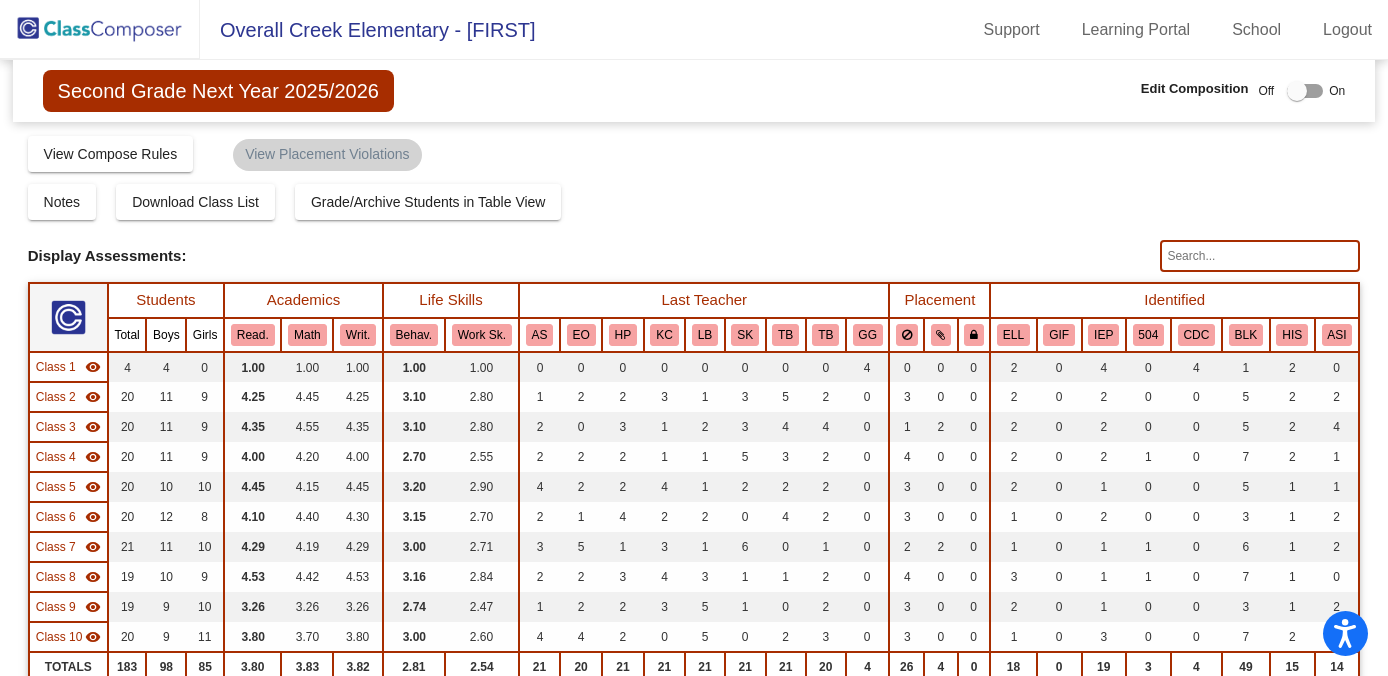 scroll, scrollTop: 488, scrollLeft: 0, axis: vertical 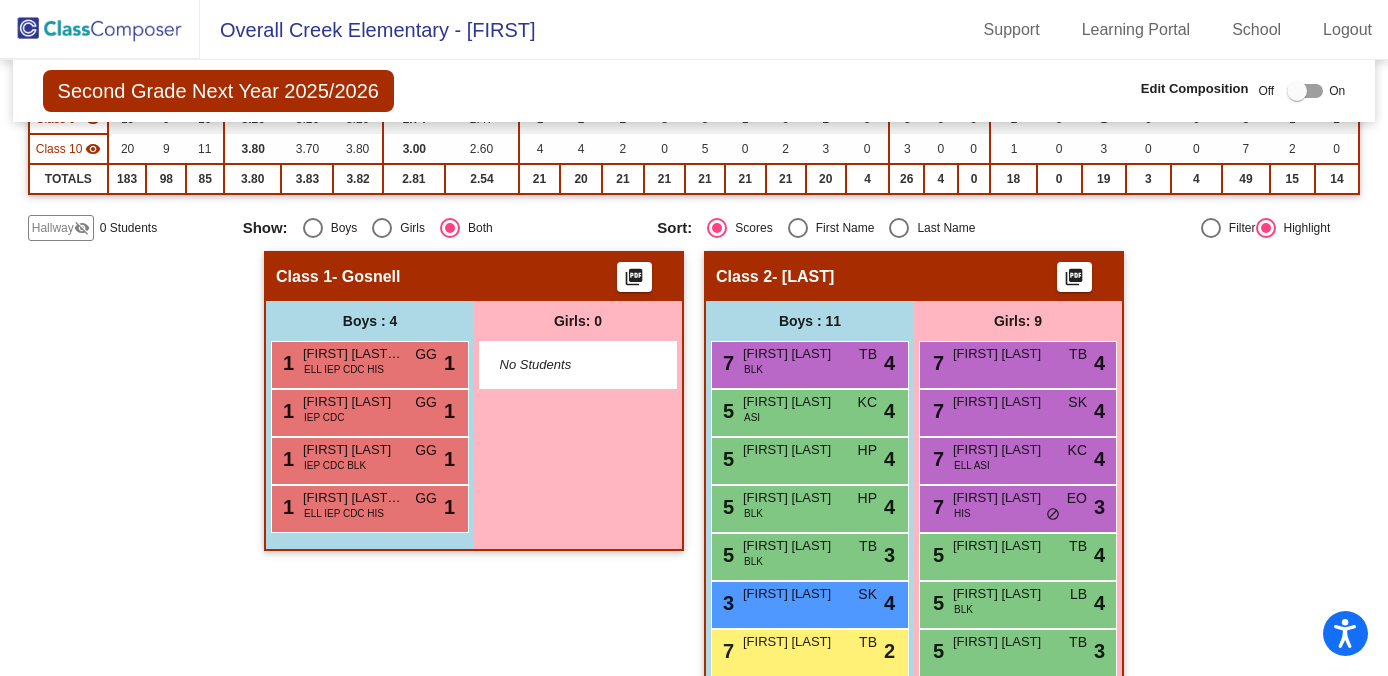 click on "Display Scores for Years:   2023 - 2024   2024 - 2025  Grade/Archive Students in Table View   Download   New Small Group   Saved Small Group   Compose   Start Over   Submit Classes  Compose has been submitted  Check for Incomplete Scores  View Compose Rules   View Placement Violations  Notes   Download Class List   Import Students   Grade/Archive Students in Table View   New Small Group   Saved Small Group  Display Scores for Years:   2023 - 2024   2024 - 2025 Display Assessments: Students Academics Life Skills  Last Teacher  Placement  Identified  Total Boys Girls  Read.   Math   Writ.   Behav.   Work Sk.   AS   EO   HP   KC   LB   SK   TB   TB   GG   ELL   GIF   IEP   504   CDC   BLK   HIS   ASI  Hallway  visibility_off  0 0 0                 0   0   0   0   0   0   0   0   0   0   0   0   0   0   0   0   0   0   0   0  Class 1  visibility  4 4 0  1.00   1.00   1.00   1.00   1.00   0   0   0   0   0   0   0   0   4   0   0   0   2   0   4   0   4   1   2   0  Class 2  visibility  20 11 9  4.25   4.45" 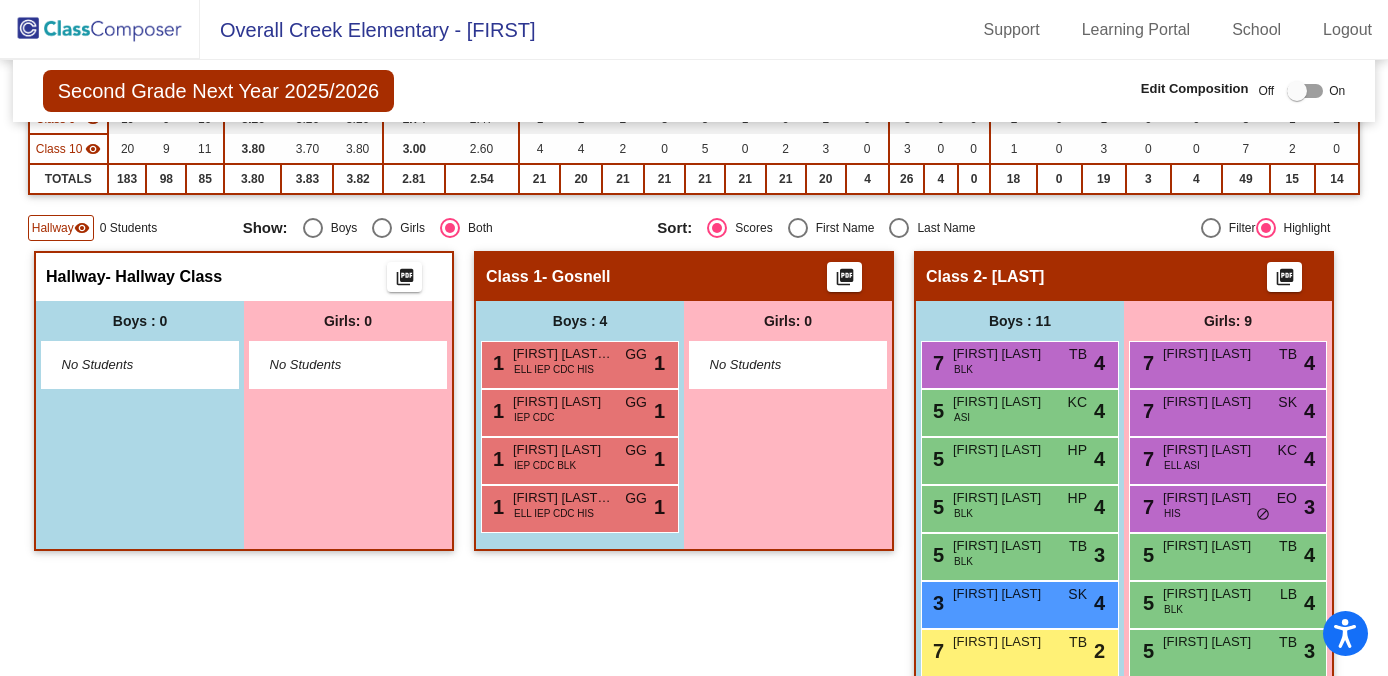 click on "visibility" 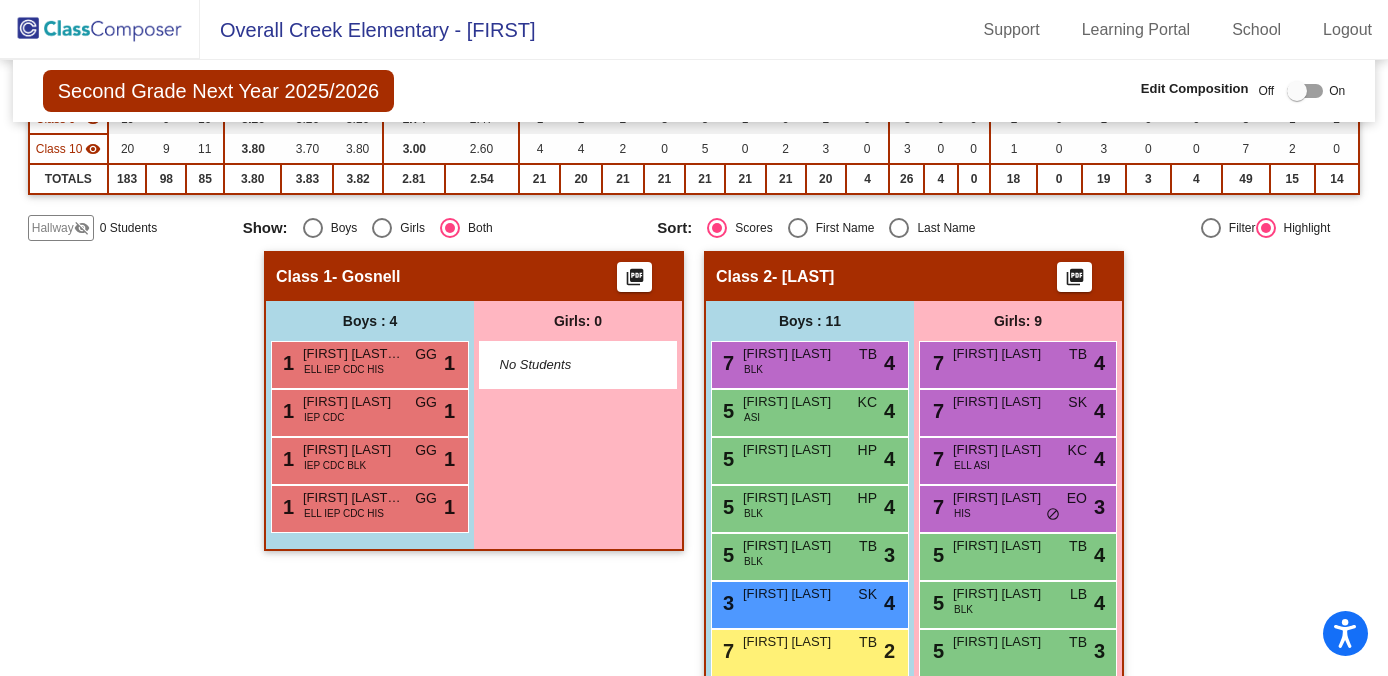 click on "visibility_off" 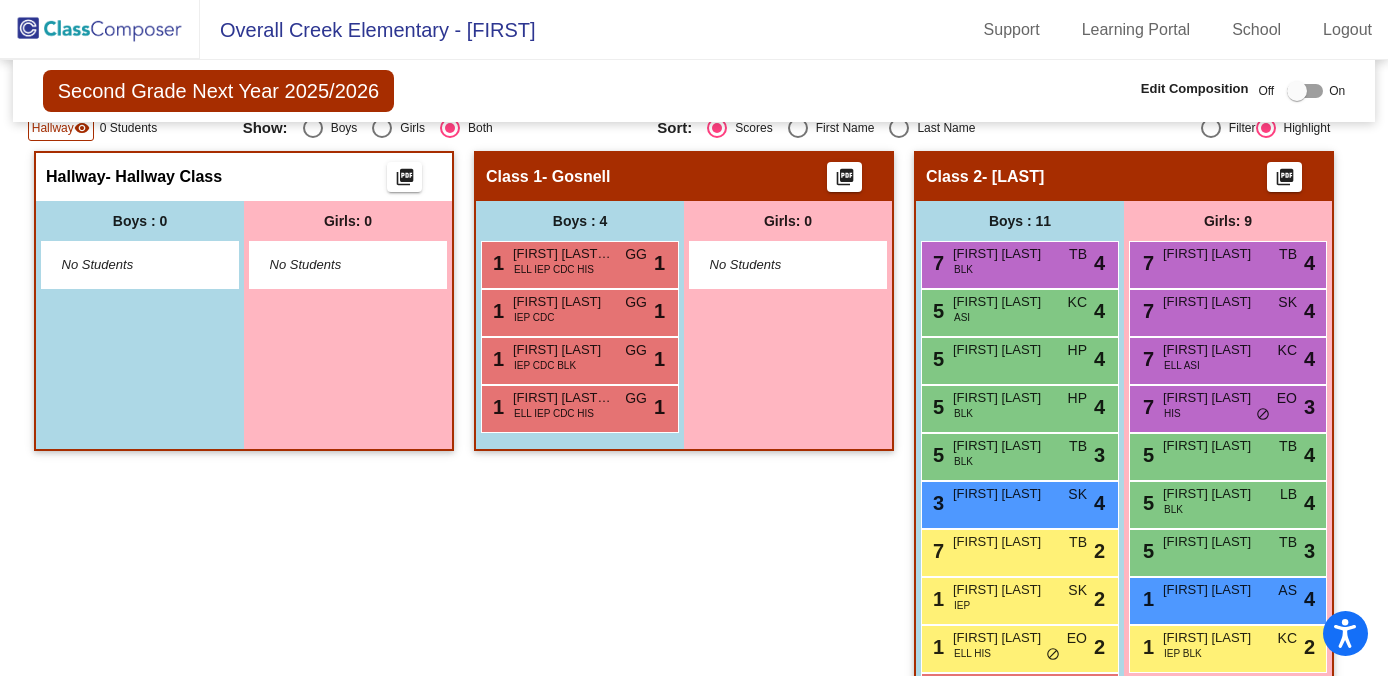scroll, scrollTop: 591, scrollLeft: 0, axis: vertical 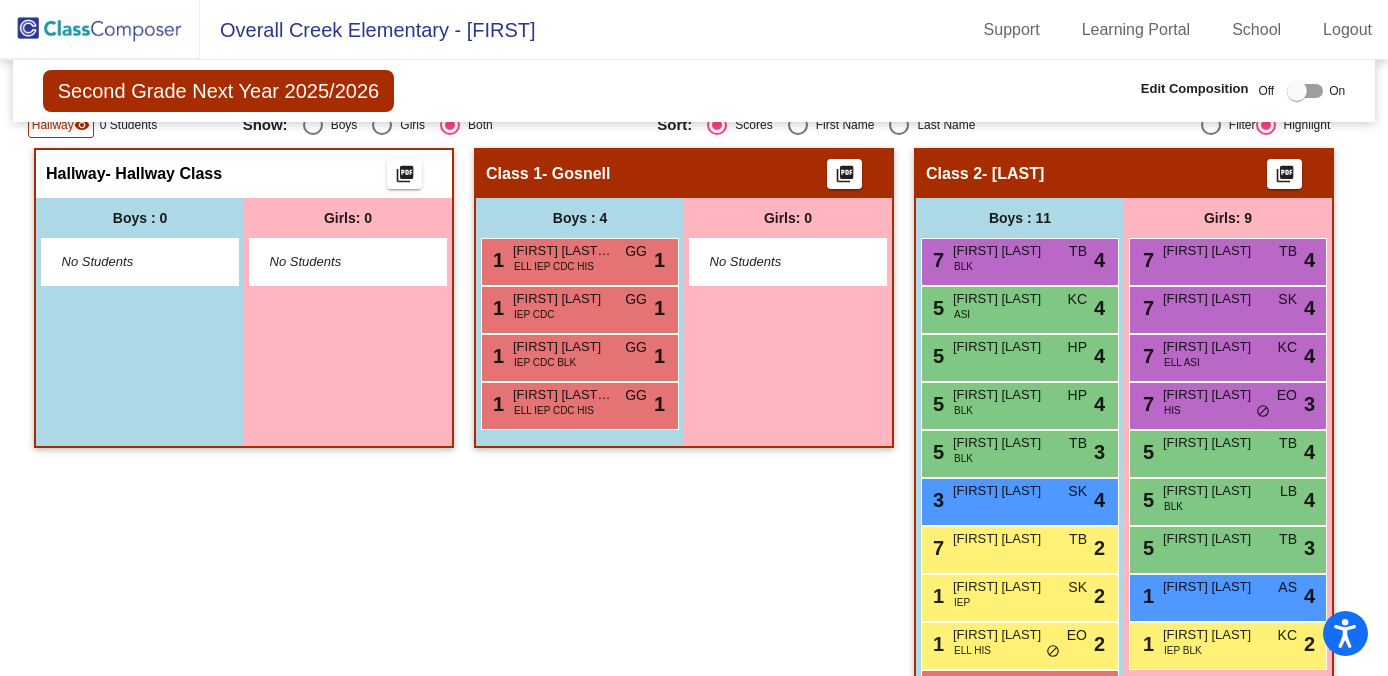 click on "Girls: 0   No Students" at bounding box center [348, 322] 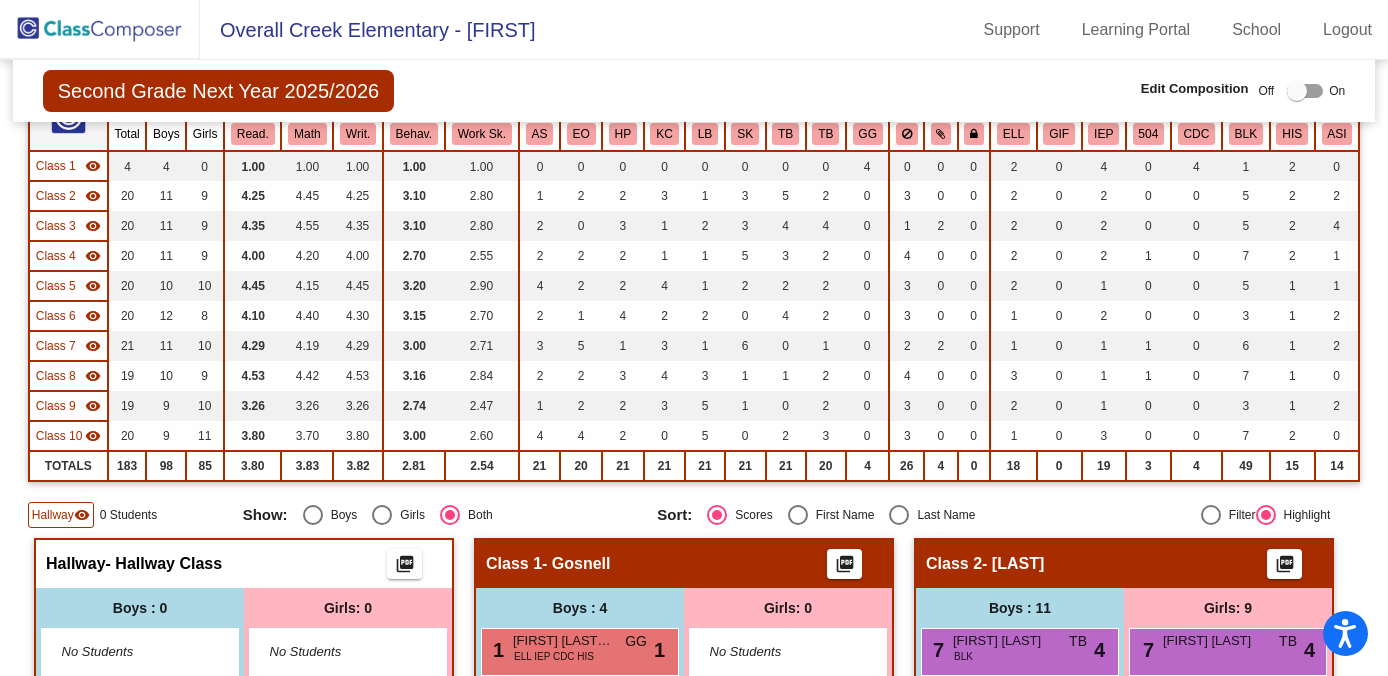 scroll, scrollTop: 250, scrollLeft: 0, axis: vertical 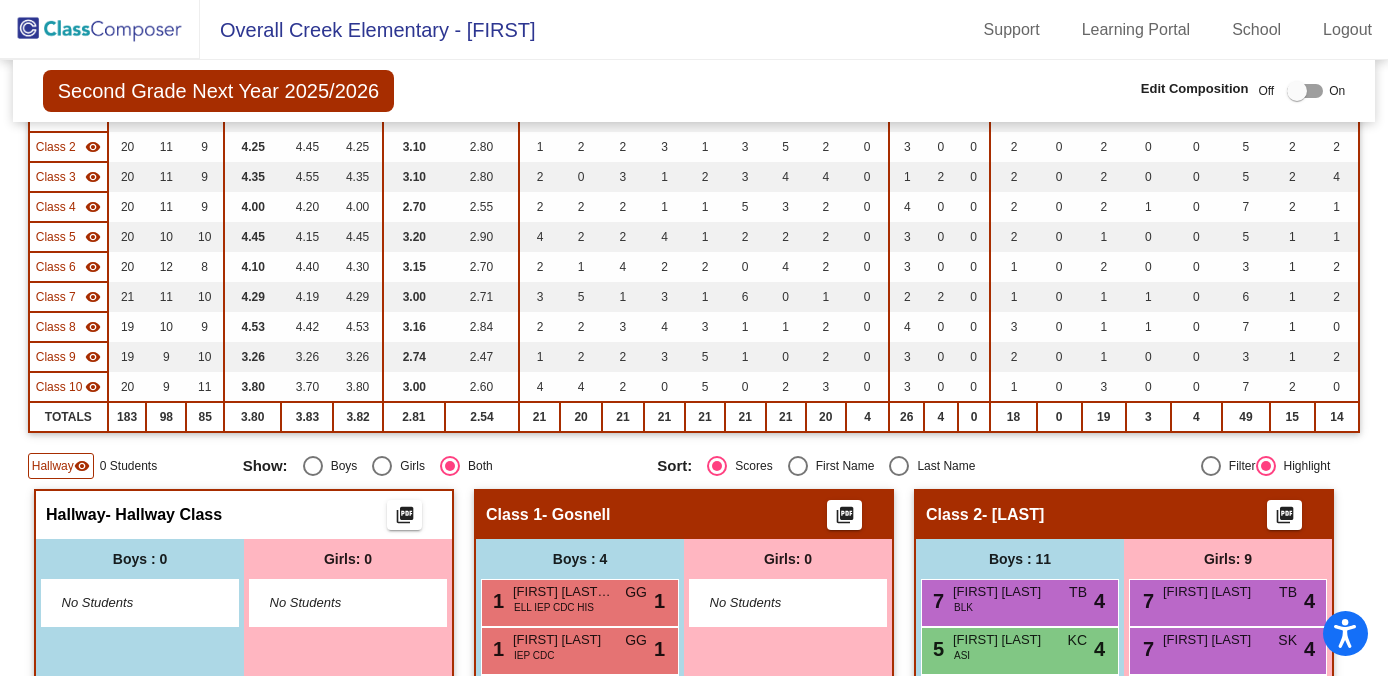 click on "- Hallway Class" 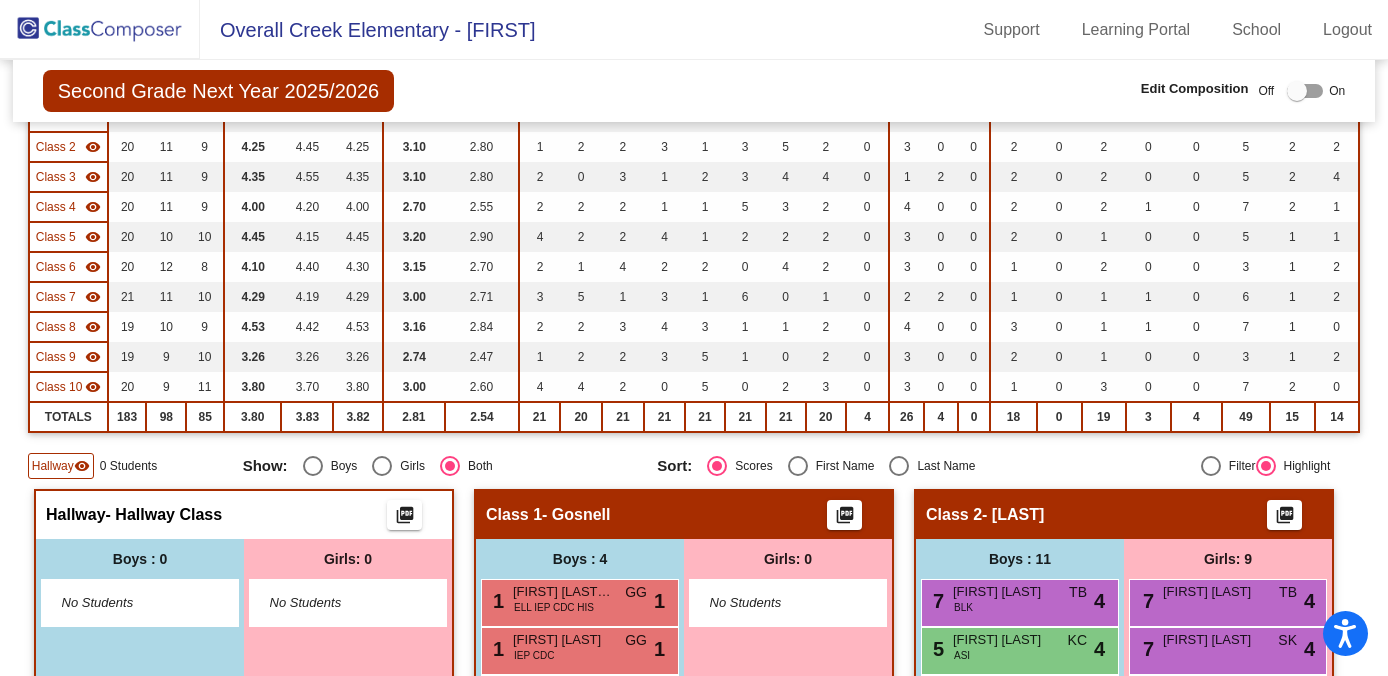 click on "Hallway" 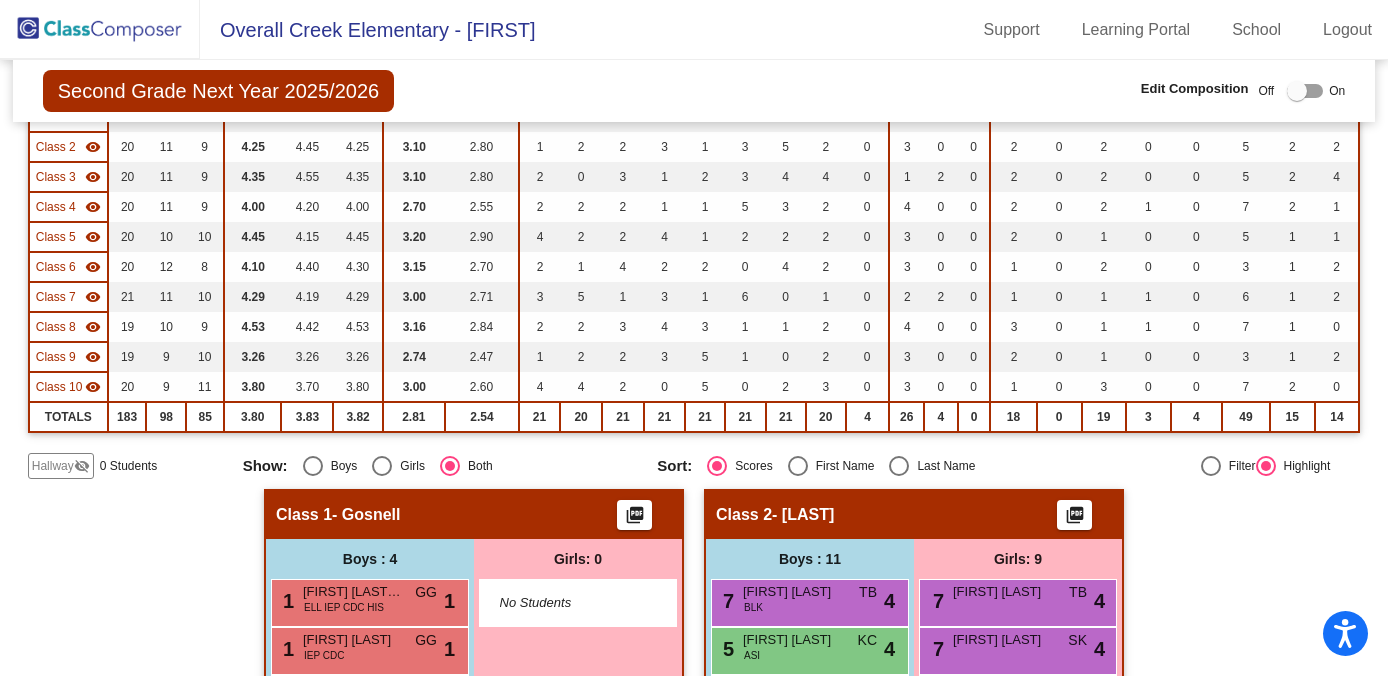 click on "Hallway" 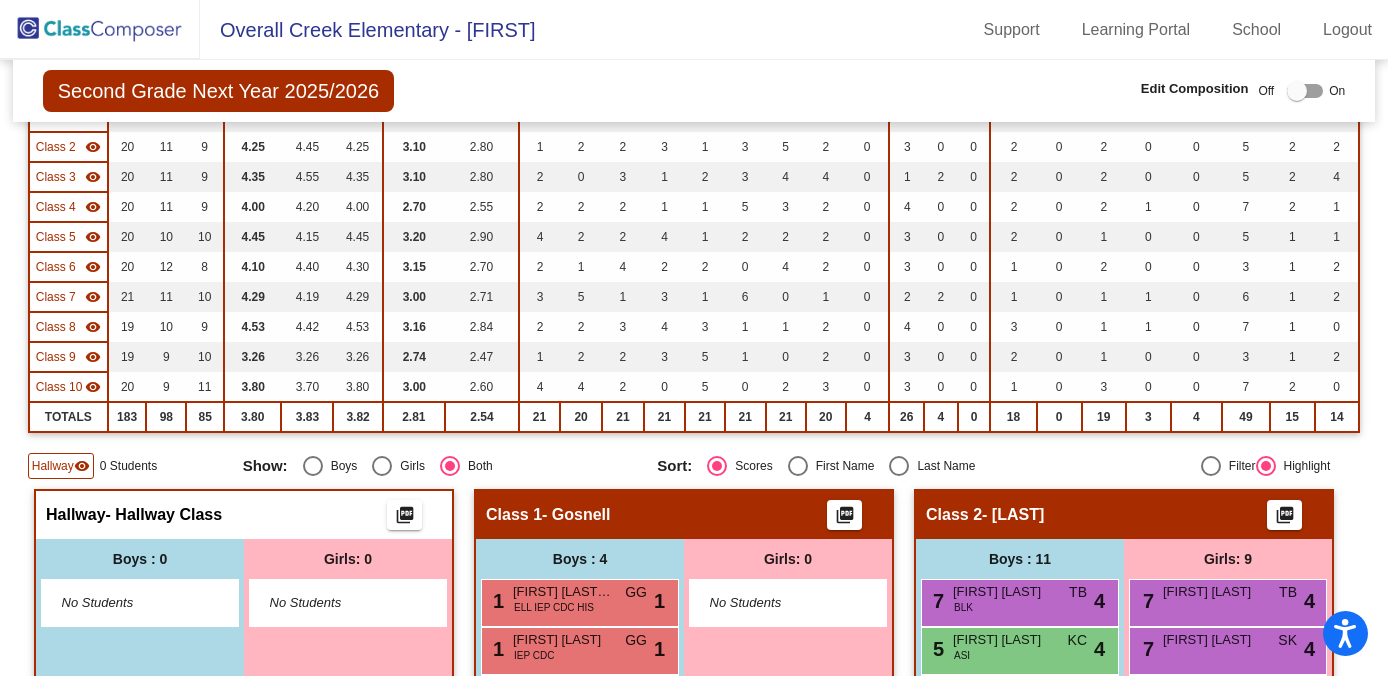 click on "Girls: 0" at bounding box center [348, 559] 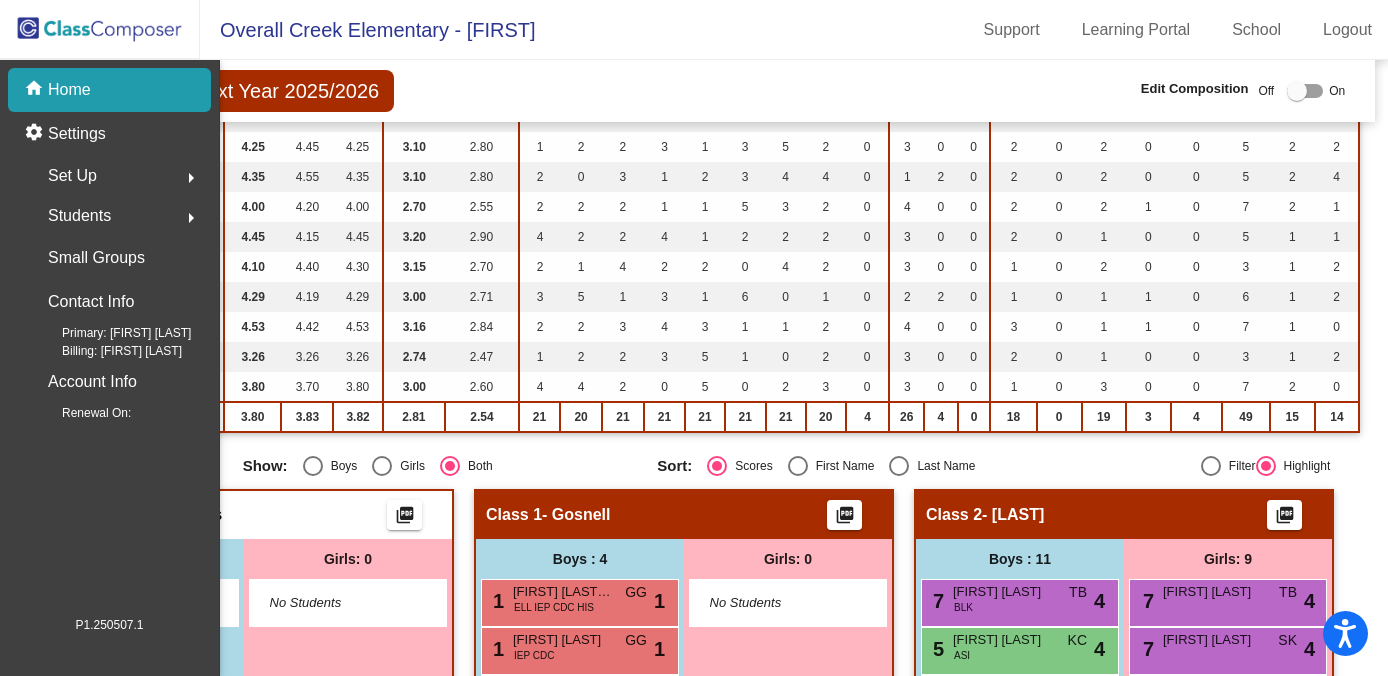scroll, scrollTop: 0, scrollLeft: 0, axis: both 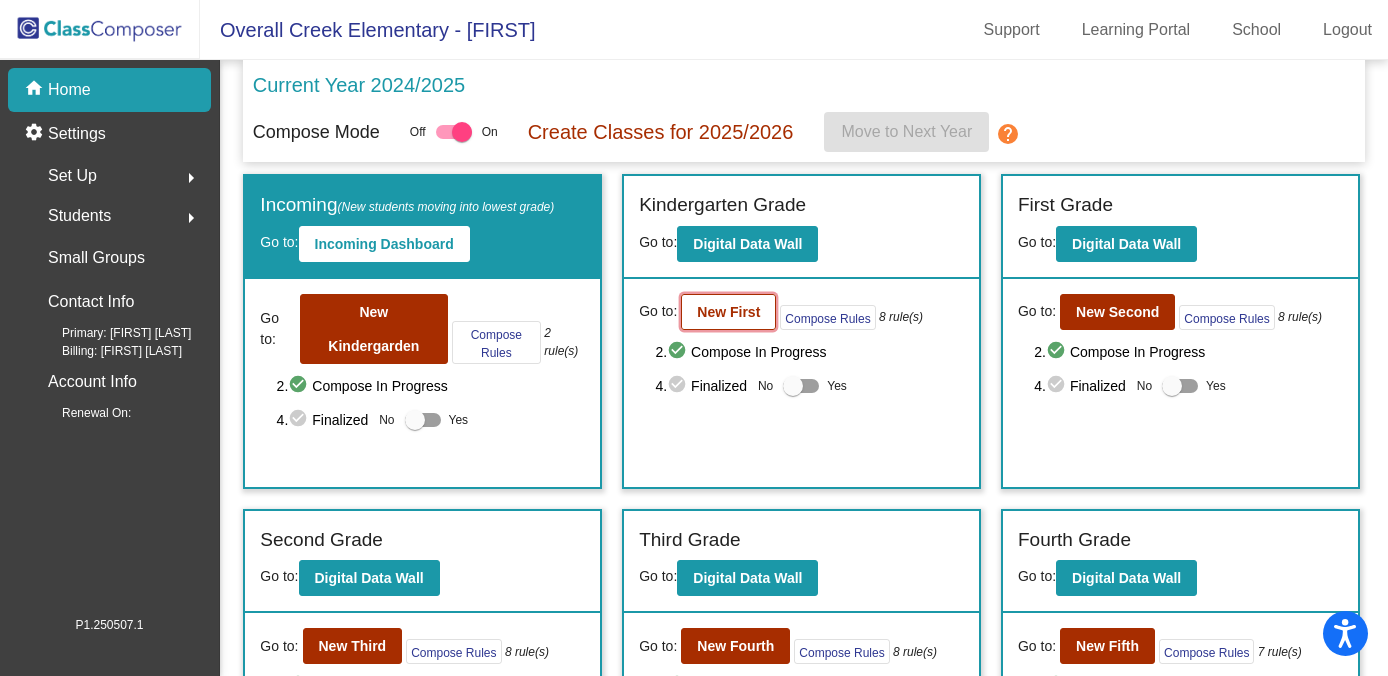 click on "New First" 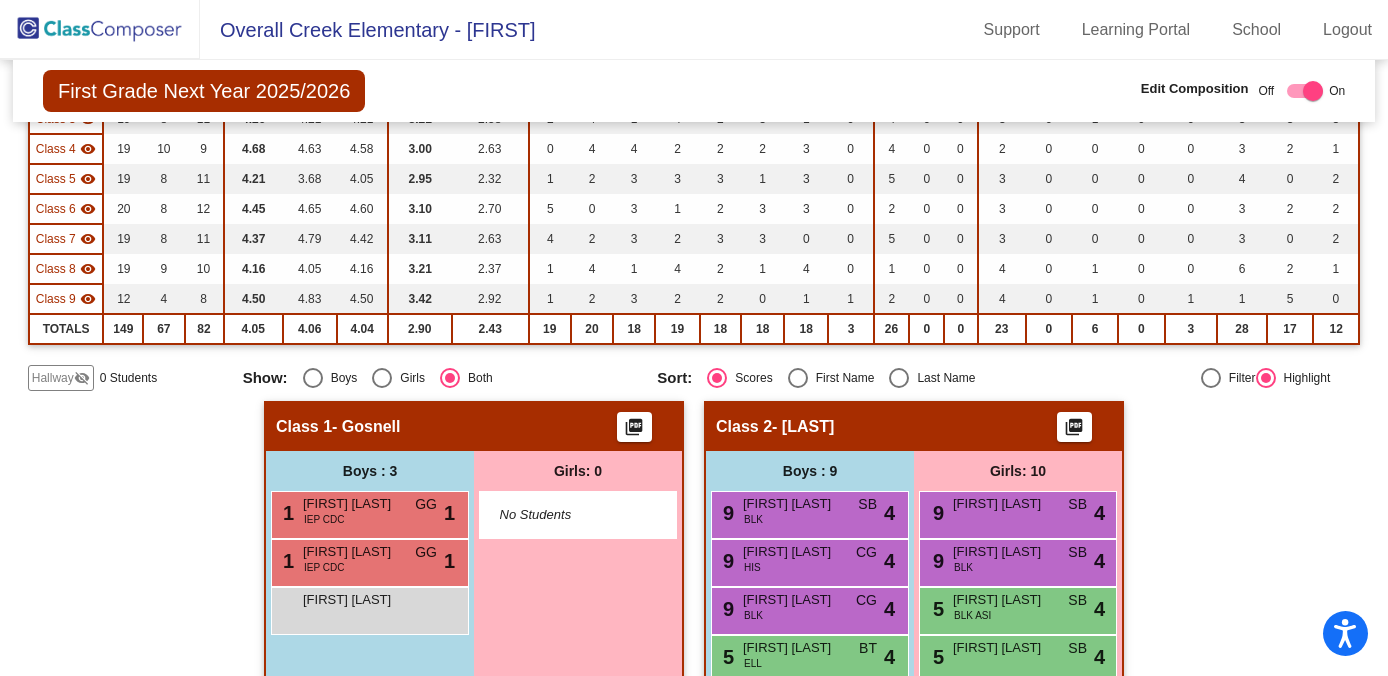scroll, scrollTop: 295, scrollLeft: 0, axis: vertical 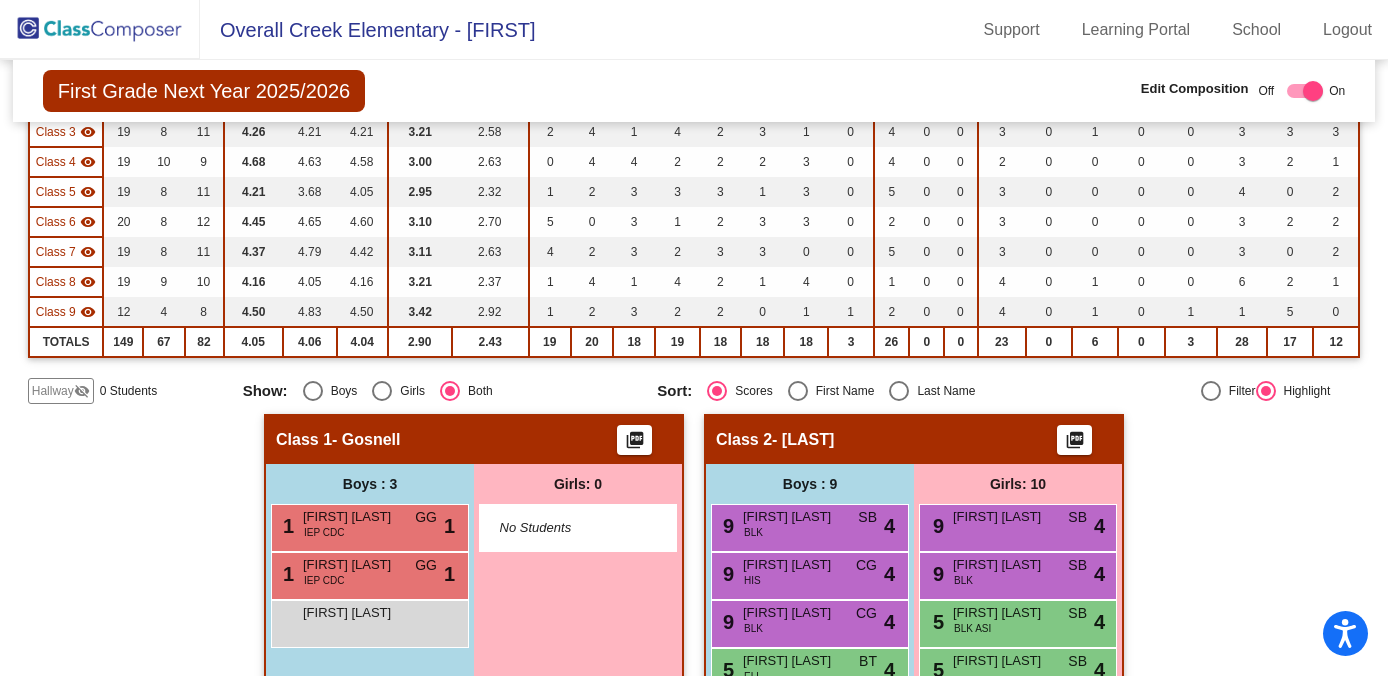 click on "Hallway" 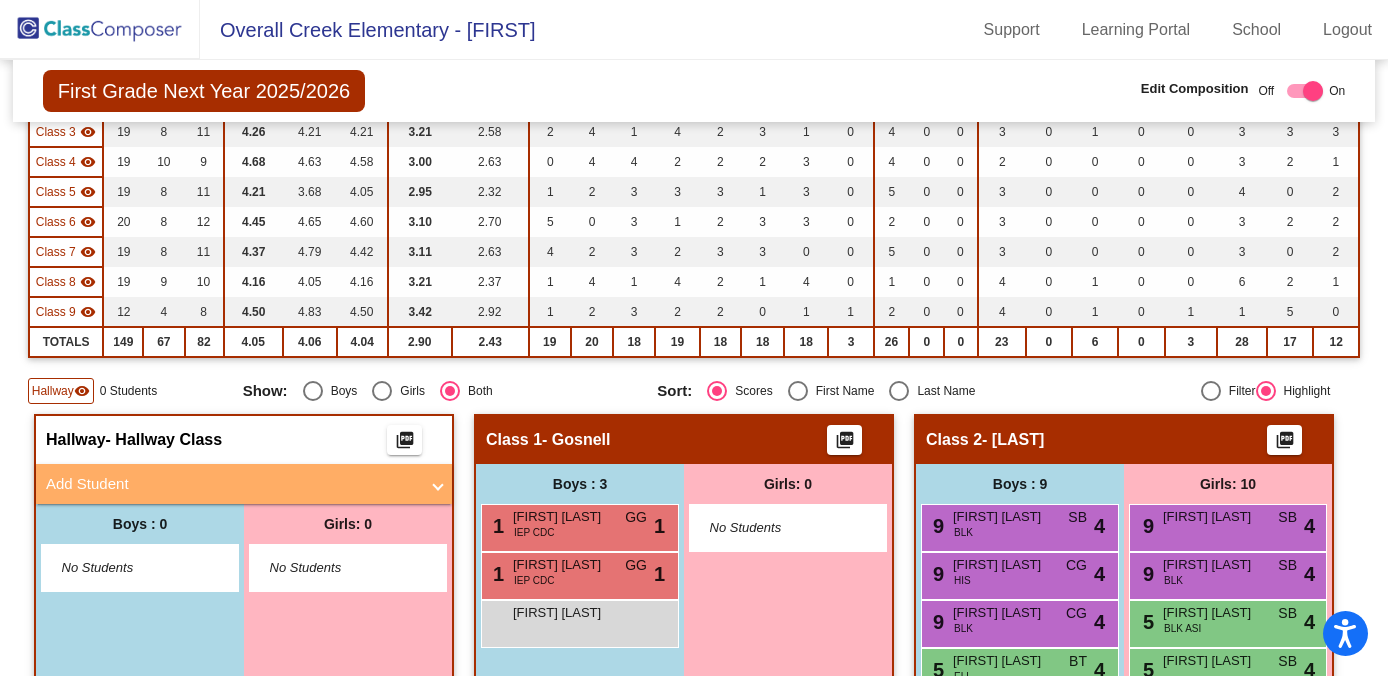click 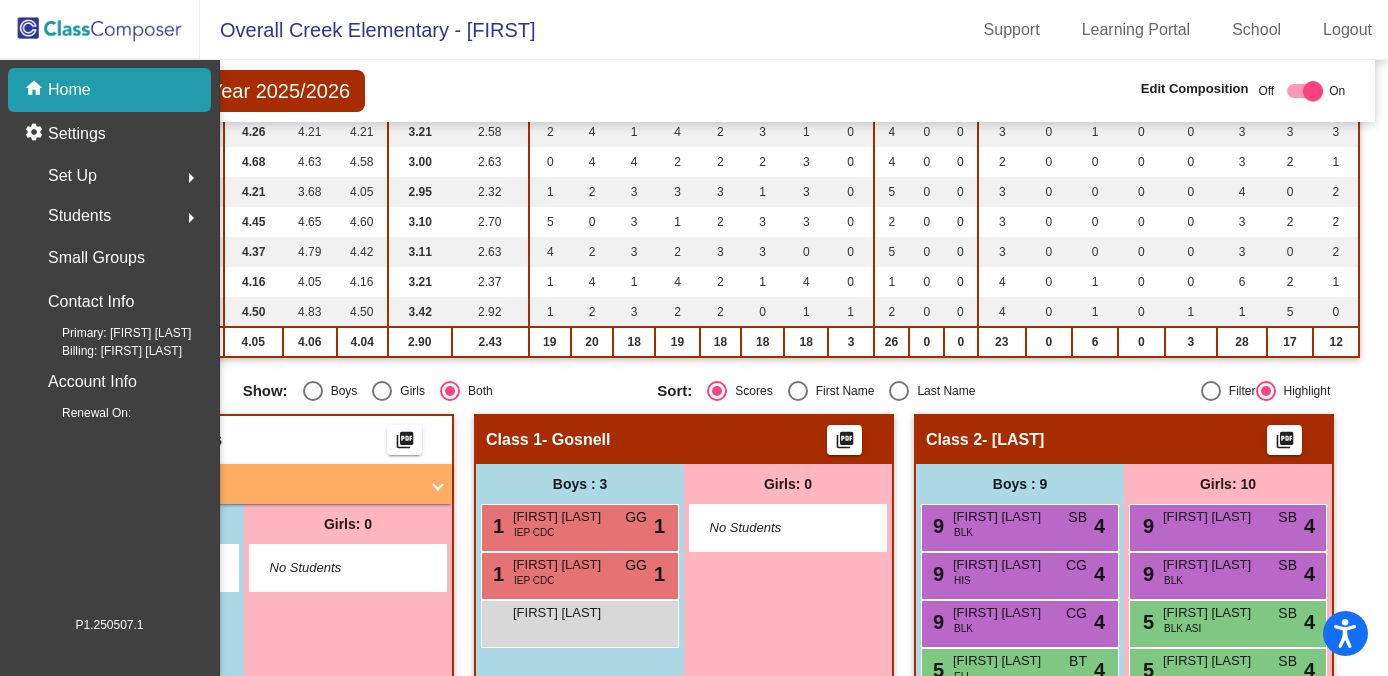 scroll, scrollTop: 0, scrollLeft: 0, axis: both 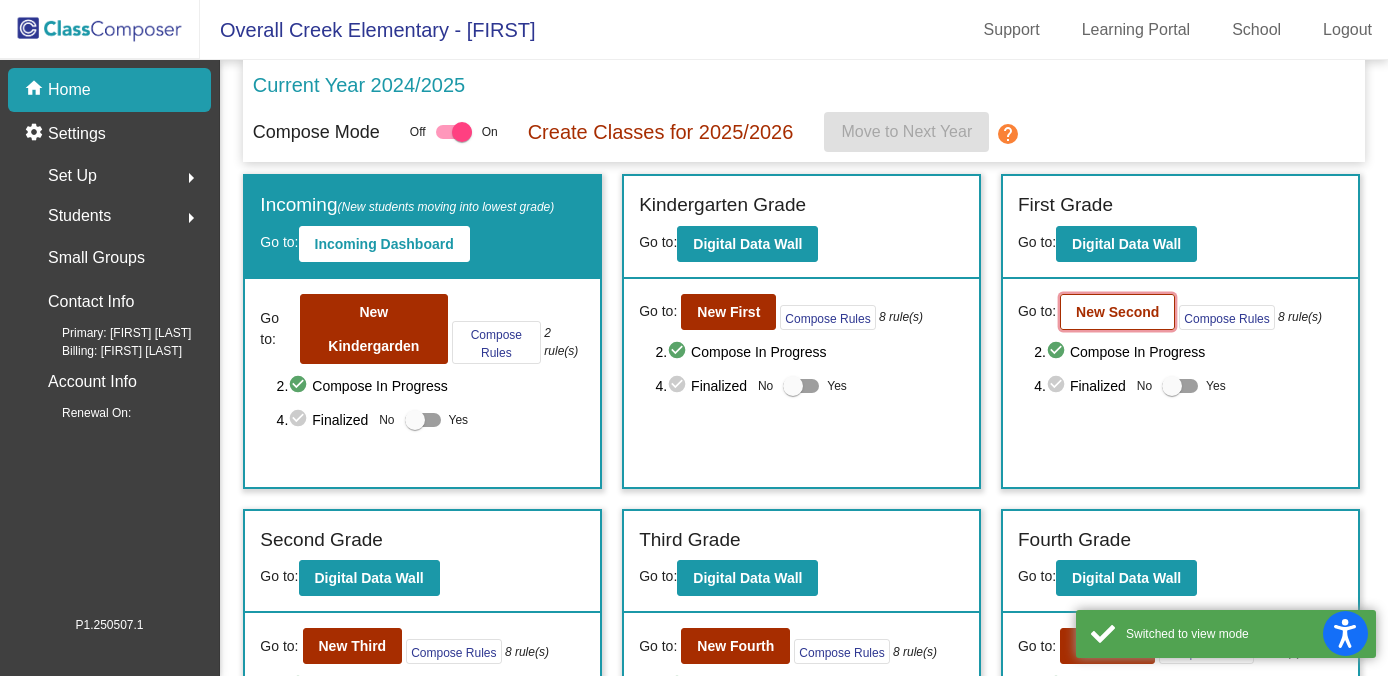click on "New Second" 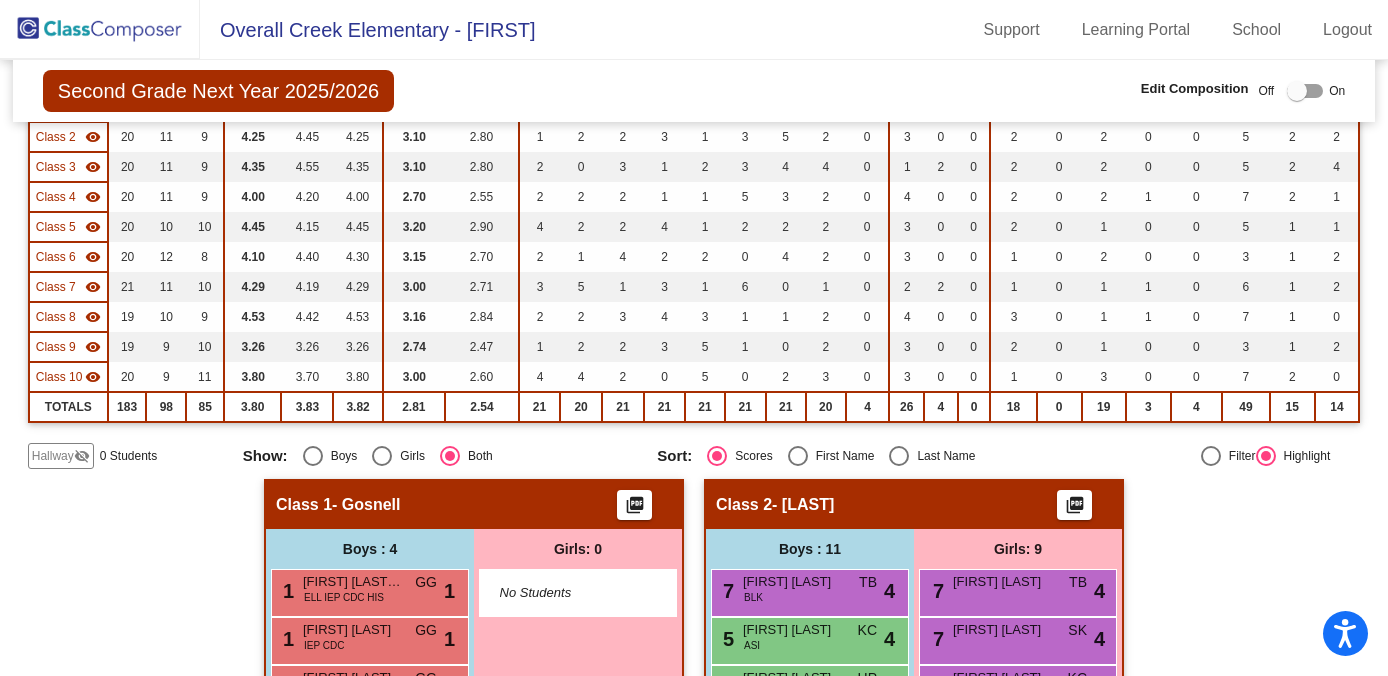scroll, scrollTop: 0, scrollLeft: 0, axis: both 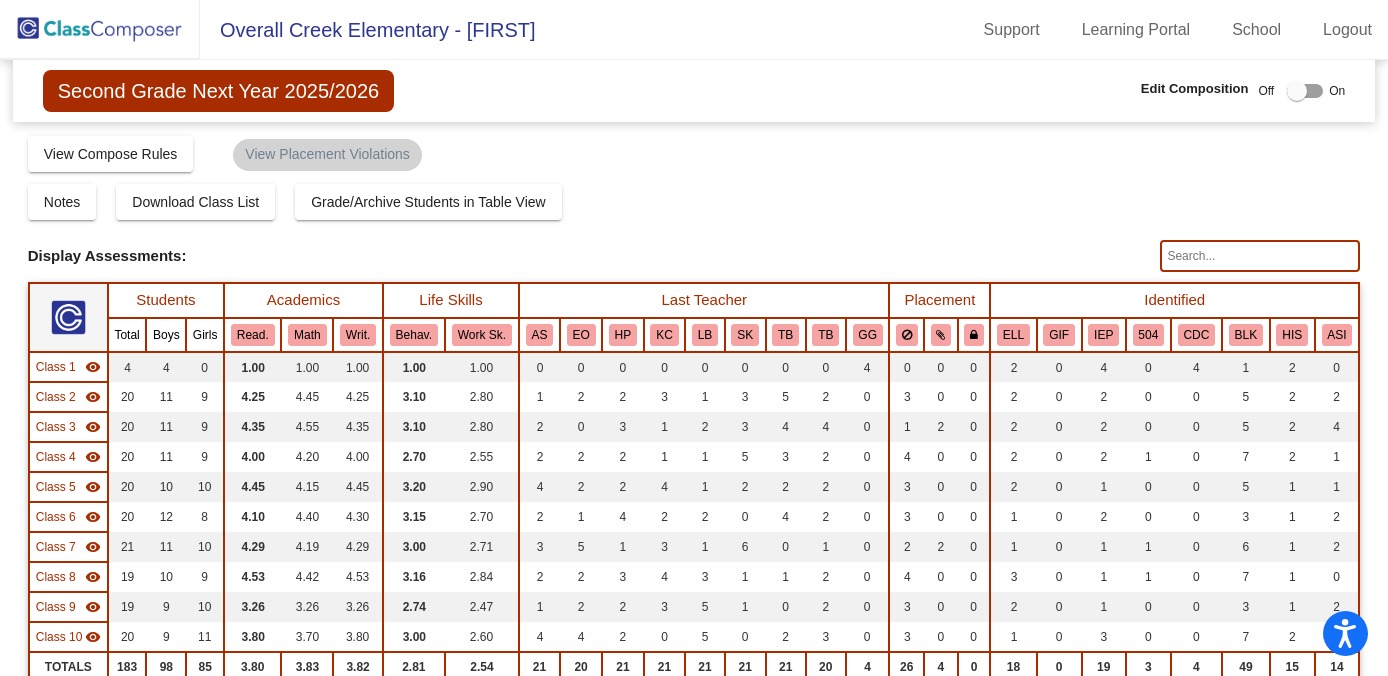 click 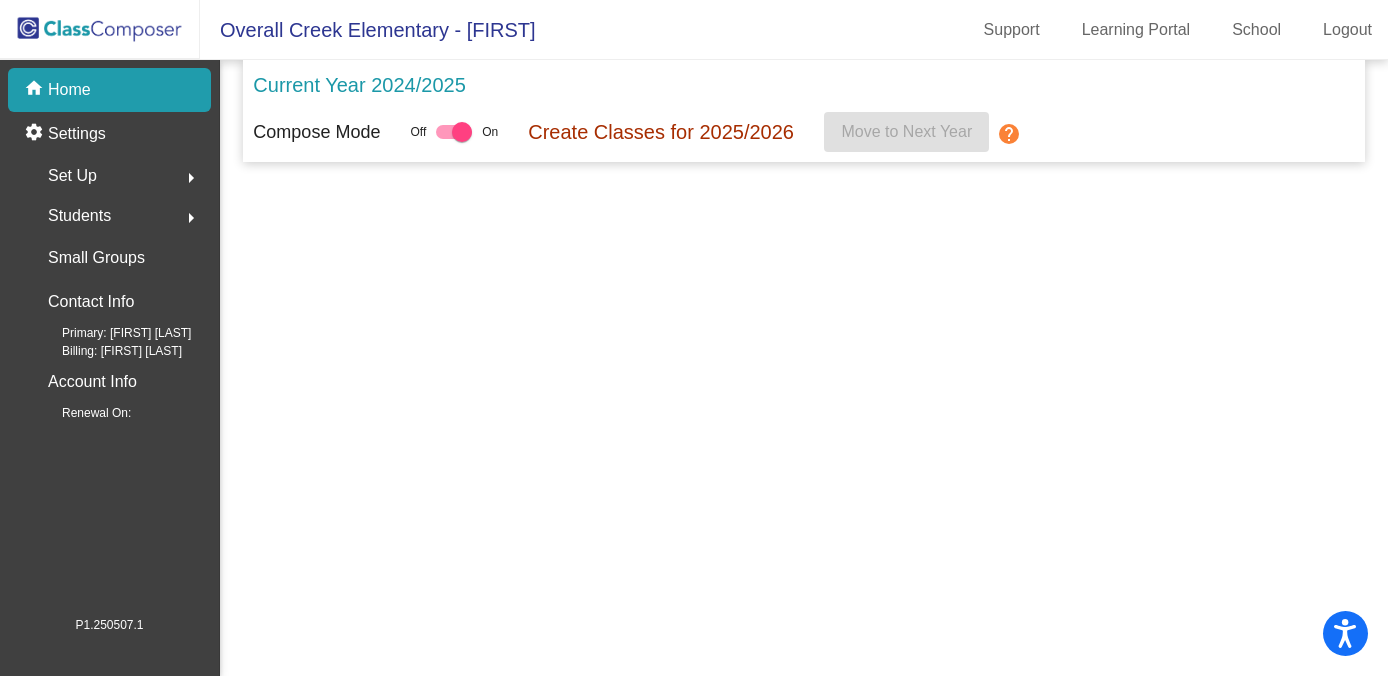click 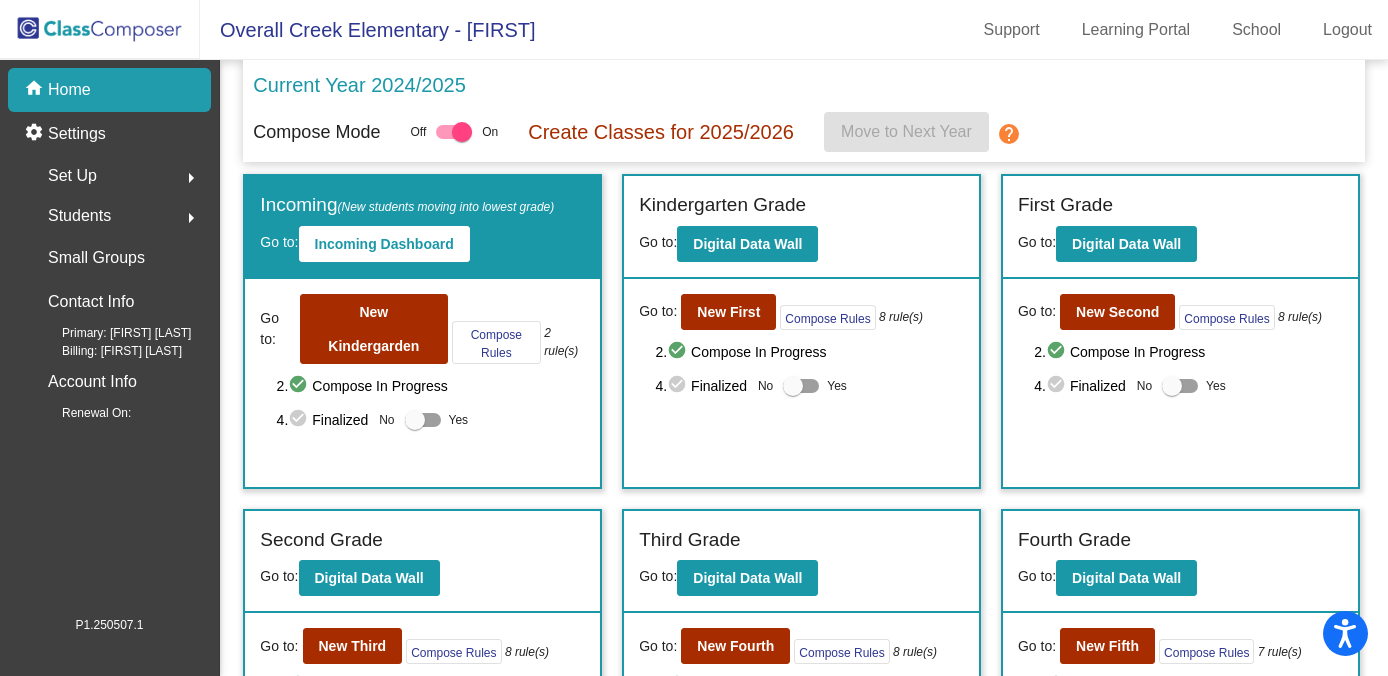 click on "Set Up" 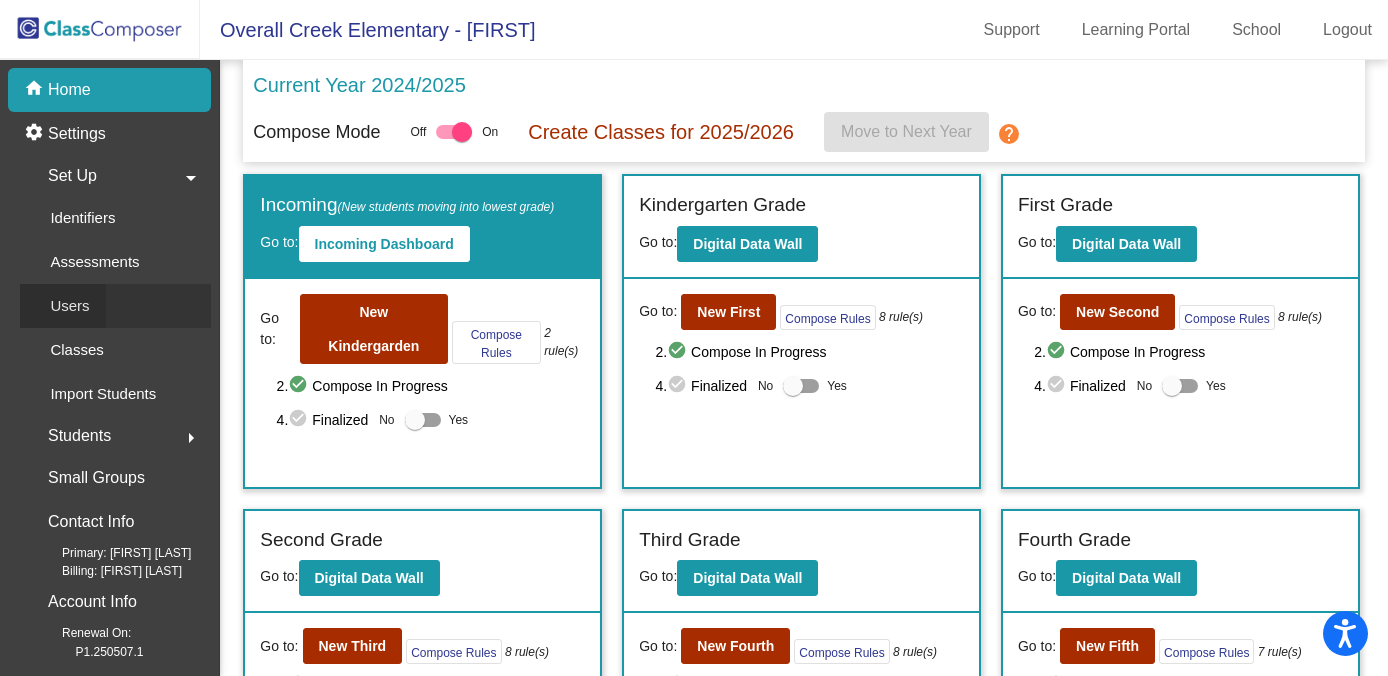 click on "Users" 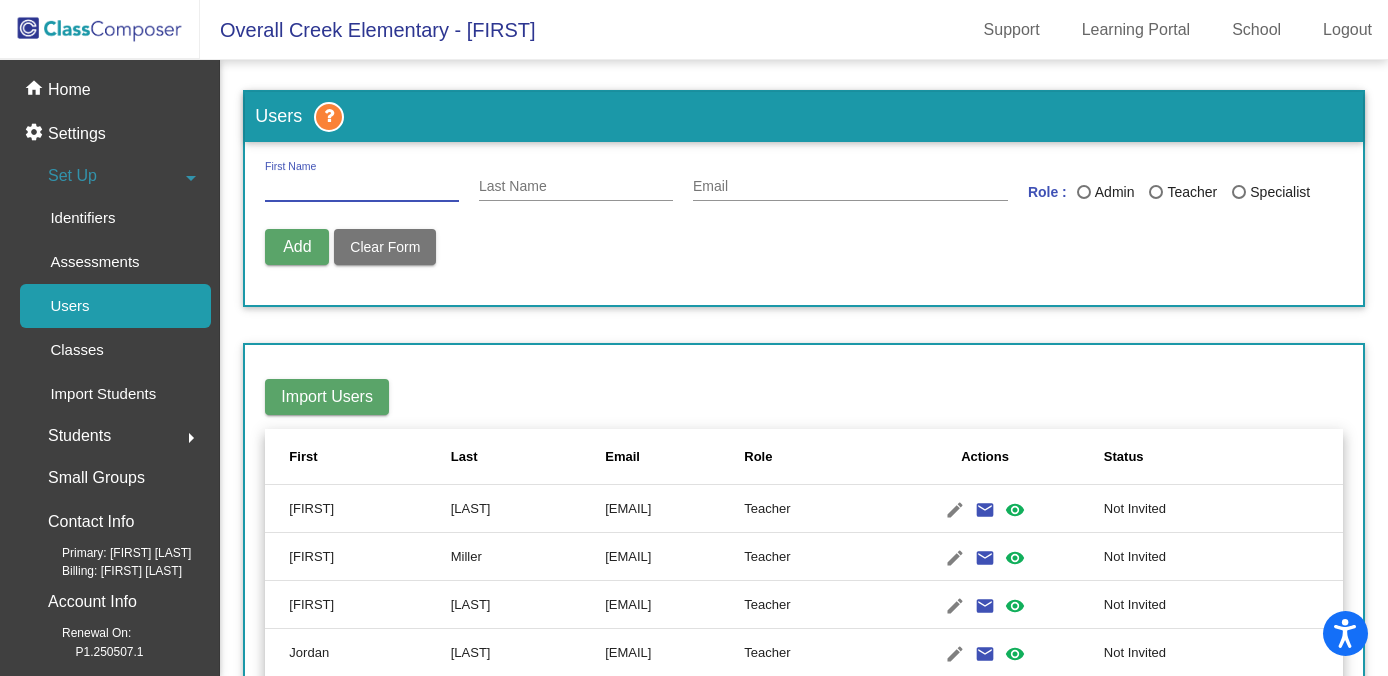 click on "First Name" at bounding box center (362, 187) 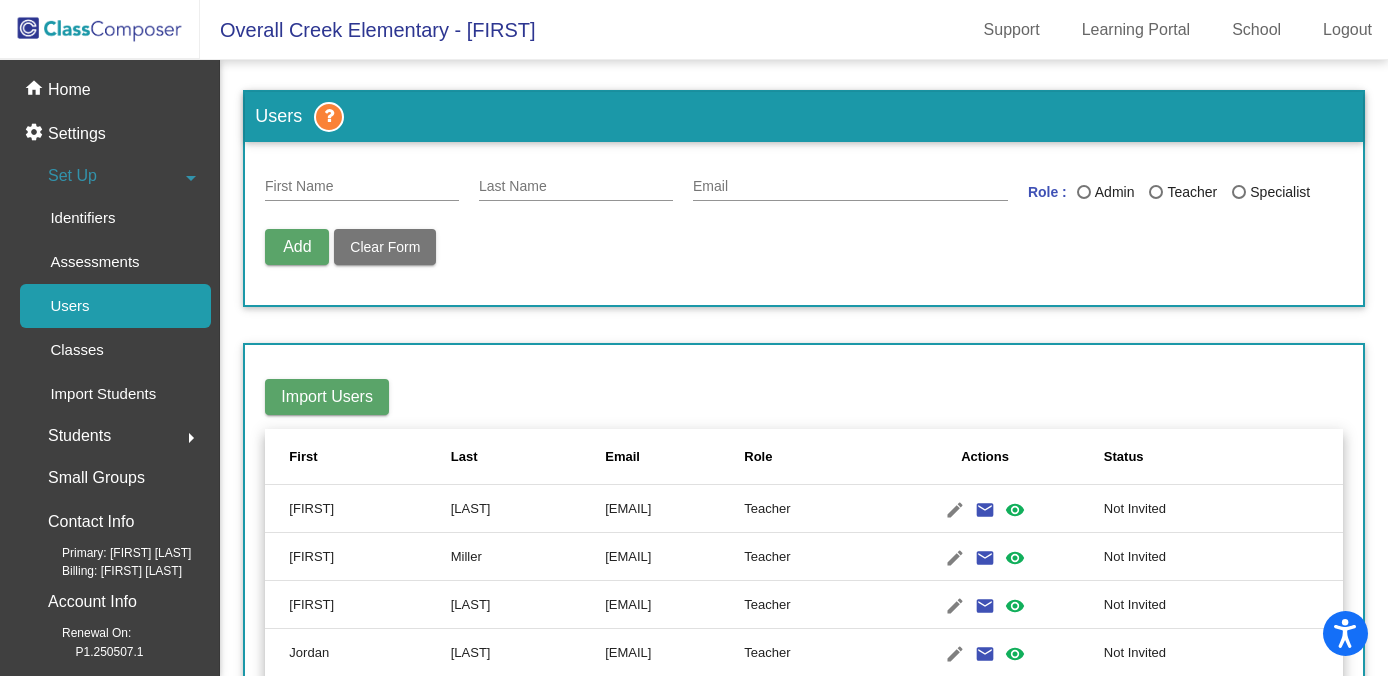 click on "Last Name" at bounding box center (576, 181) 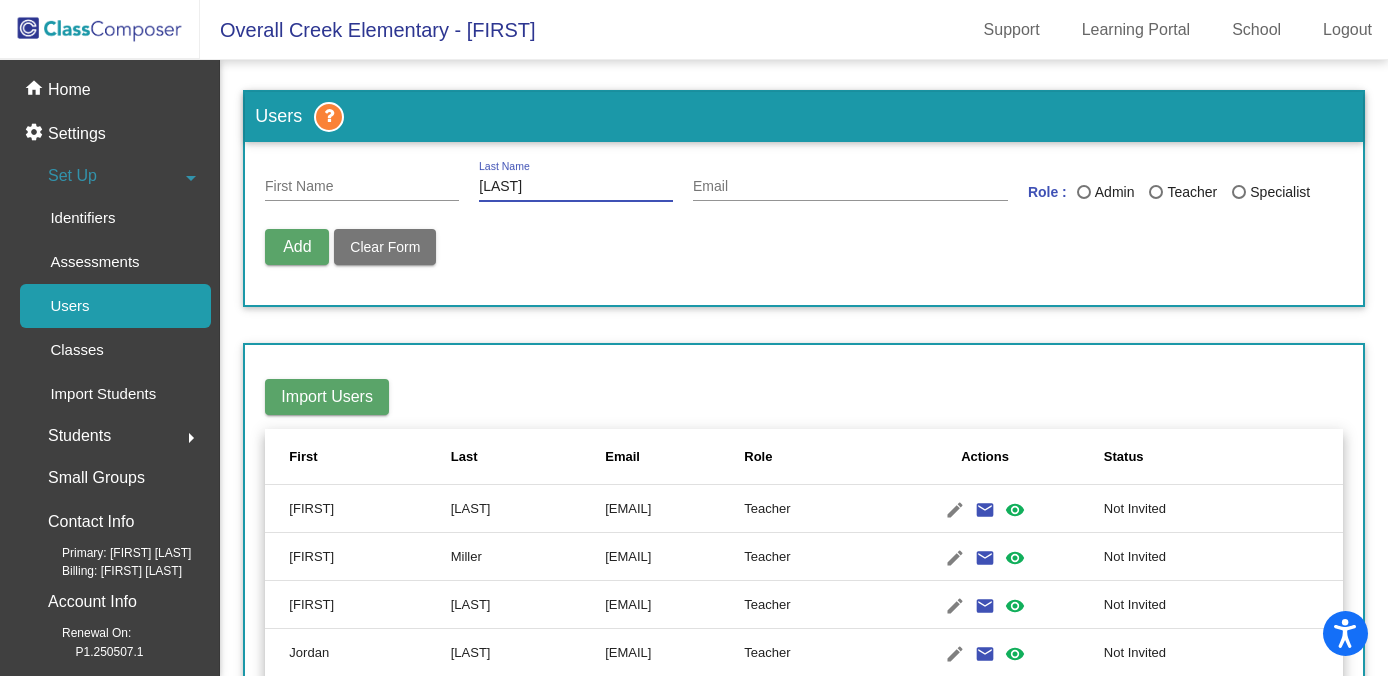 type on "[LAST]" 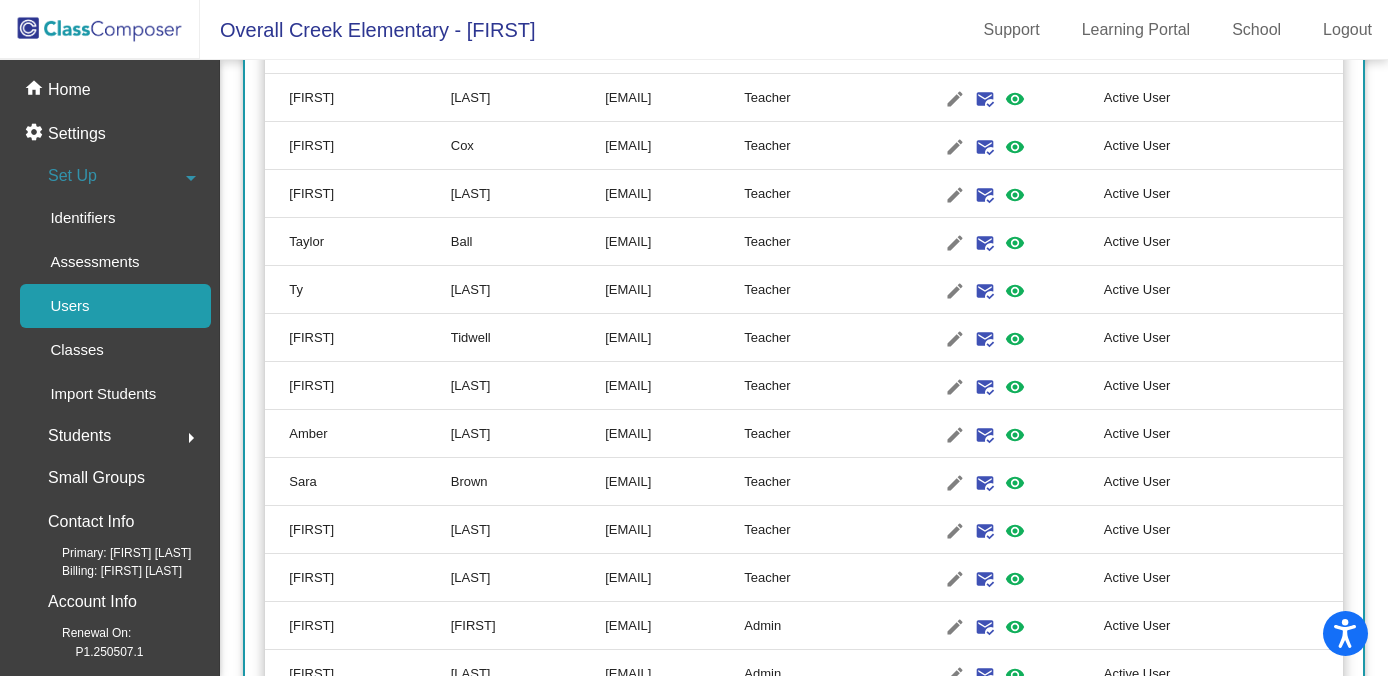 scroll, scrollTop: 3003, scrollLeft: 0, axis: vertical 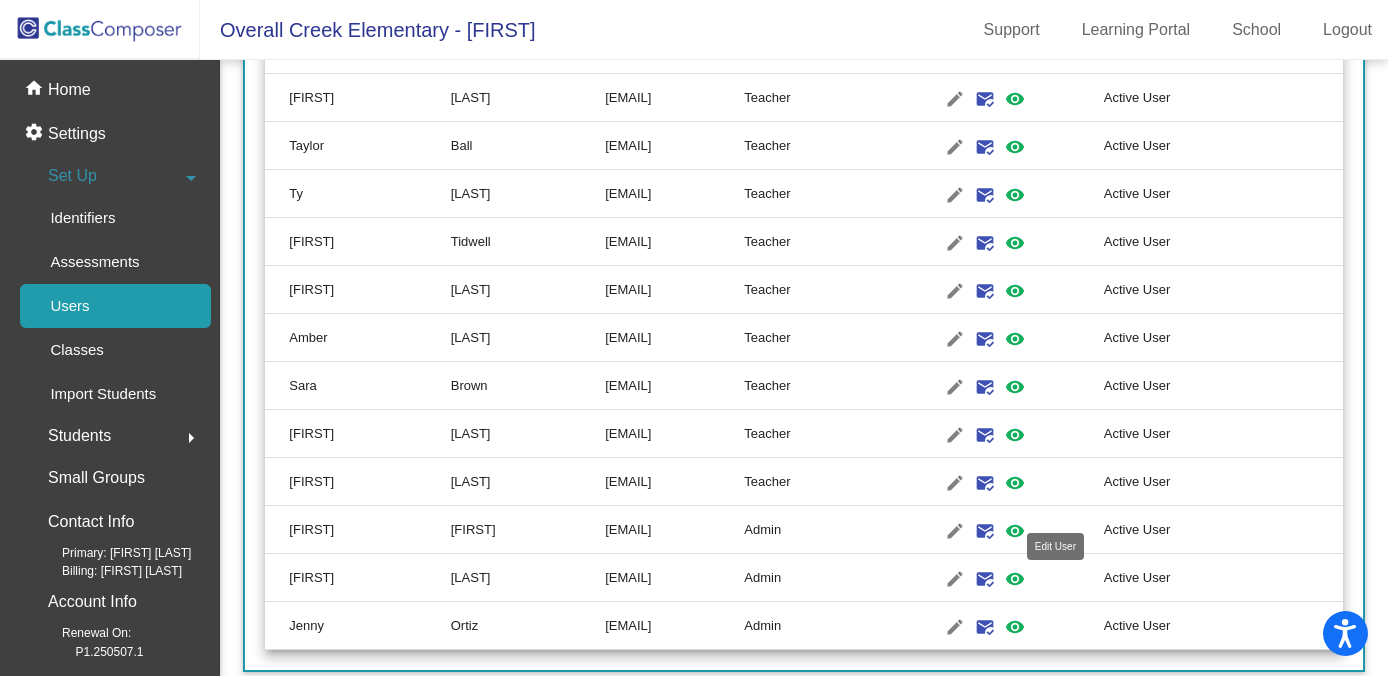 click on "edit" 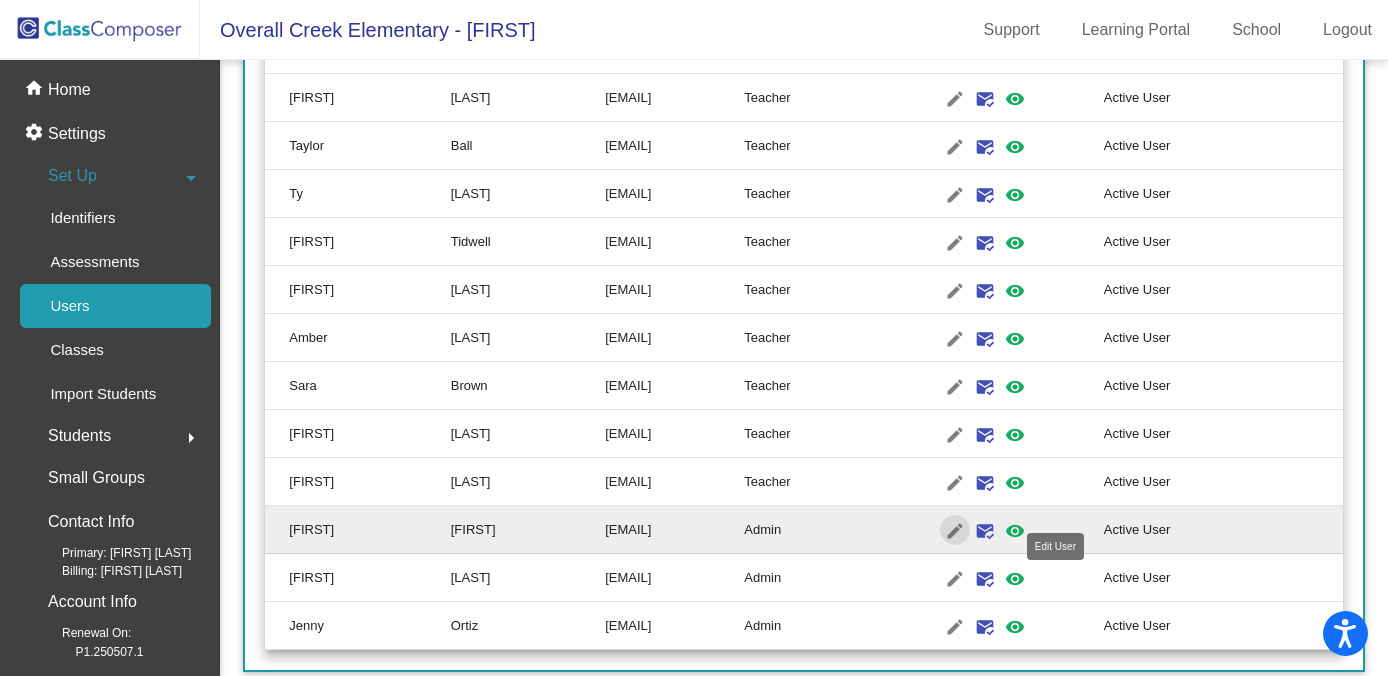 type on "[FIRST]" 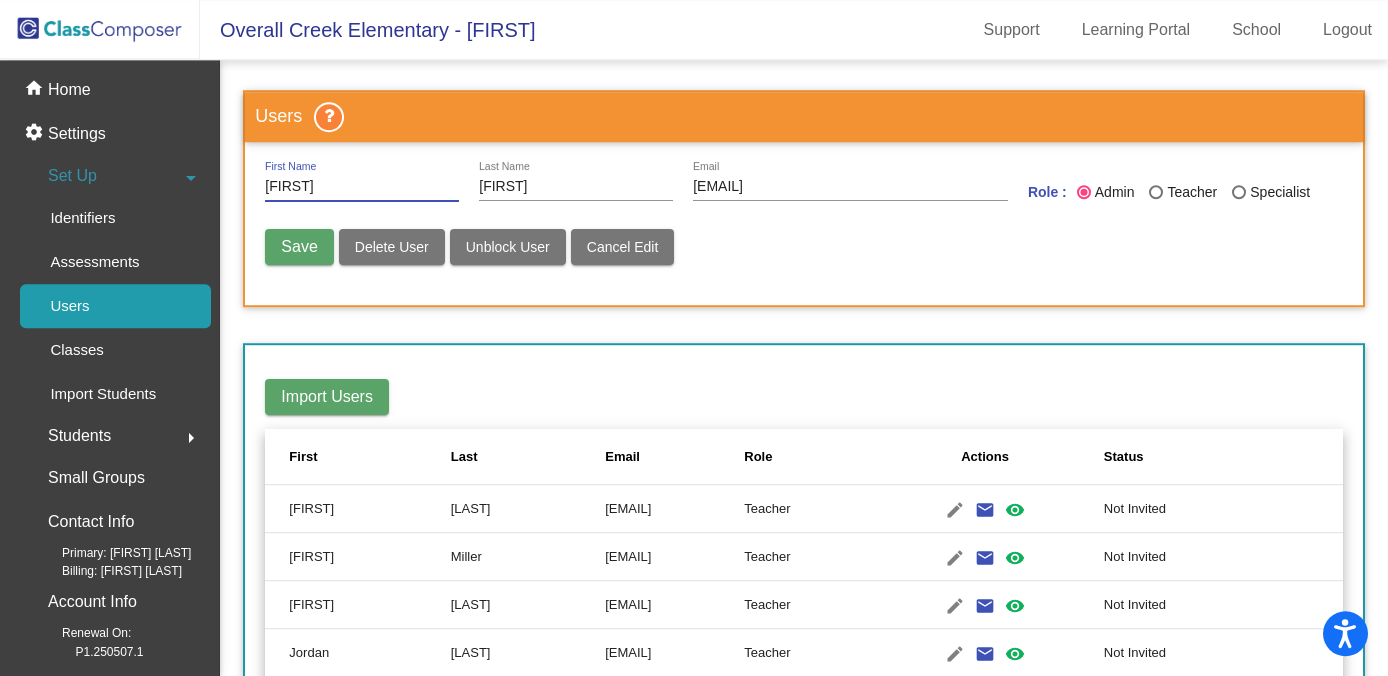 scroll, scrollTop: 0, scrollLeft: 0, axis: both 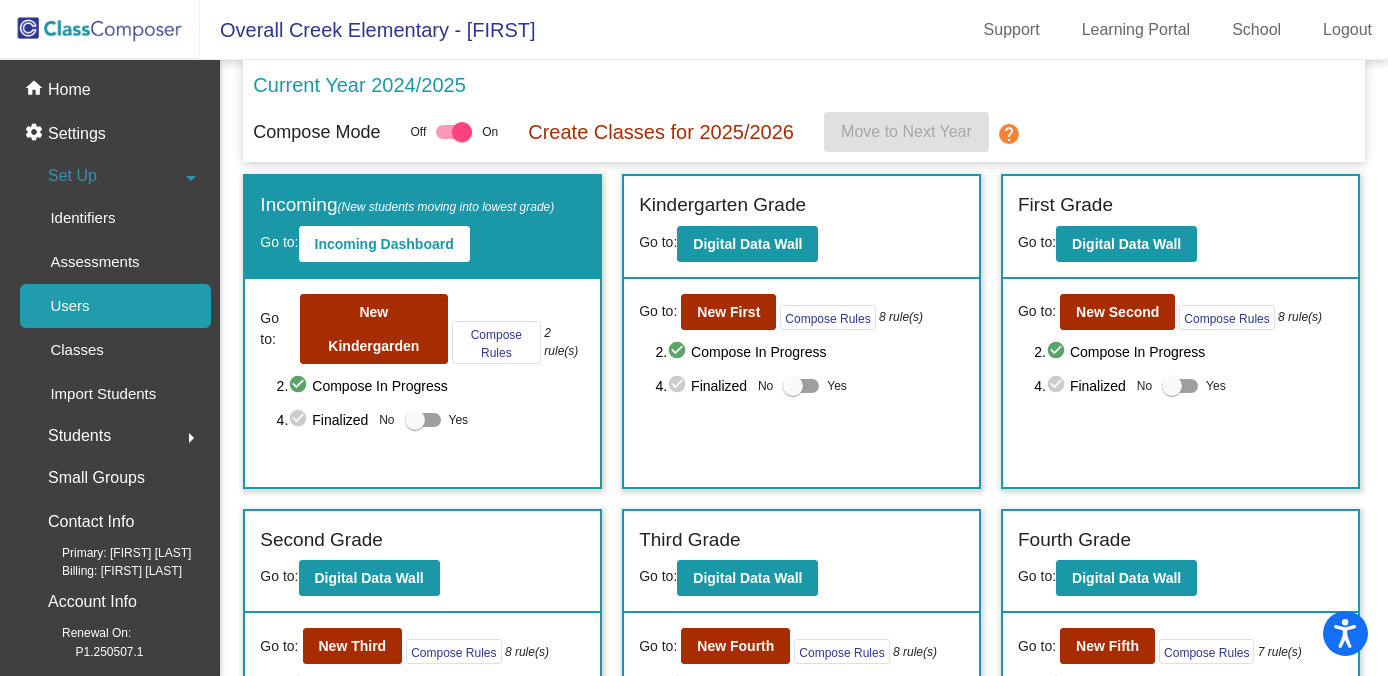 click on "Users" 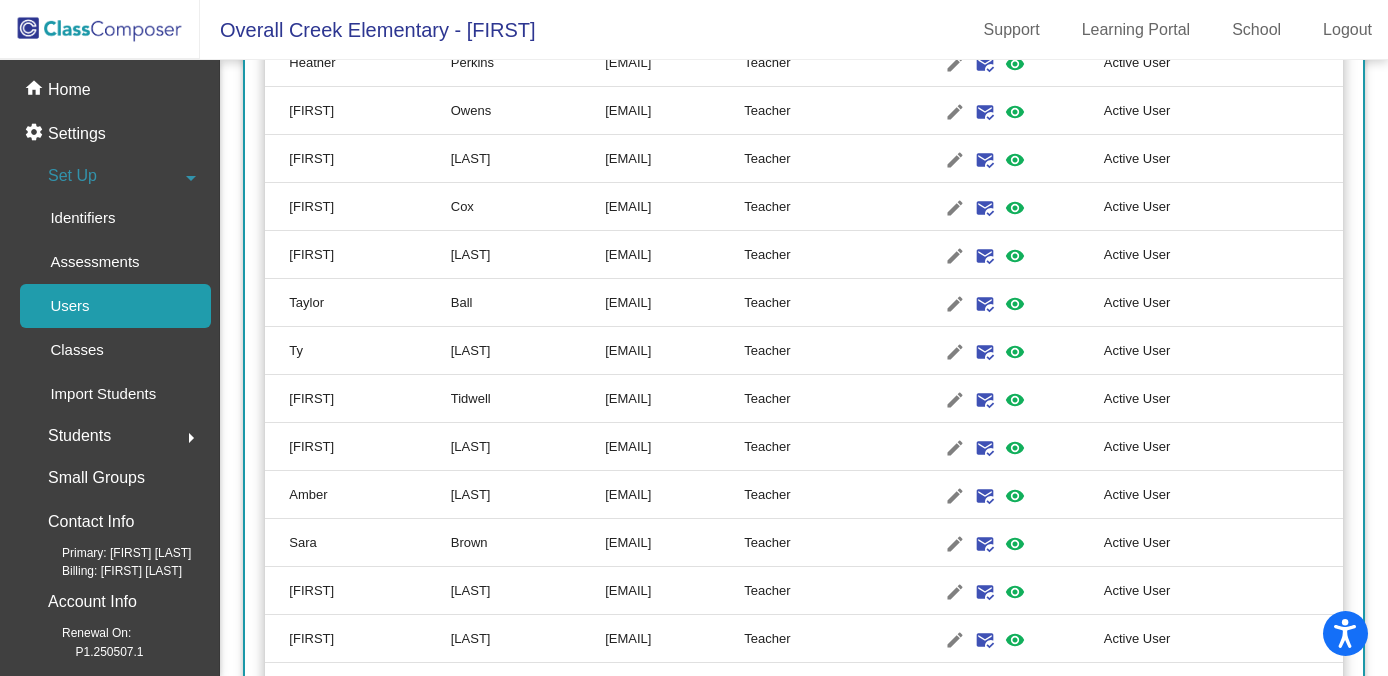 scroll, scrollTop: 3003, scrollLeft: 0, axis: vertical 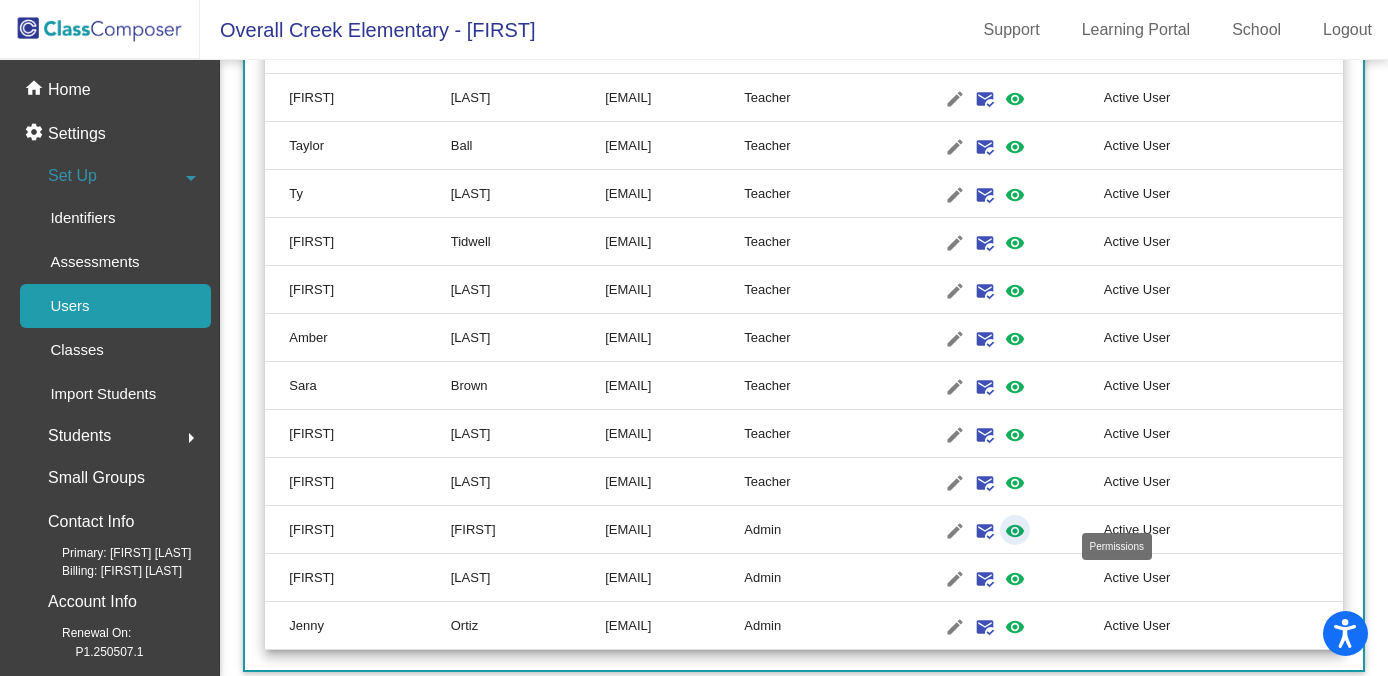 click on "visibility" 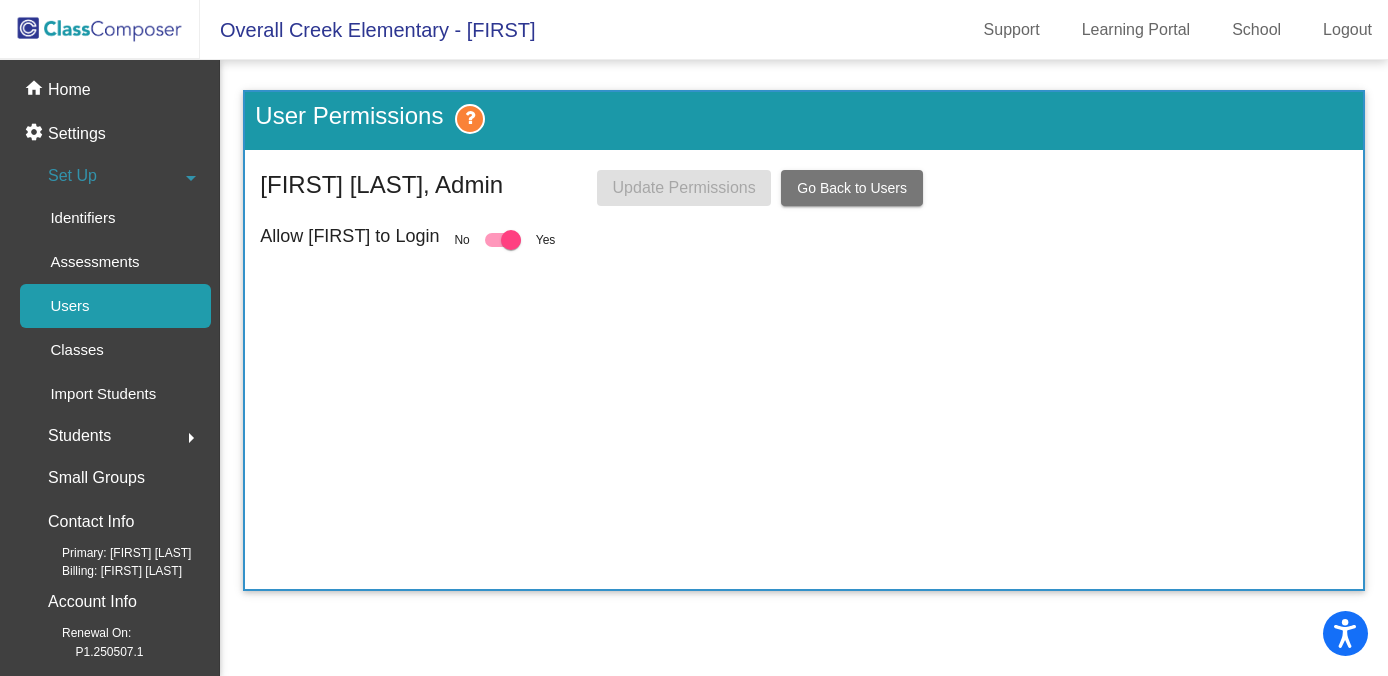 click on "Go Back to Users" 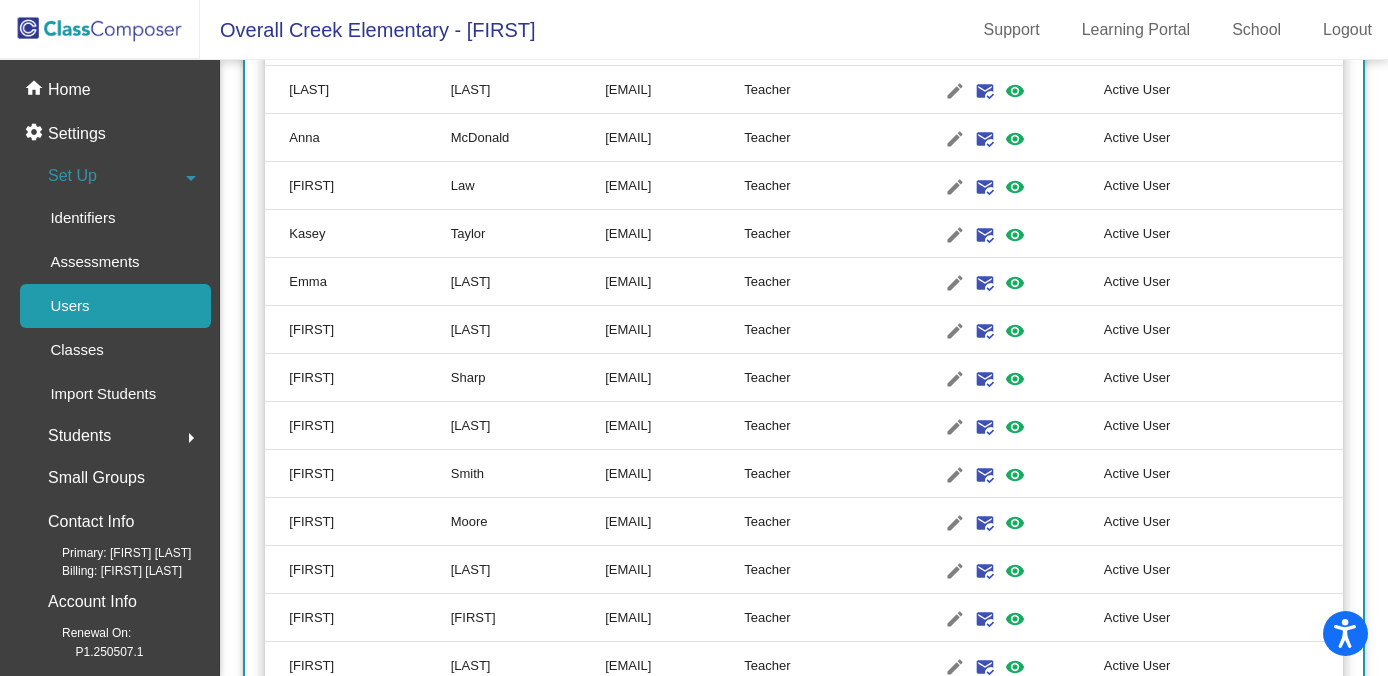 scroll, scrollTop: 2982, scrollLeft: 0, axis: vertical 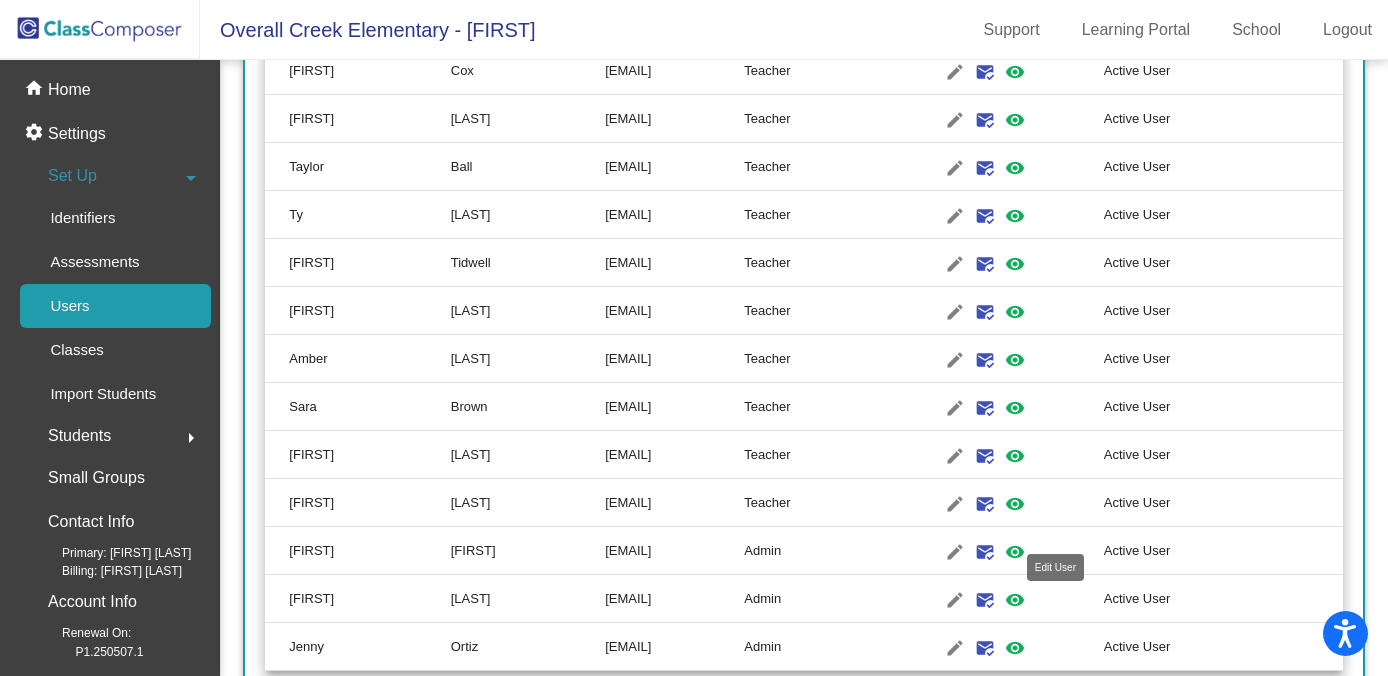 click on "edit" 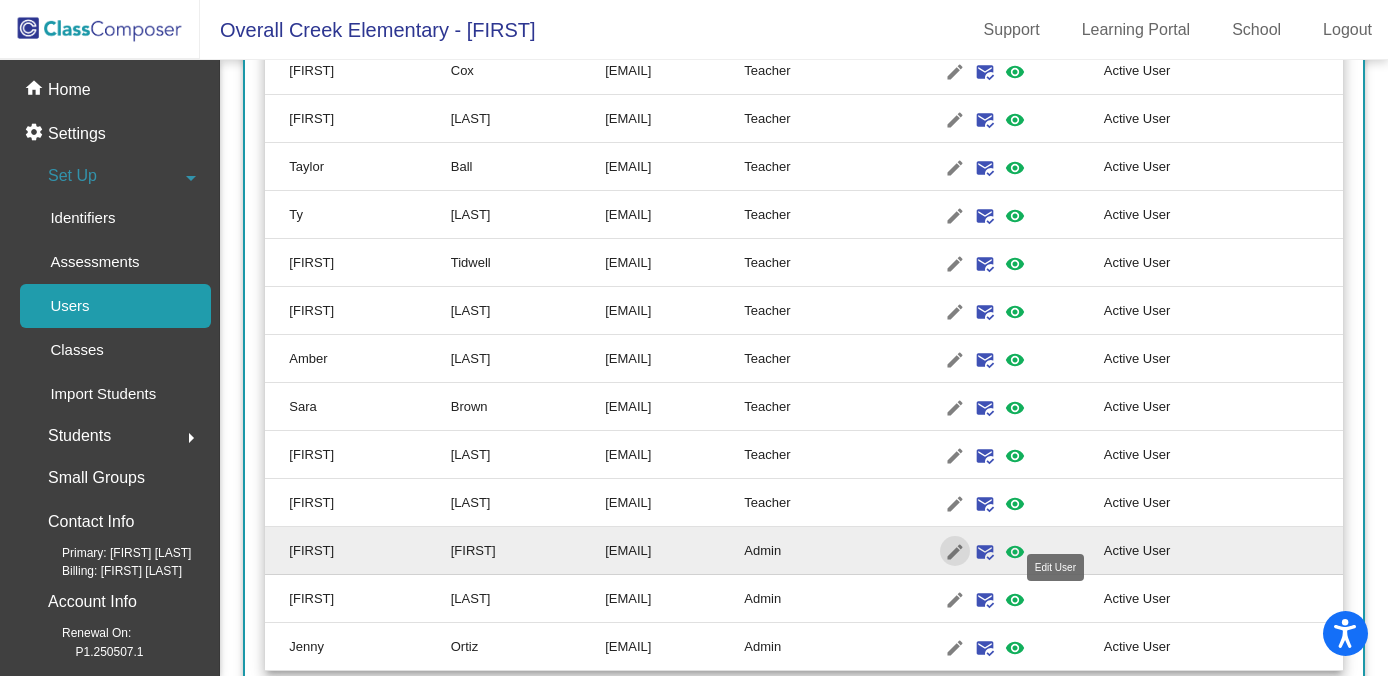 type on "[FIRST]" 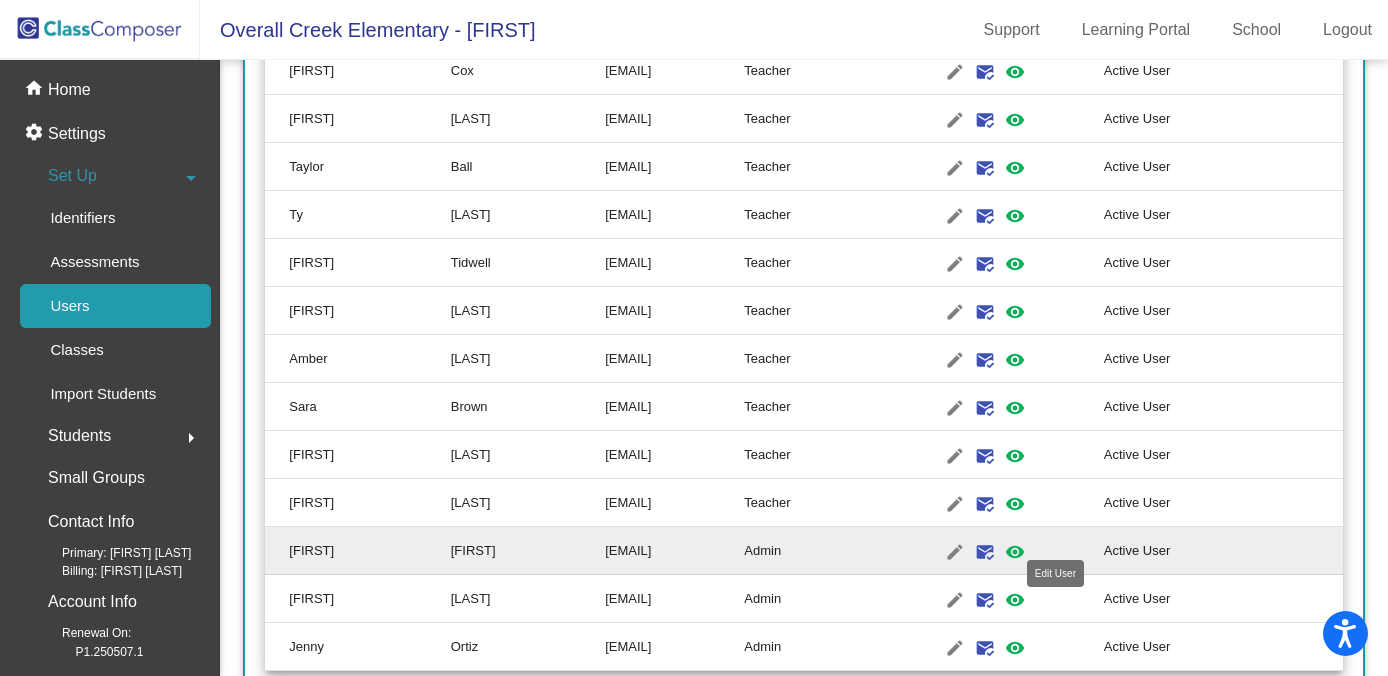 scroll, scrollTop: 0, scrollLeft: 0, axis: both 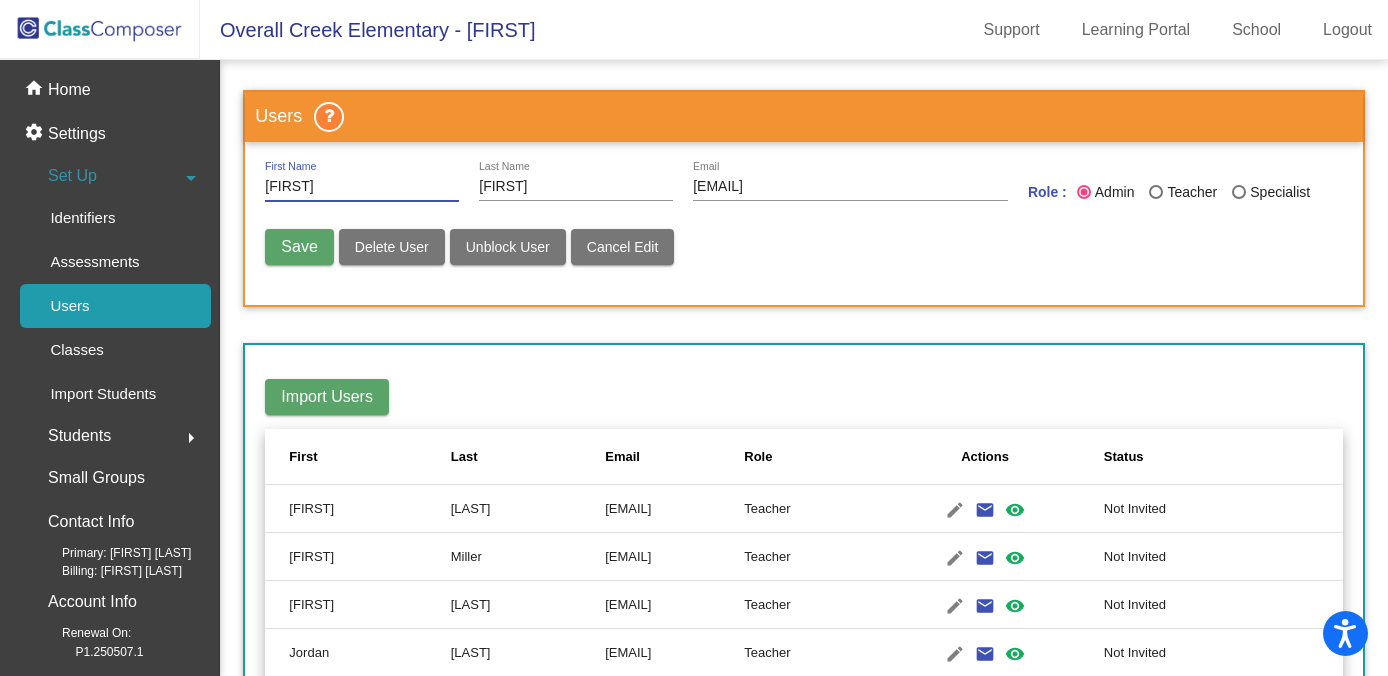 click on "Teacher" at bounding box center [1190, 192] 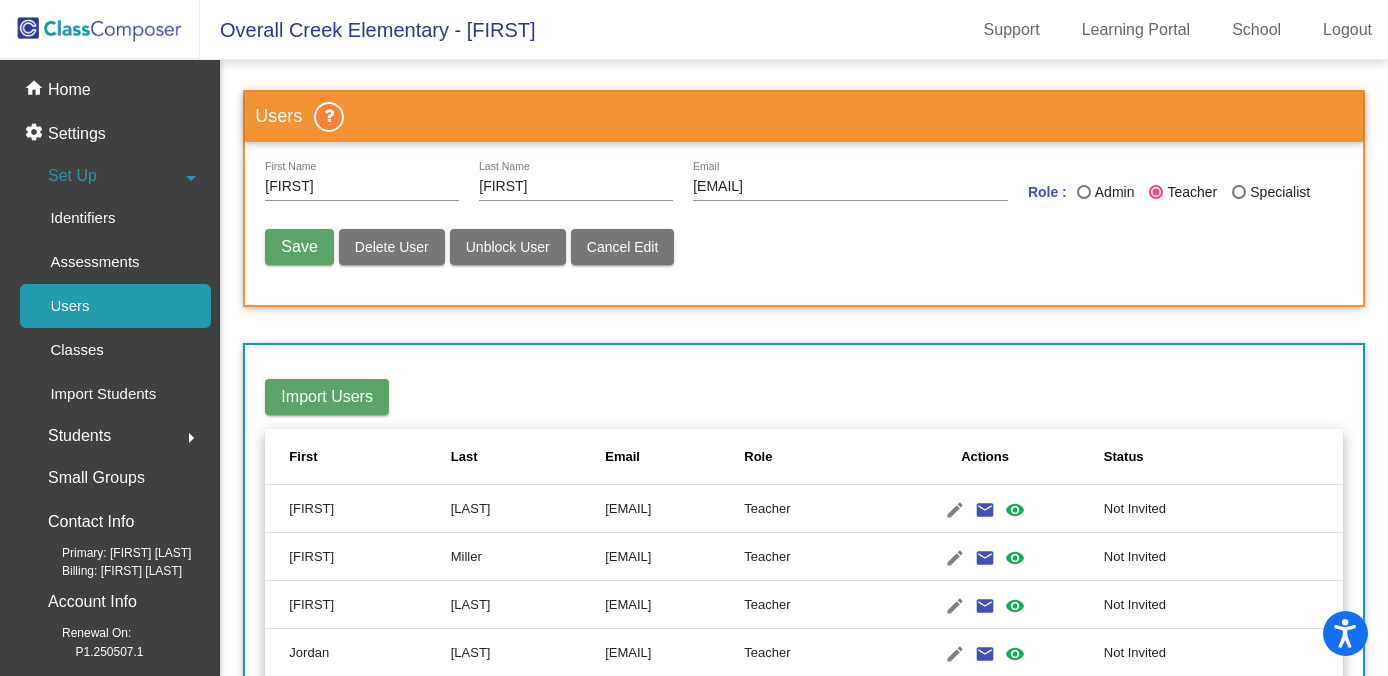 click on "Save" at bounding box center (299, 246) 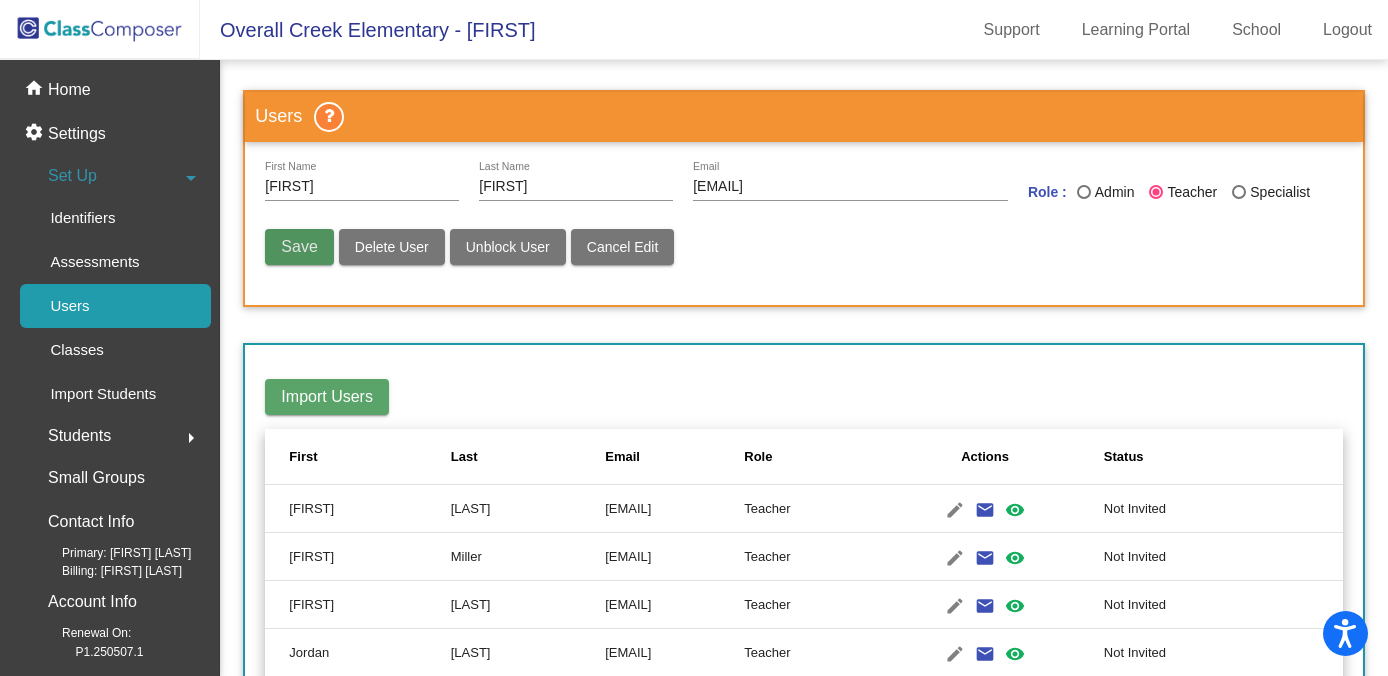 type 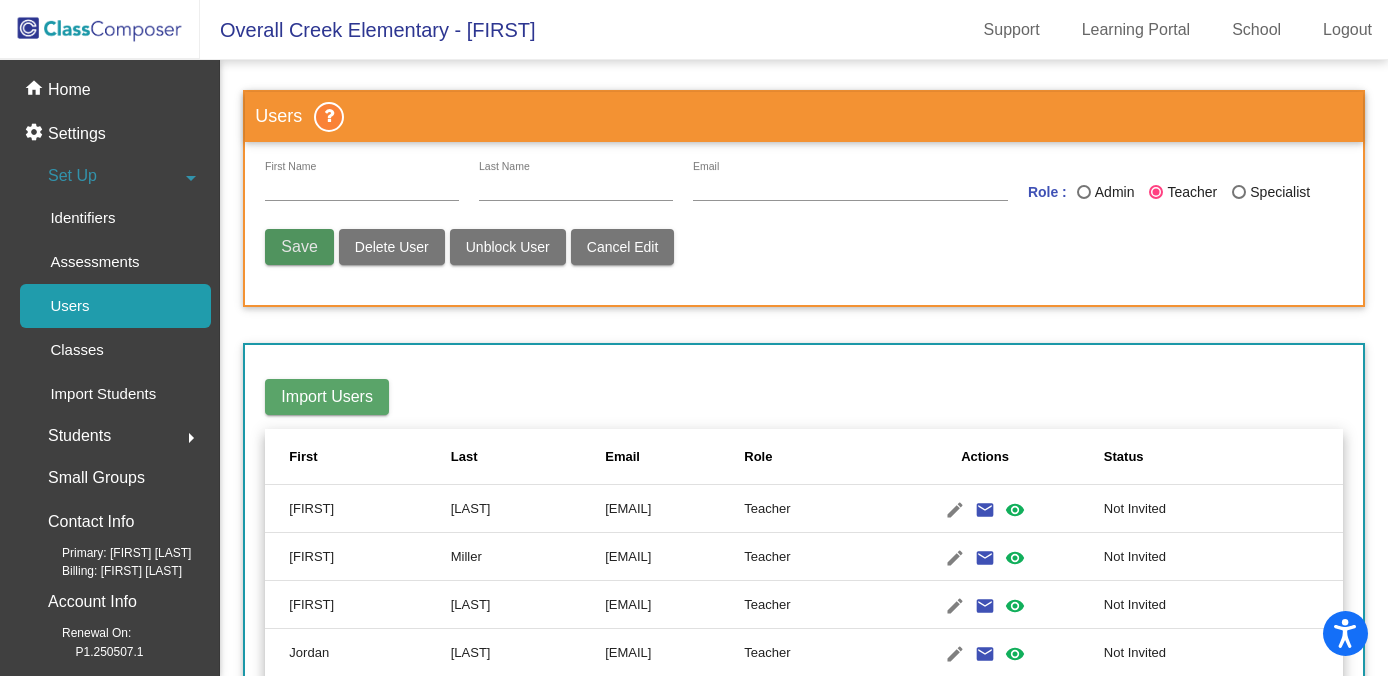 radio on "false" 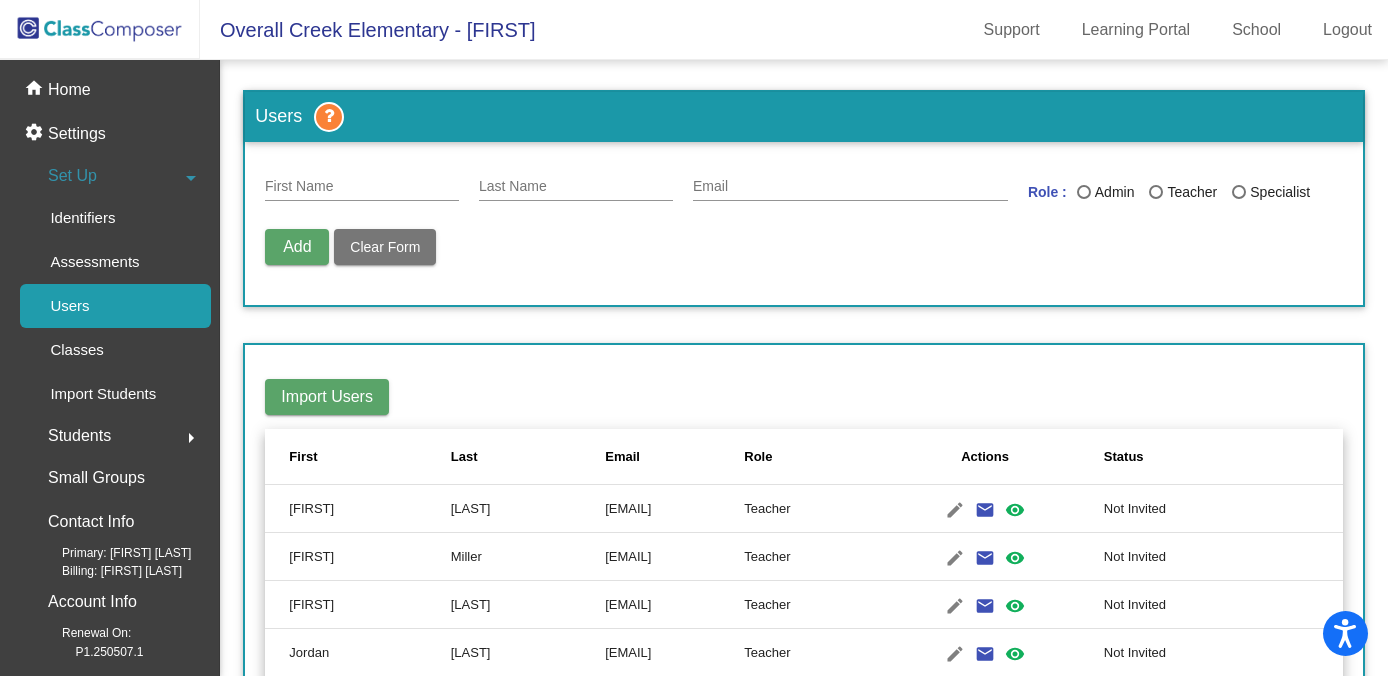 click on "Add   Delete User   Unblock User   Clear Form" at bounding box center (803, 257) 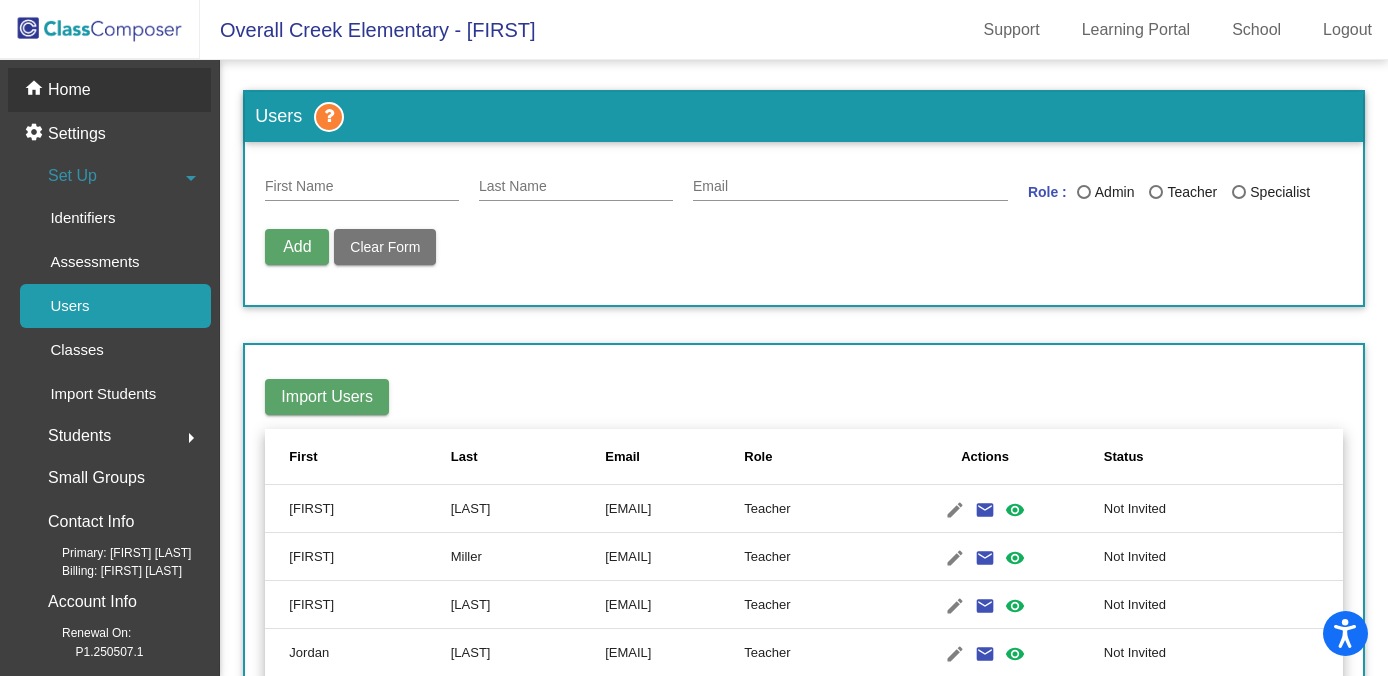 click on "Home" 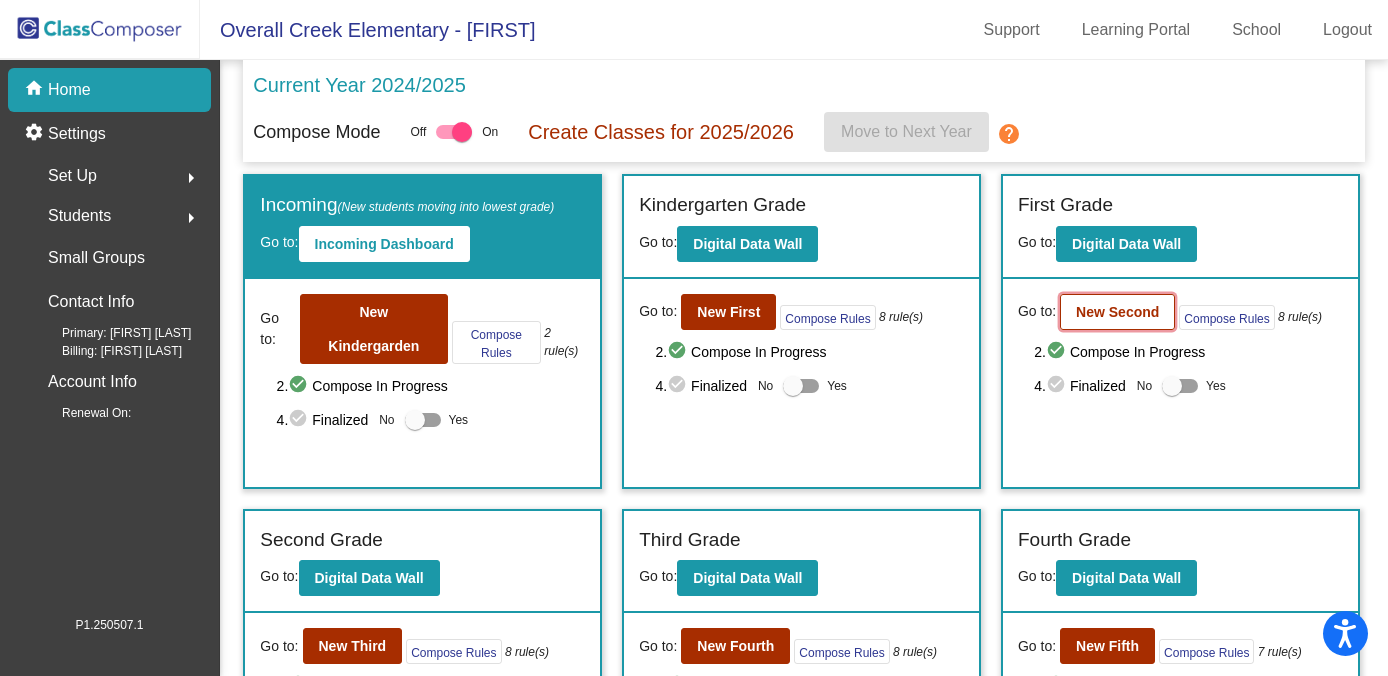 click on "New Second" 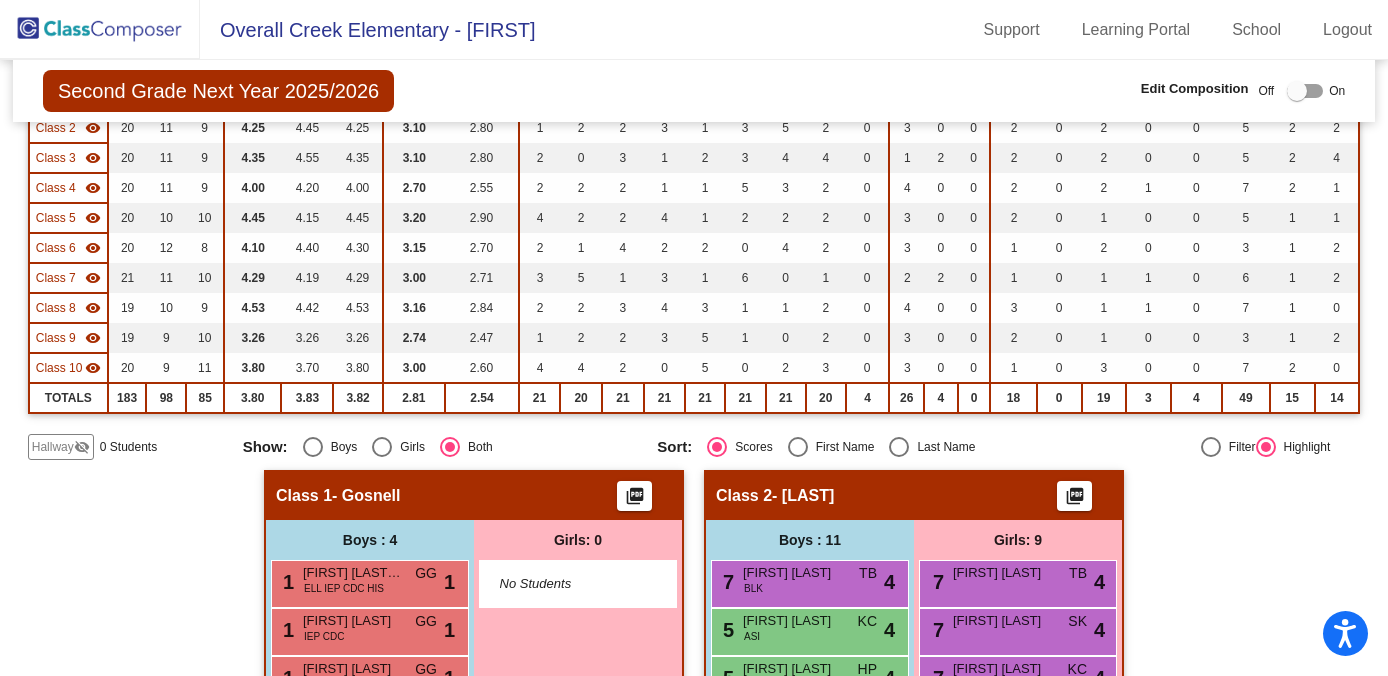 scroll, scrollTop: 354, scrollLeft: 0, axis: vertical 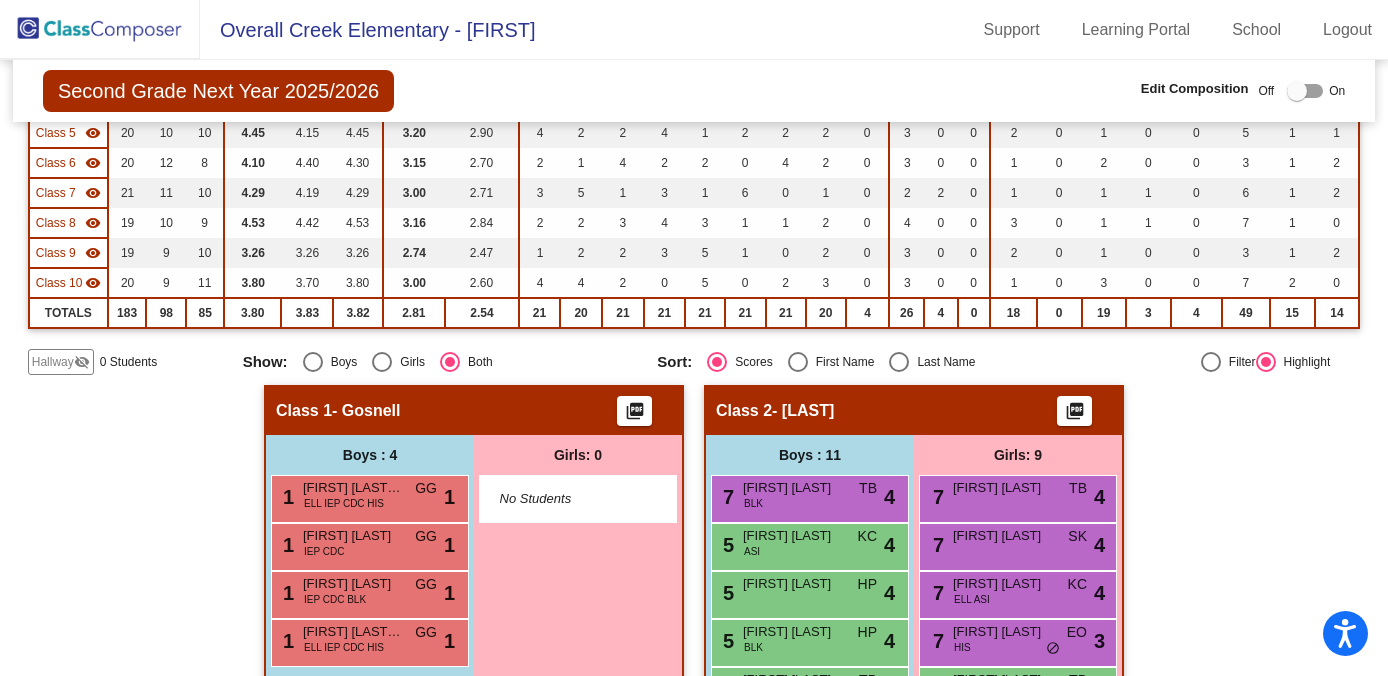 click on "Hallway" 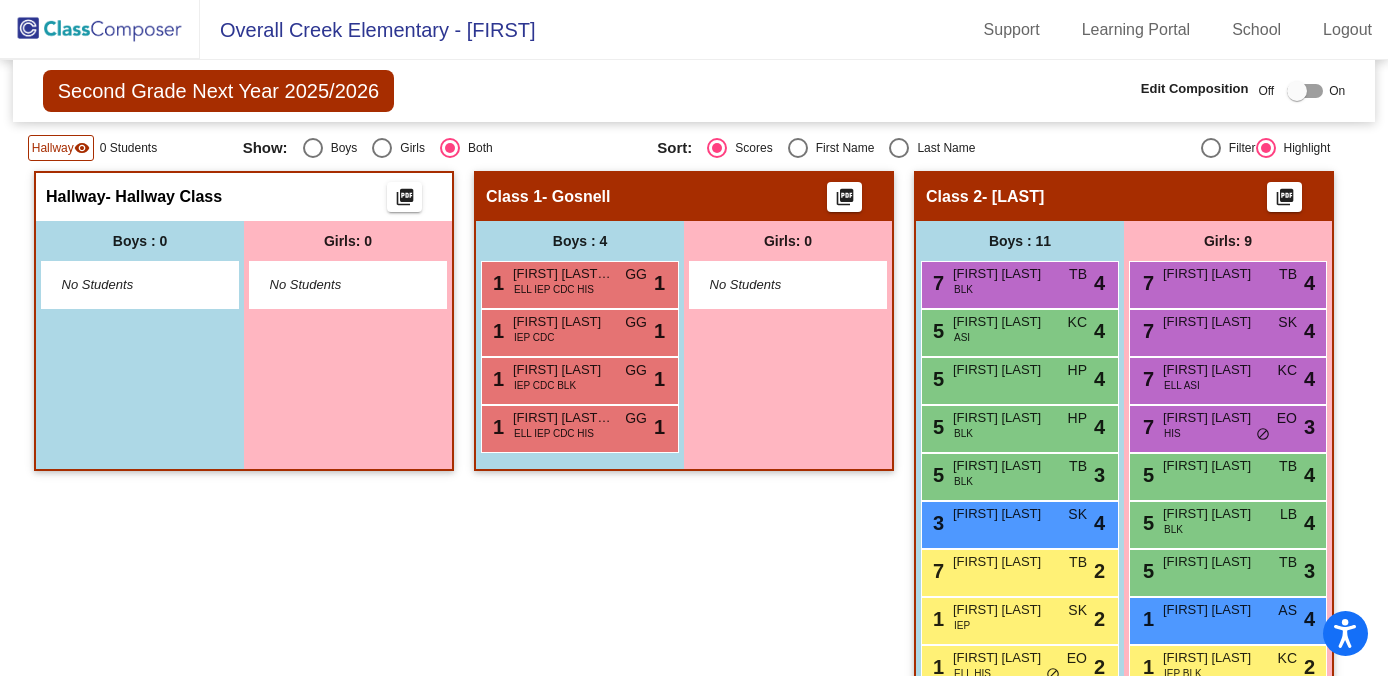 scroll, scrollTop: 327, scrollLeft: 0, axis: vertical 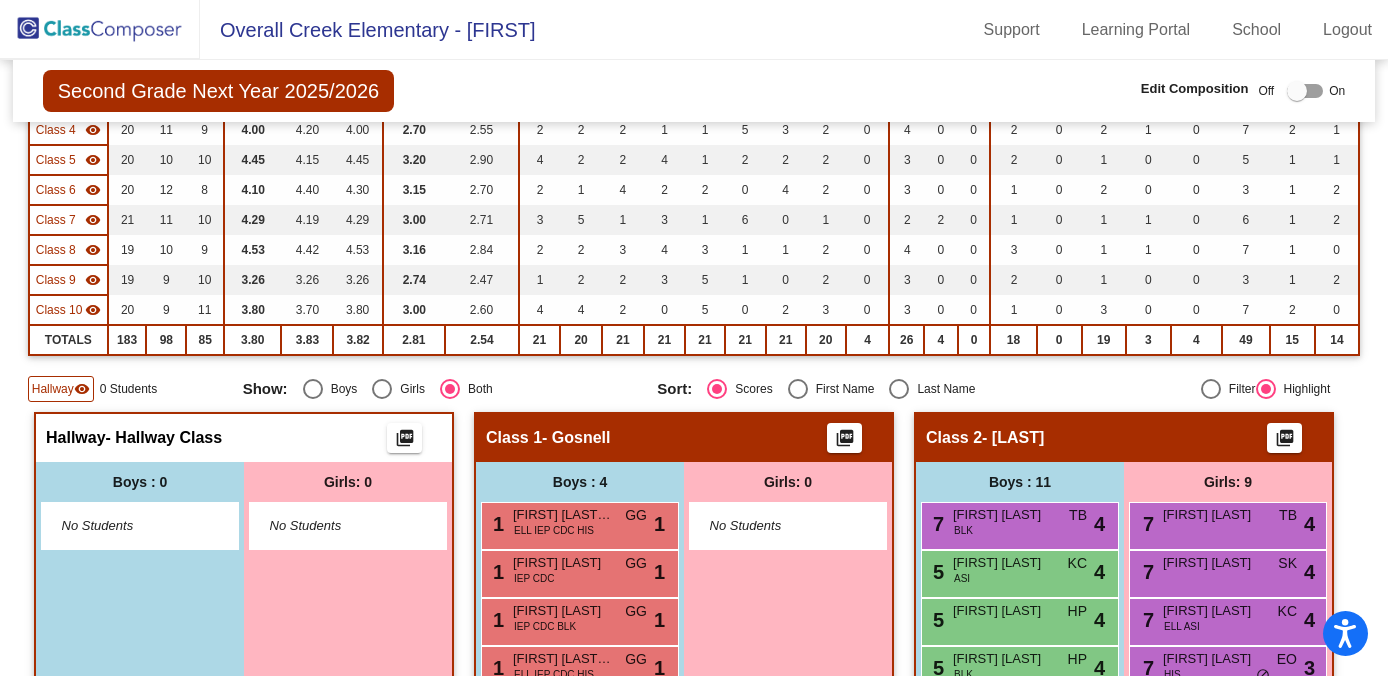 click at bounding box center [1305, 91] 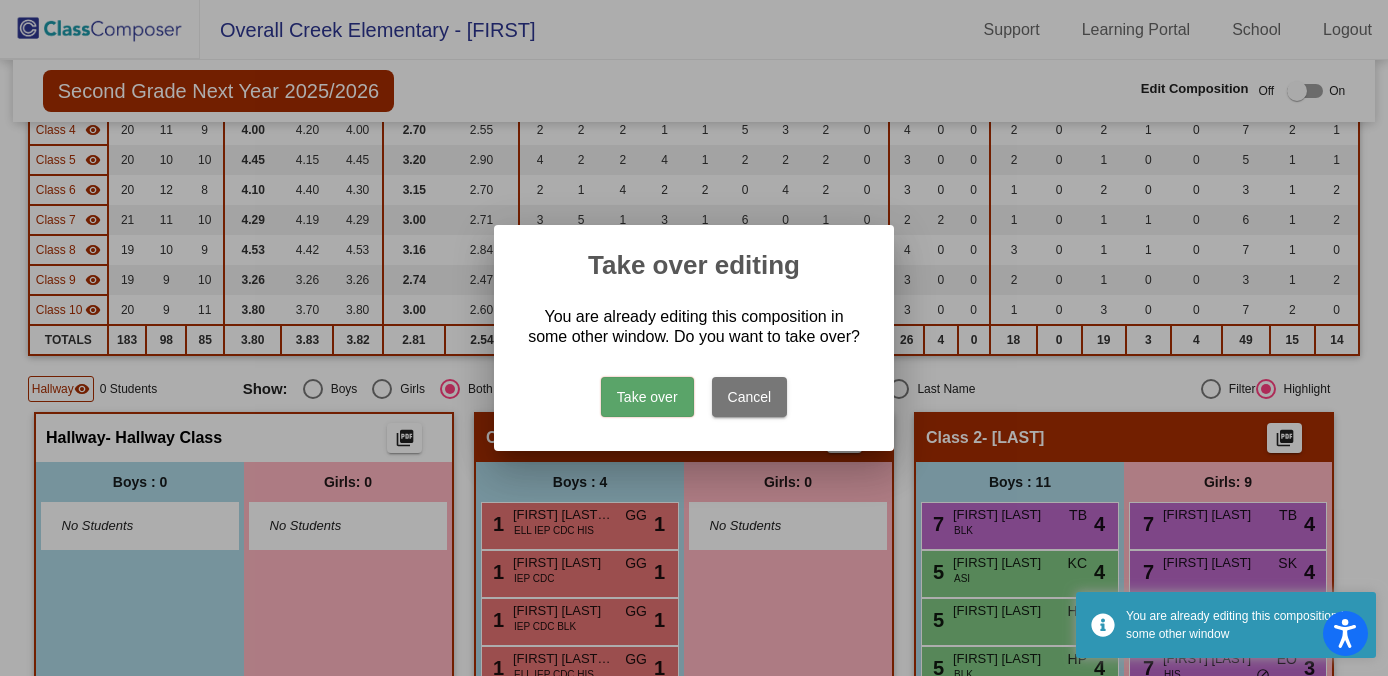 click on "Take over" at bounding box center [647, 397] 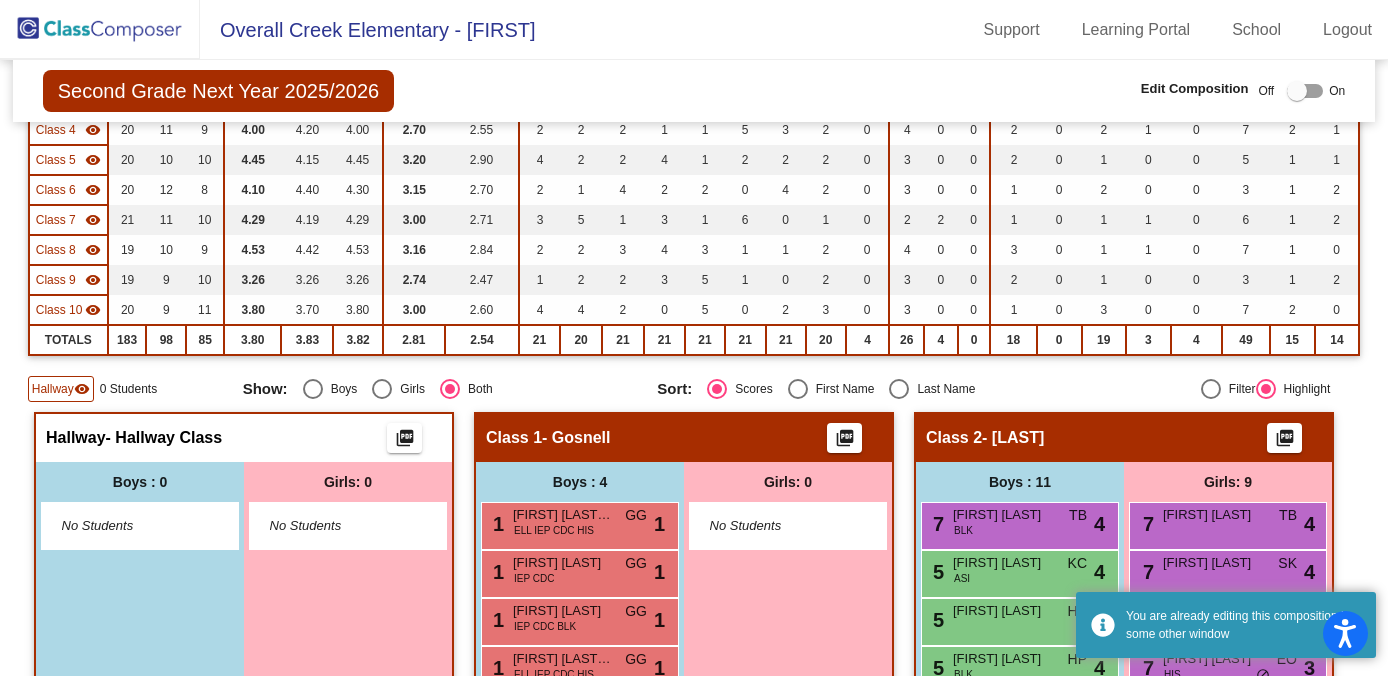 scroll, scrollTop: 0, scrollLeft: 0, axis: both 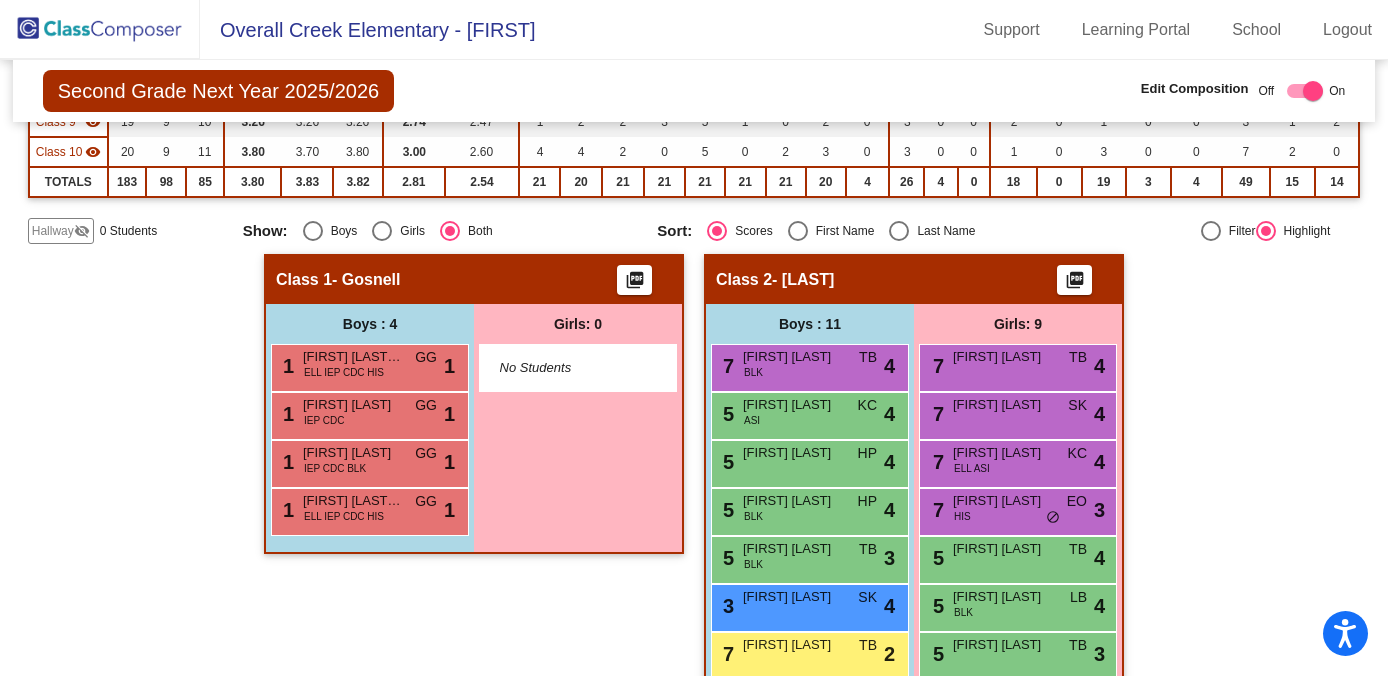 click on "Hallway" 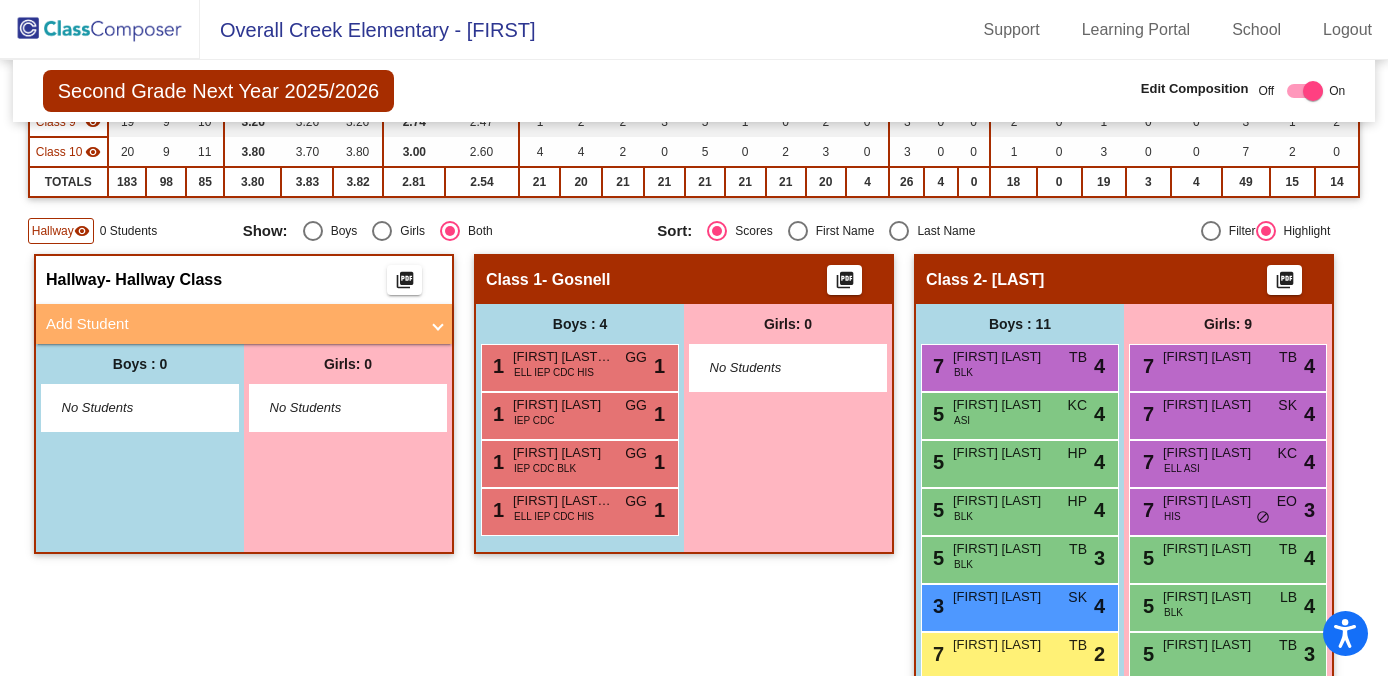 click on "Add Student" at bounding box center (244, 324) 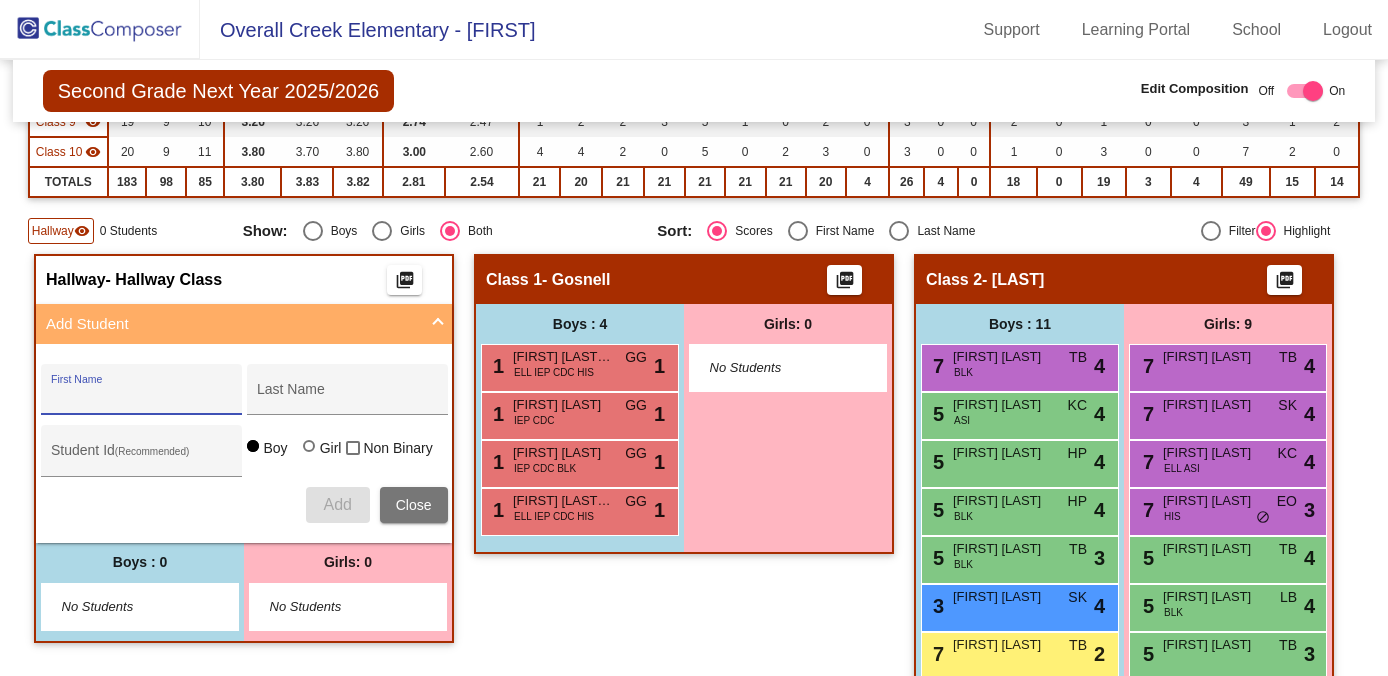 click on "First Name" at bounding box center [141, 397] 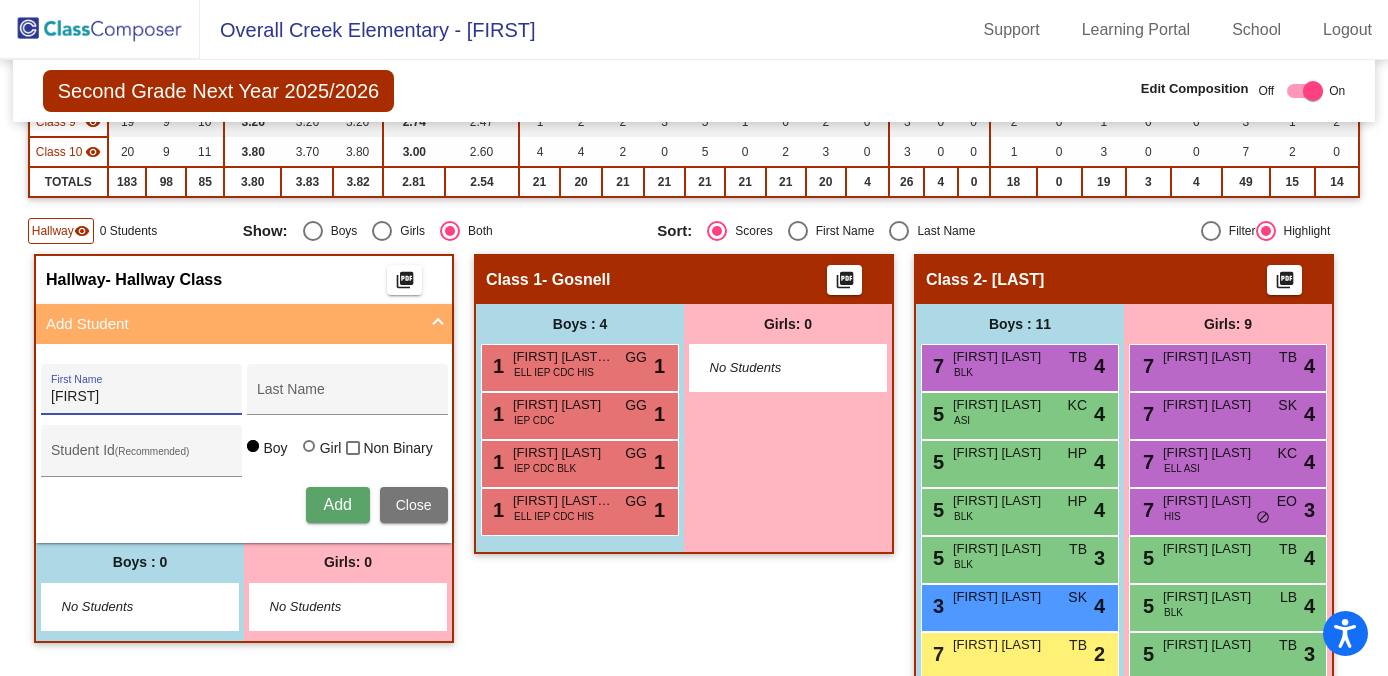 type on "[FIRST]" 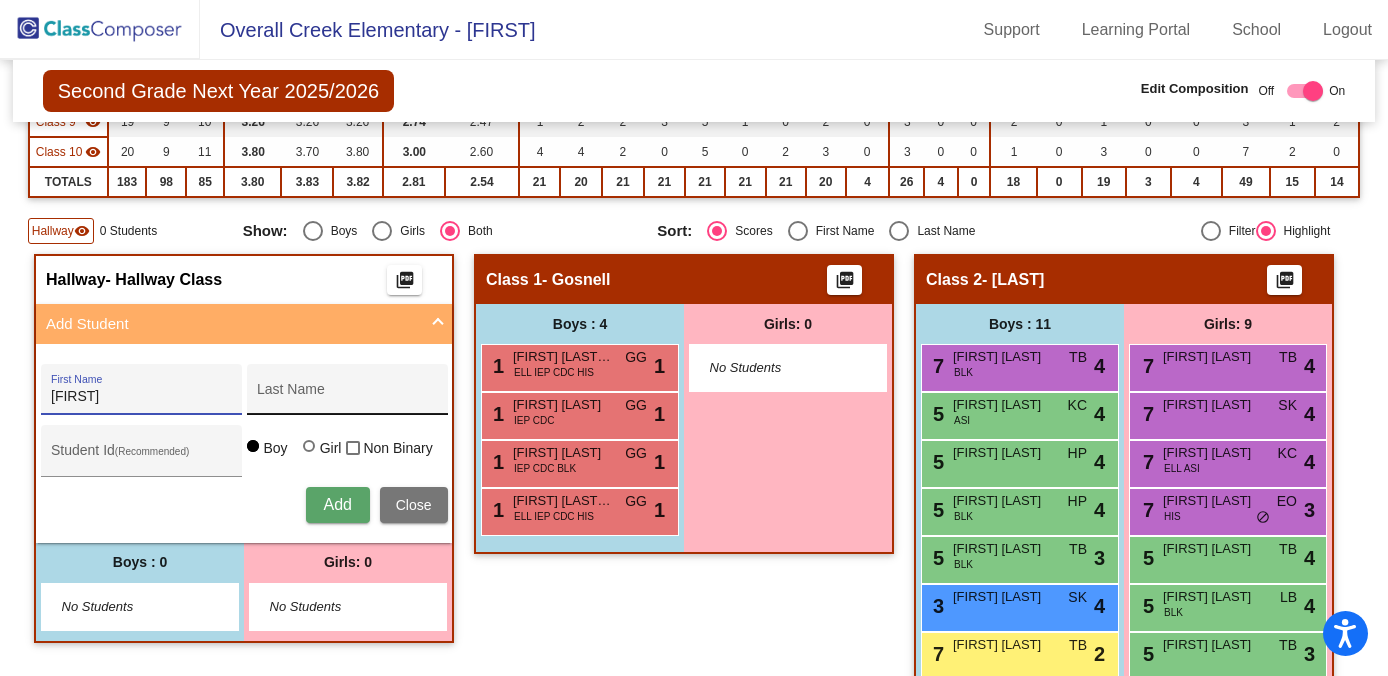 click on "Last Name" at bounding box center (347, 395) 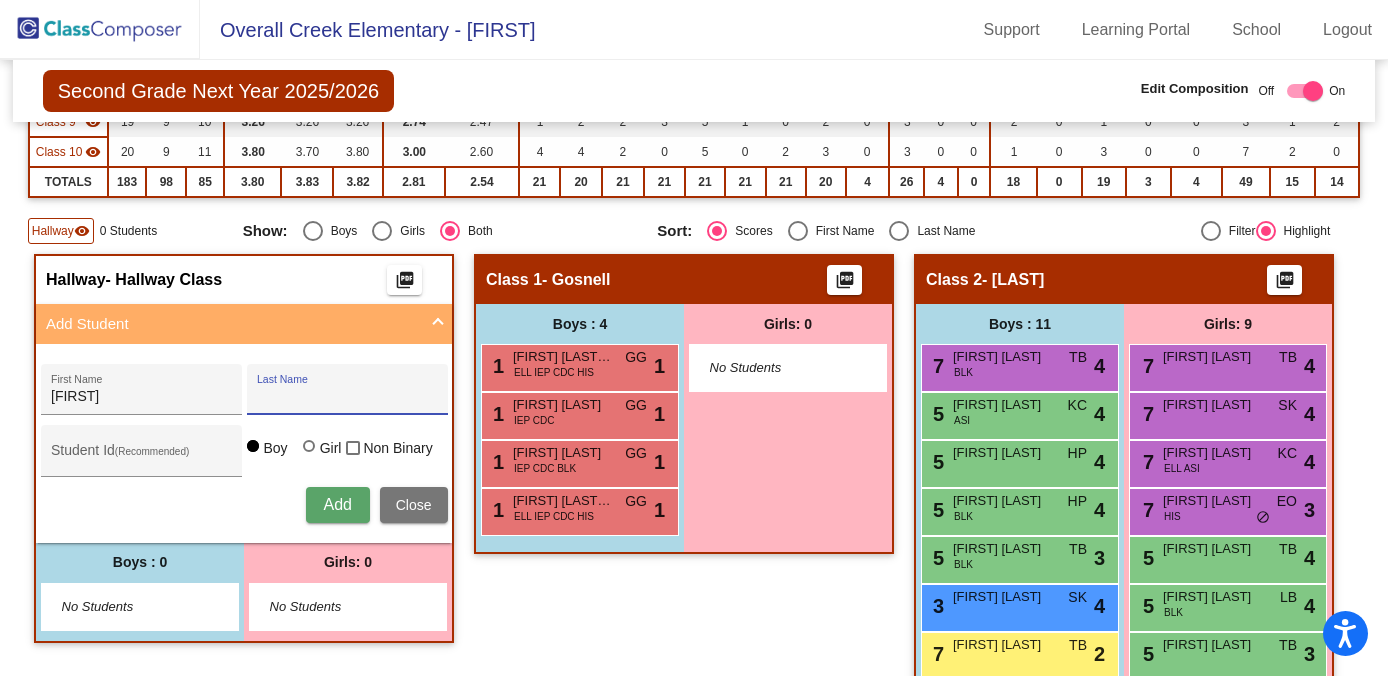 click on "Last Name" at bounding box center (347, 397) 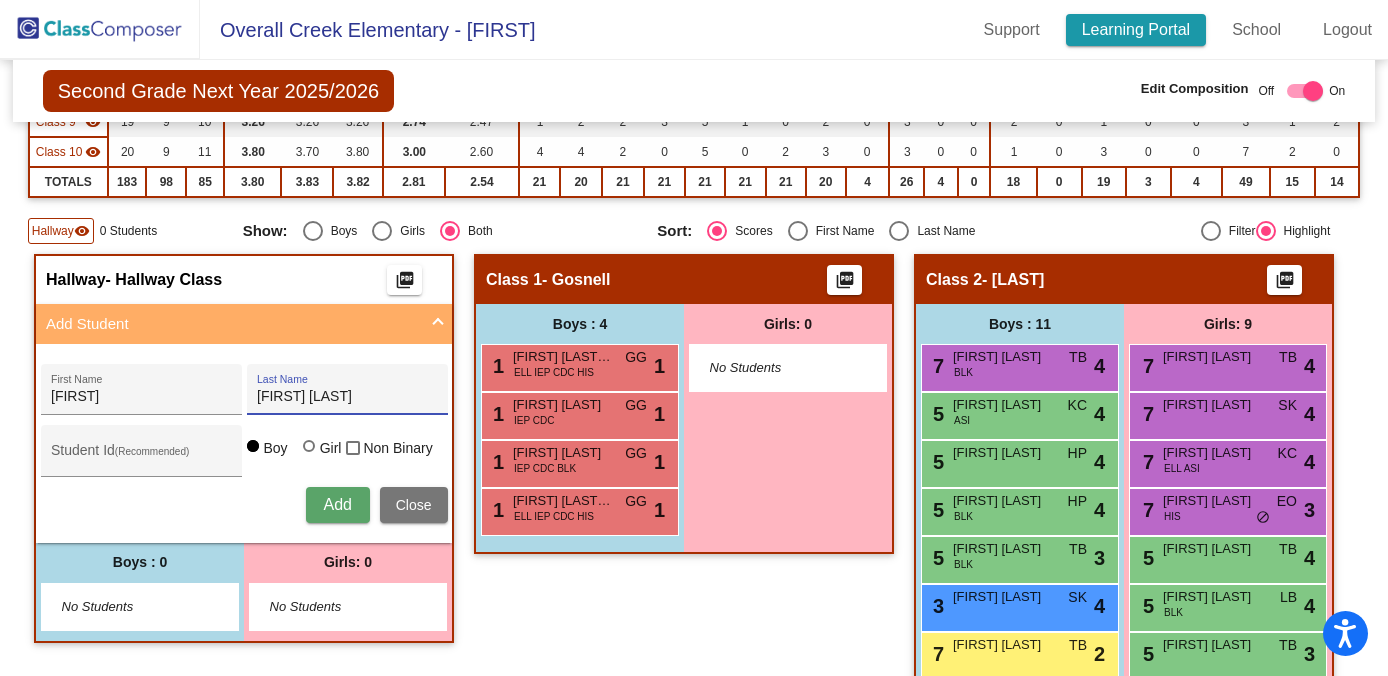 type on "[FIRST] [LAST]" 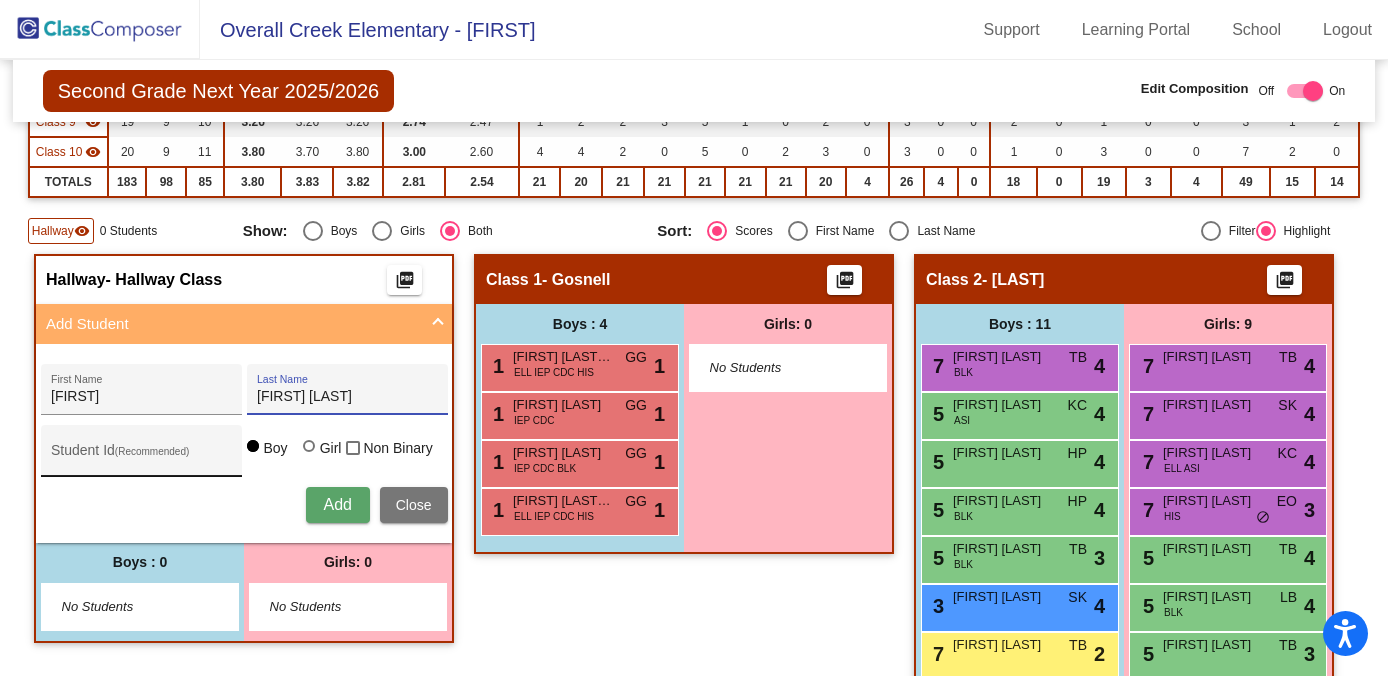 click on "Student Id  (Recommended)" at bounding box center (141, 458) 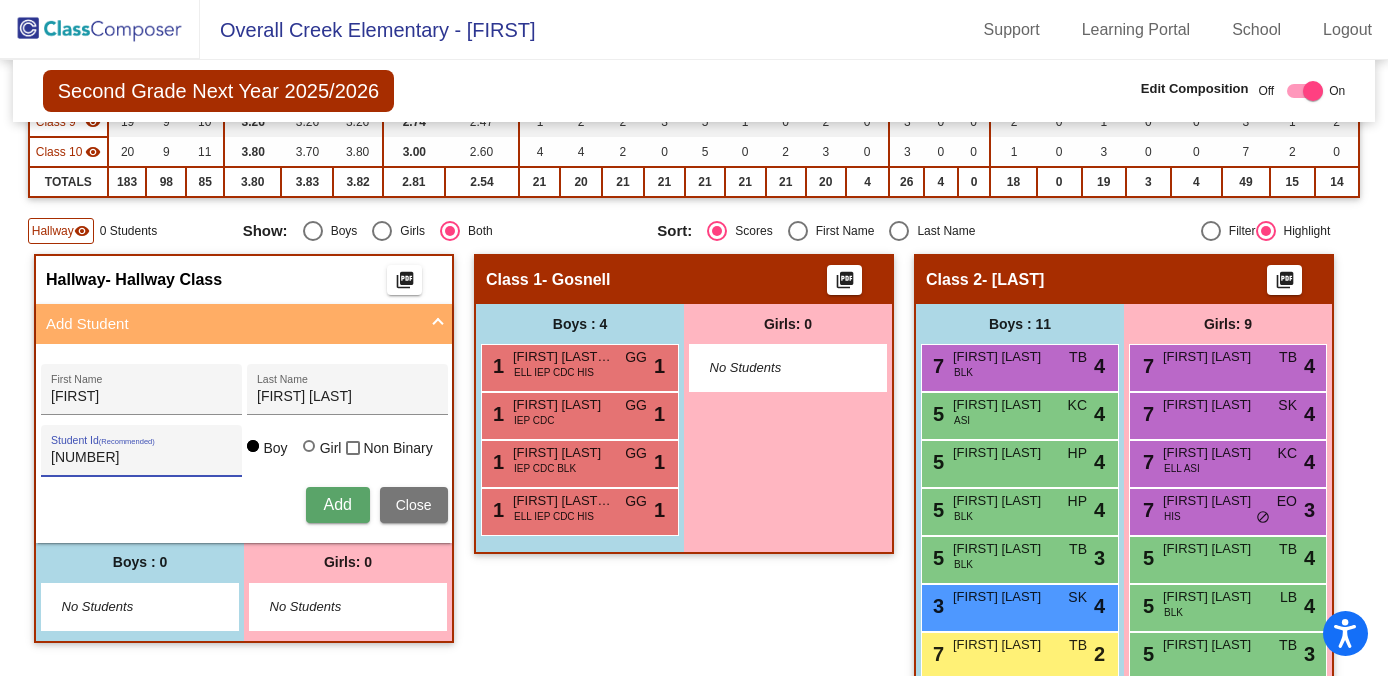 type on "[NUMBER]" 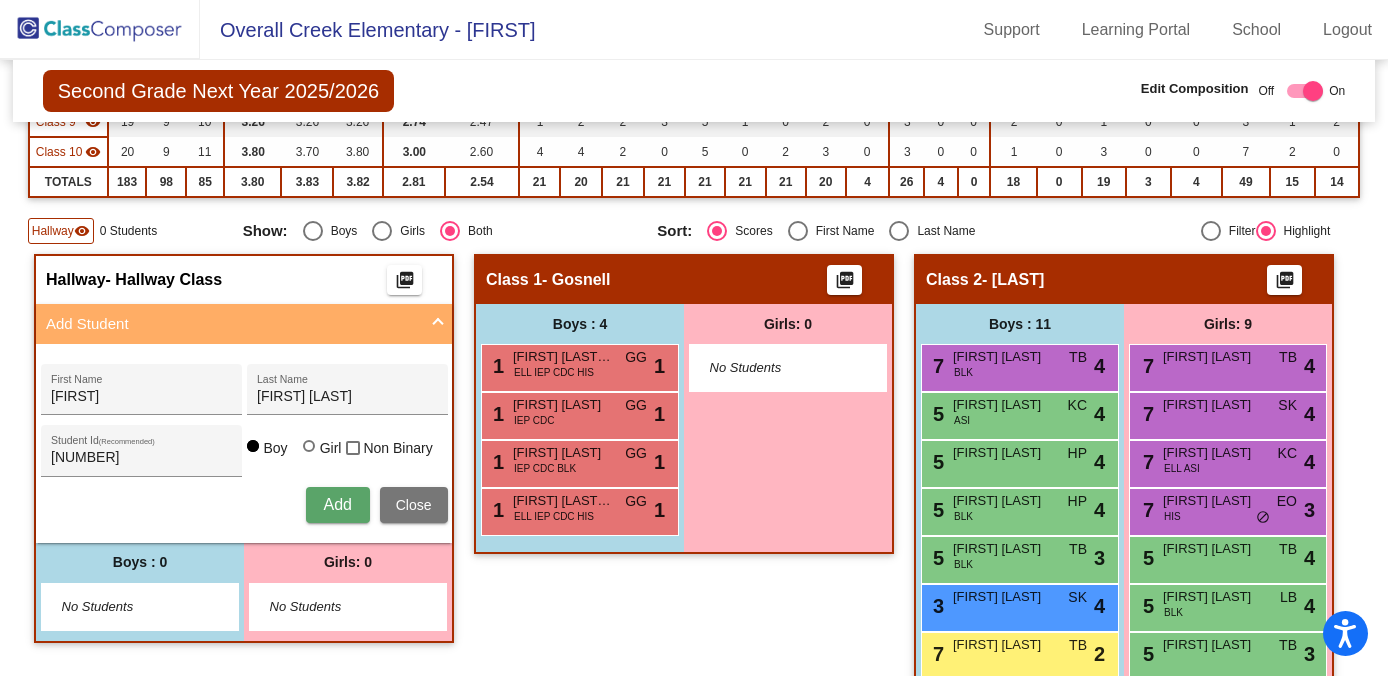 type 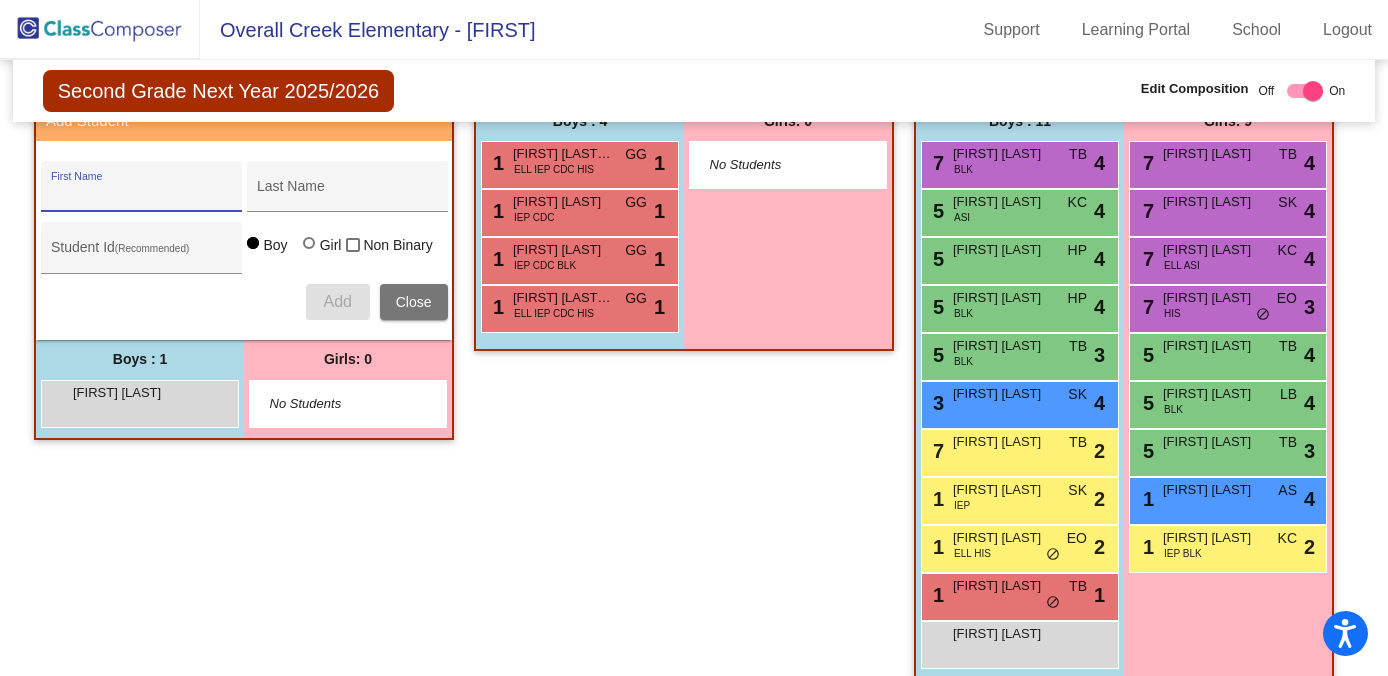 scroll, scrollTop: 731, scrollLeft: 0, axis: vertical 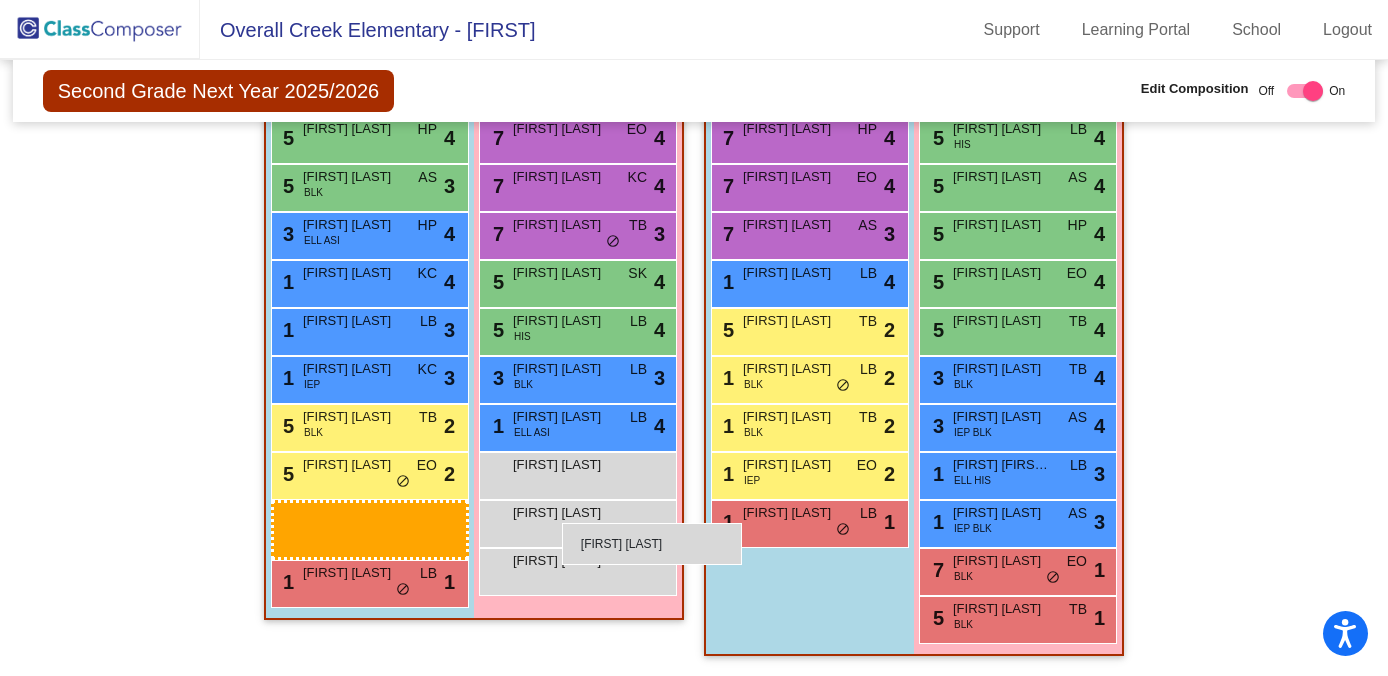 drag, startPoint x: 416, startPoint y: 278, endPoint x: 563, endPoint y: 520, distance: 283.14838 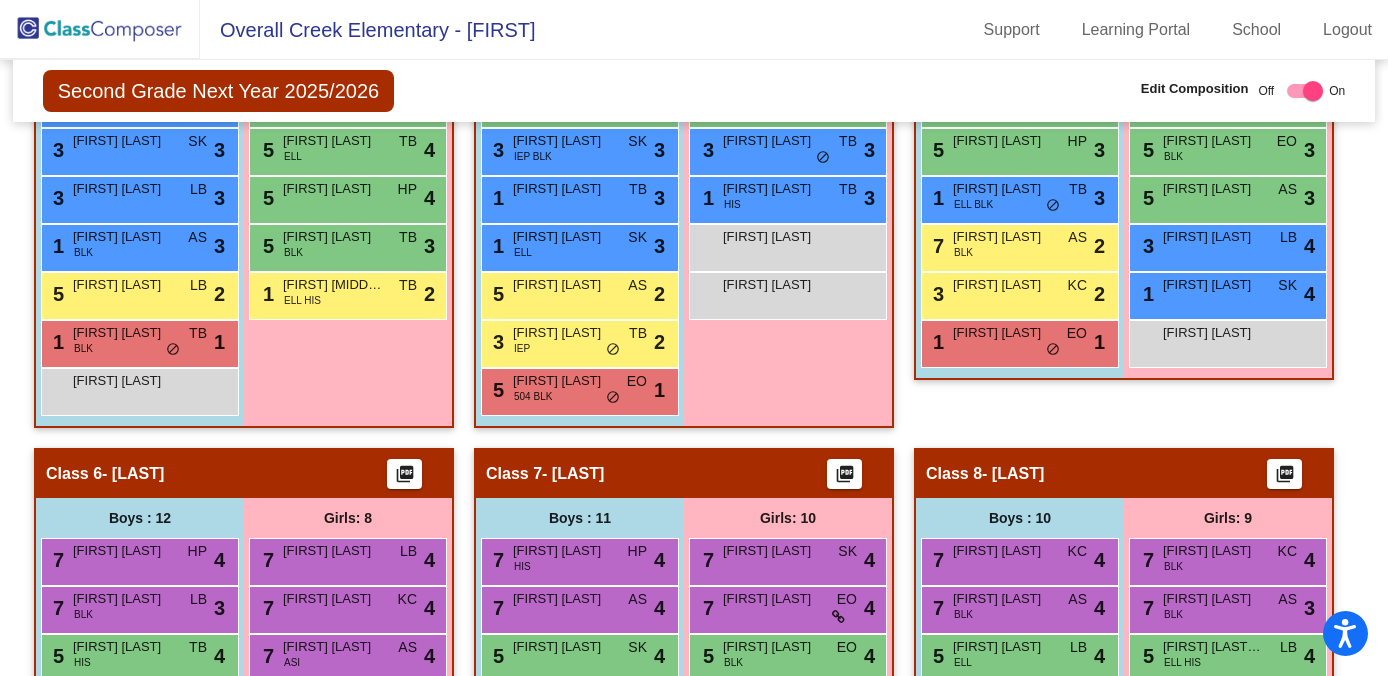 scroll, scrollTop: 0, scrollLeft: 0, axis: both 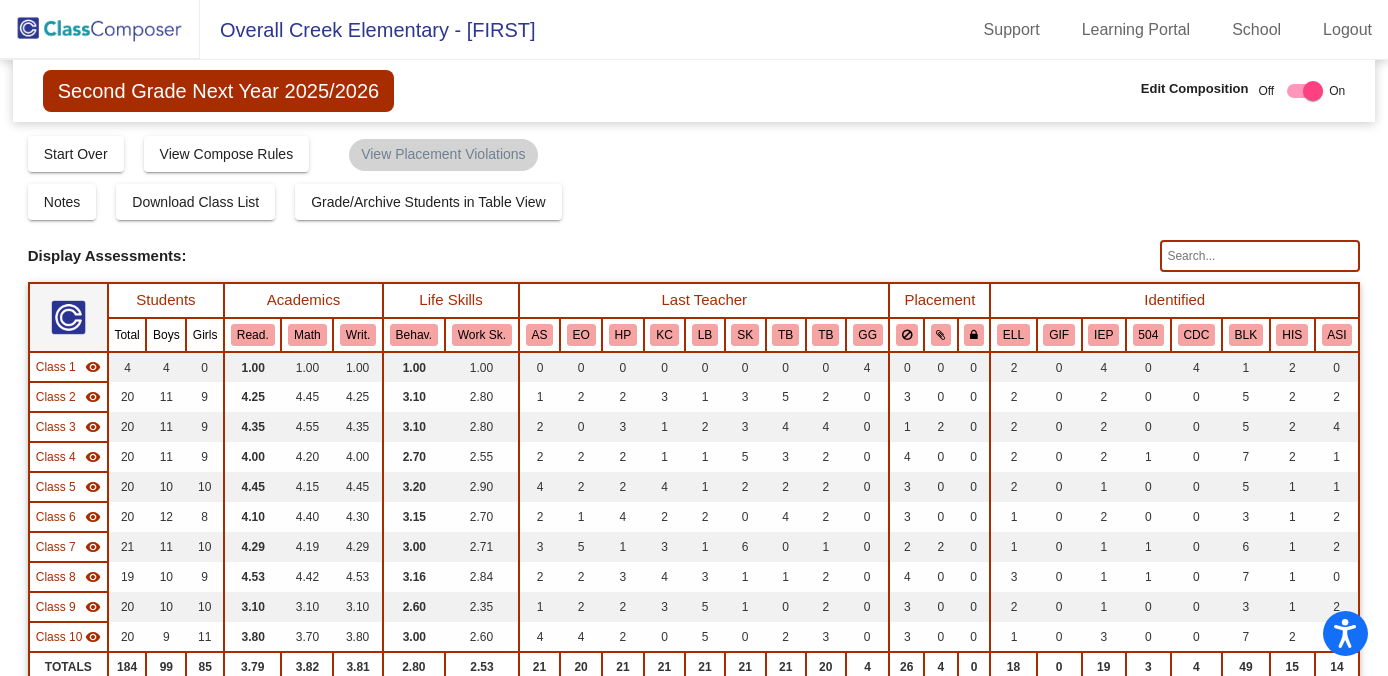 click 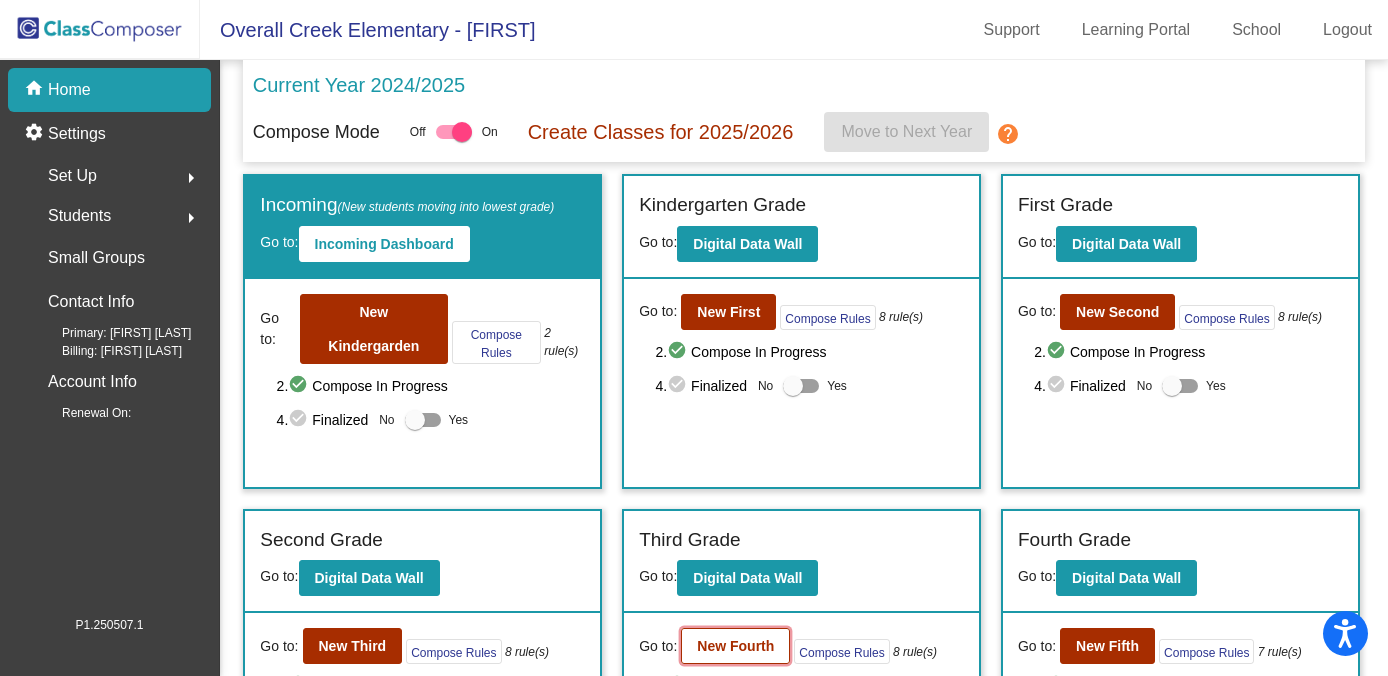 click on "New Fourth" 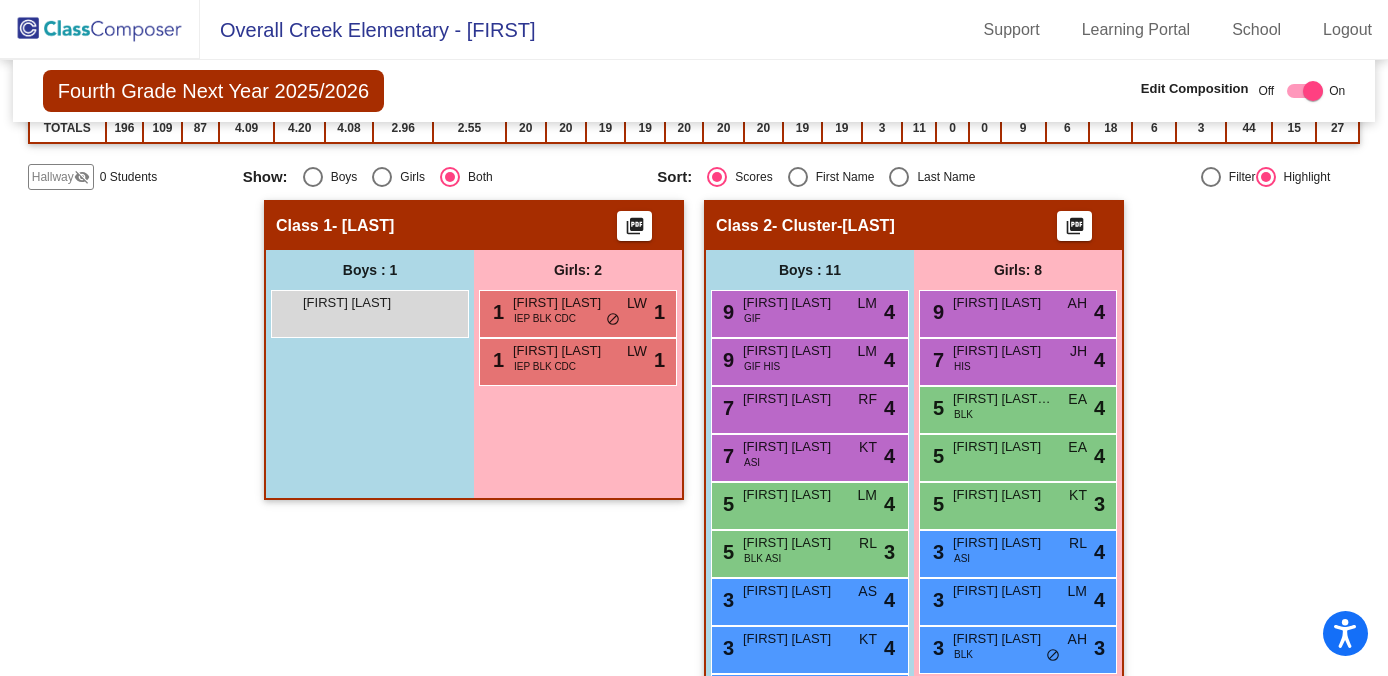 scroll, scrollTop: 476, scrollLeft: 0, axis: vertical 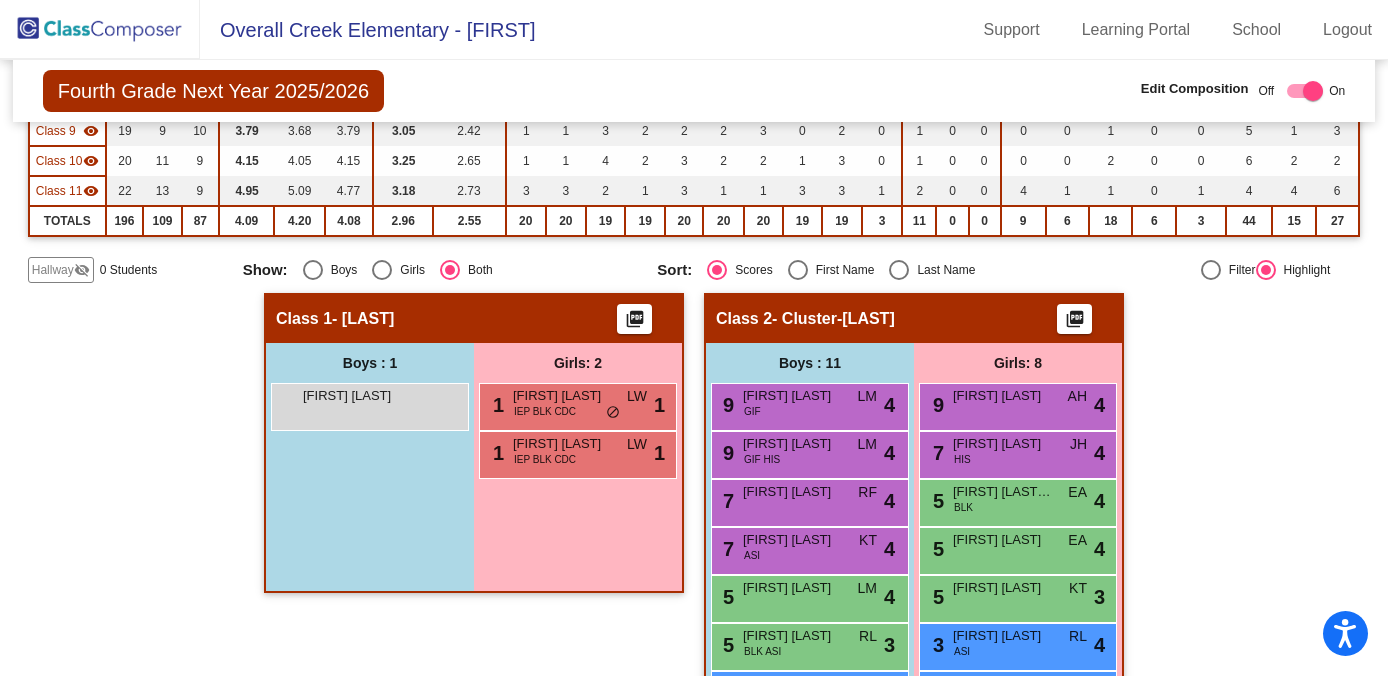 click on "Hallway" 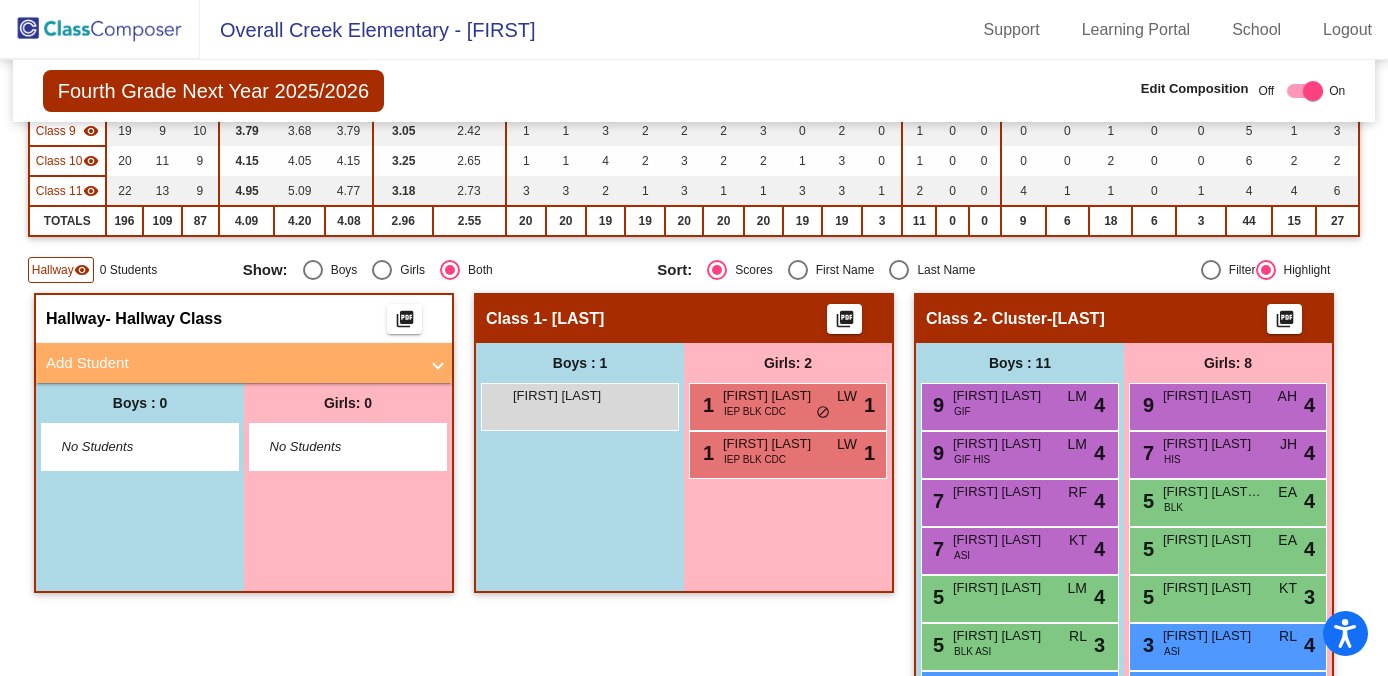 click at bounding box center [438, 363] 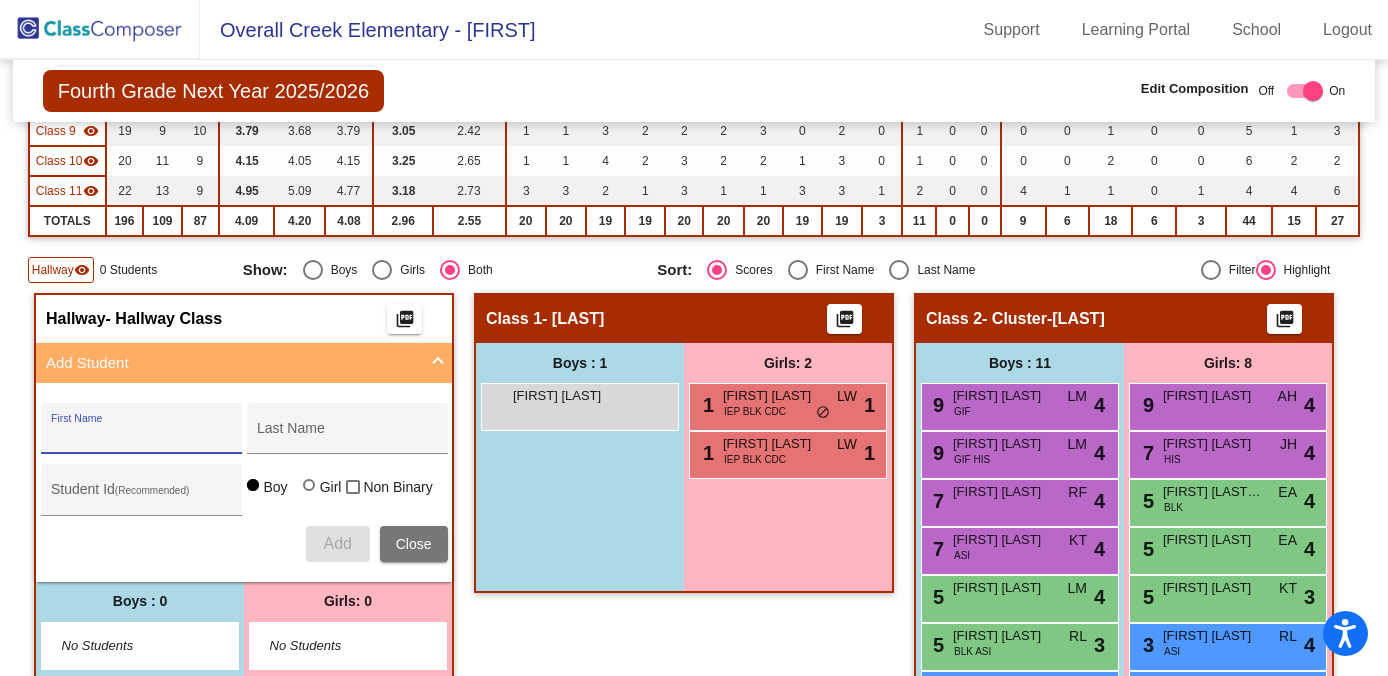 click on "First Name" at bounding box center [141, 436] 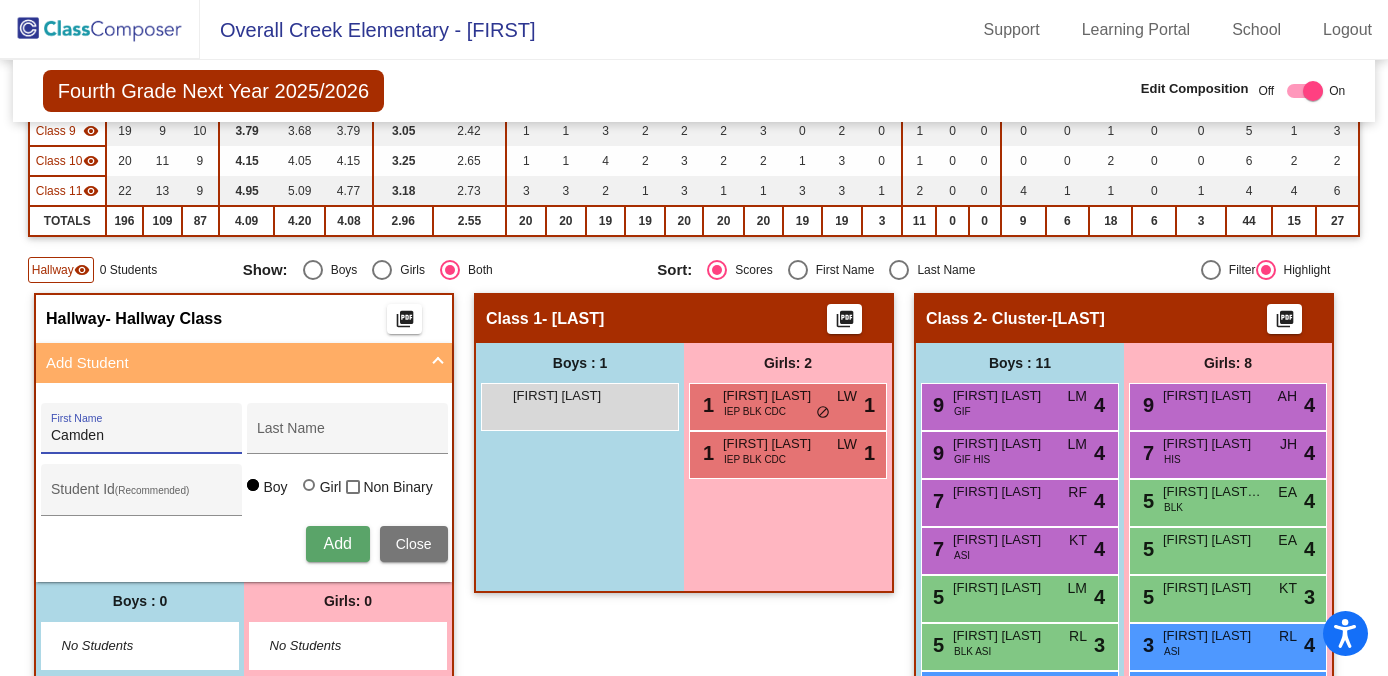 type on "Camden" 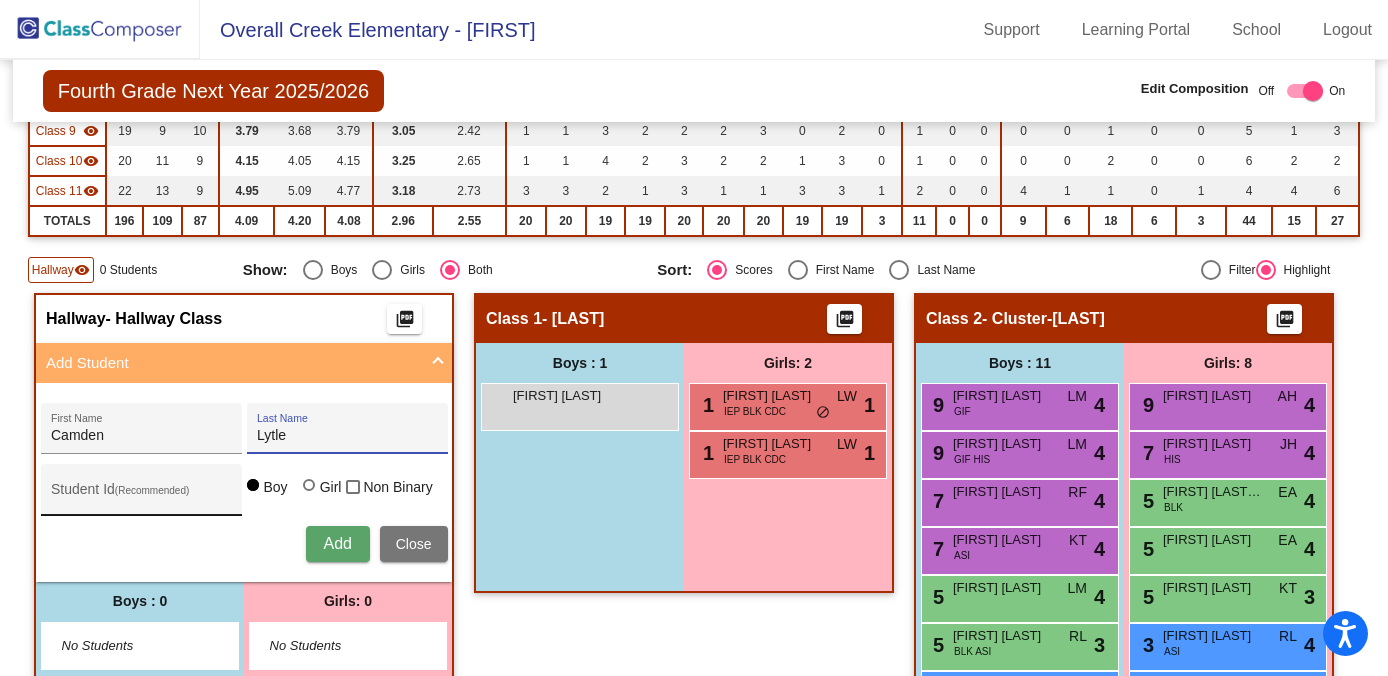 type on "Lytle" 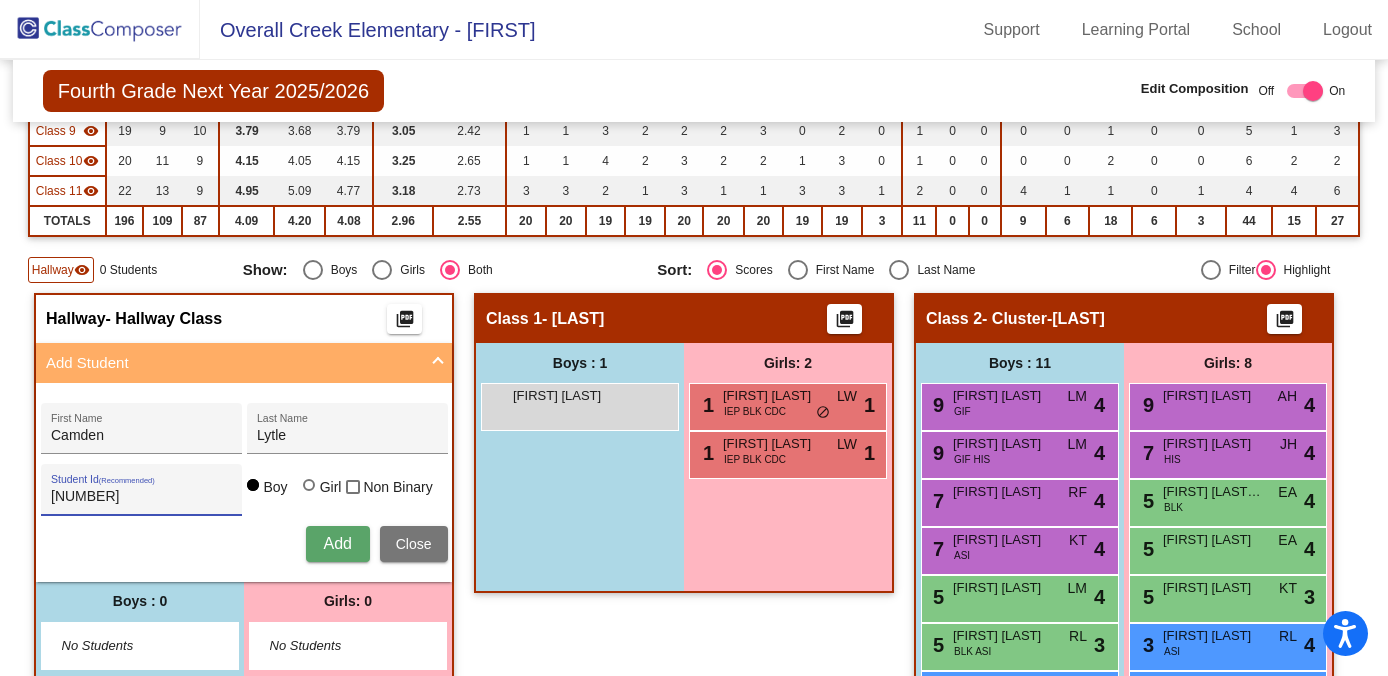 type on "[NUMBER]" 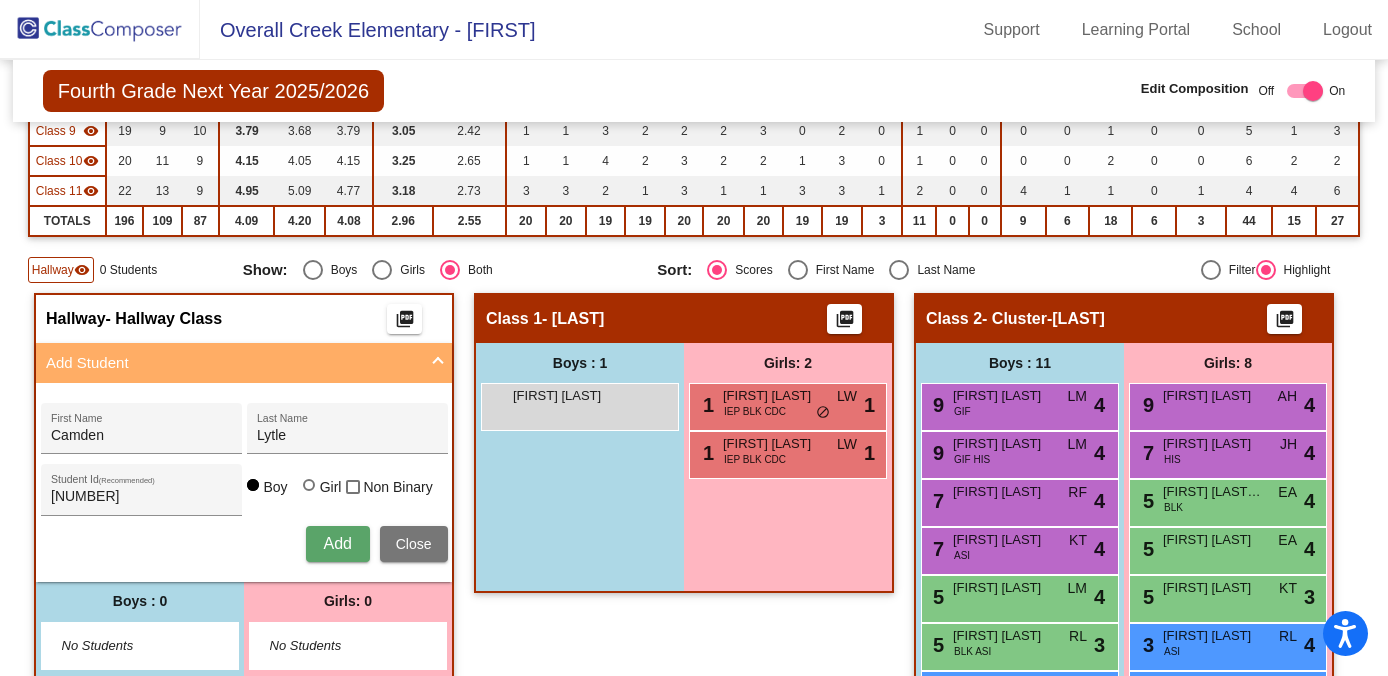 type 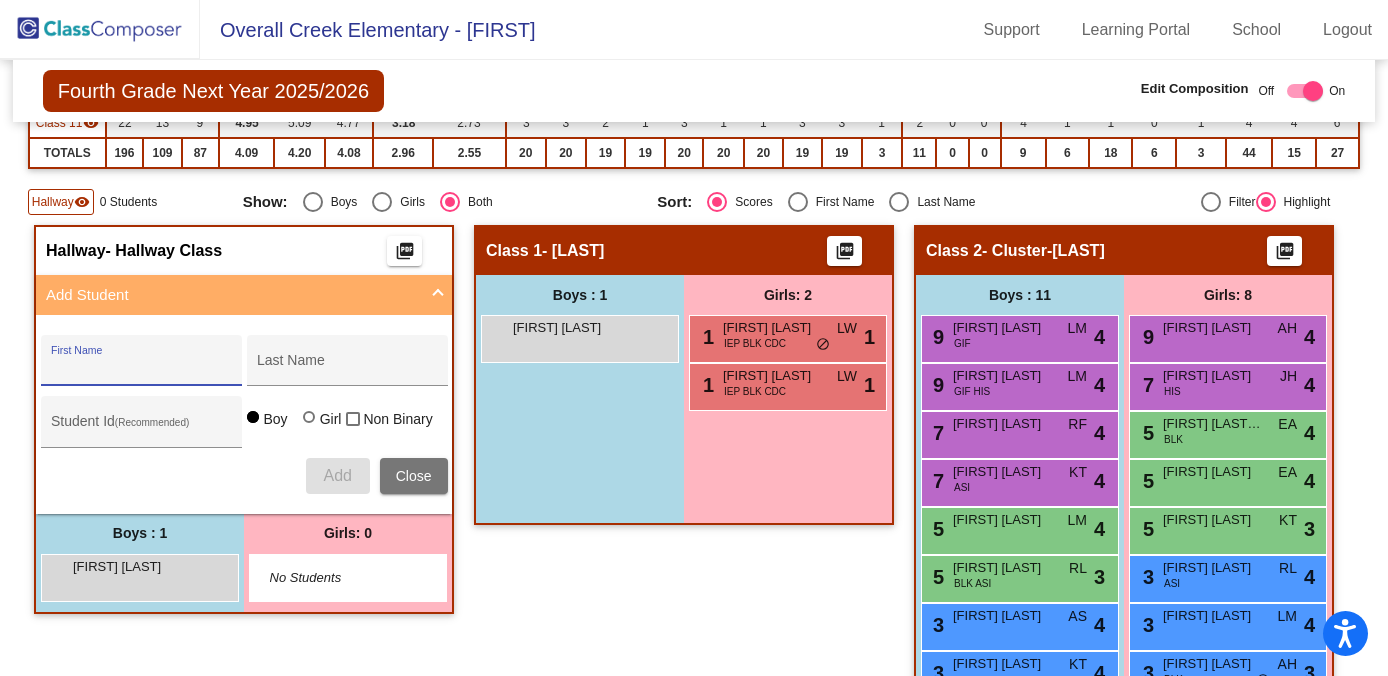 scroll, scrollTop: 0, scrollLeft: 0, axis: both 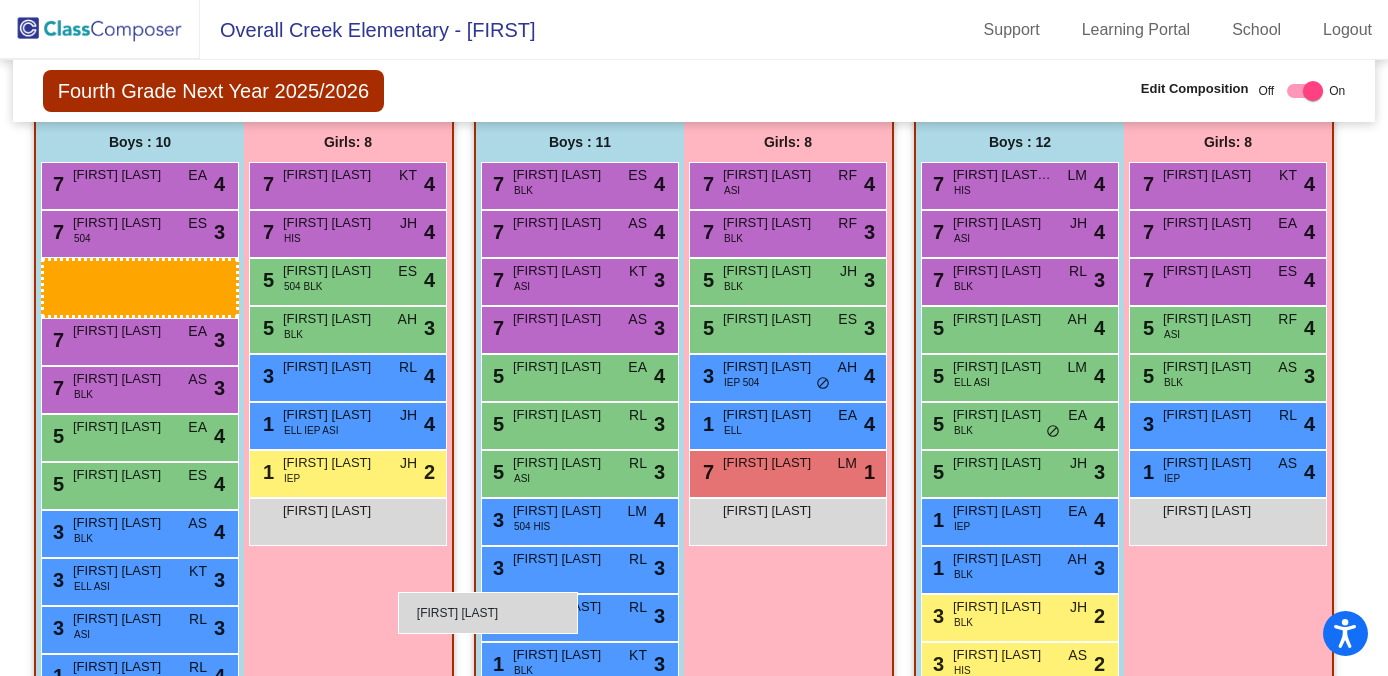 drag, startPoint x: 405, startPoint y: 339, endPoint x: 396, endPoint y: 591, distance: 252.16066 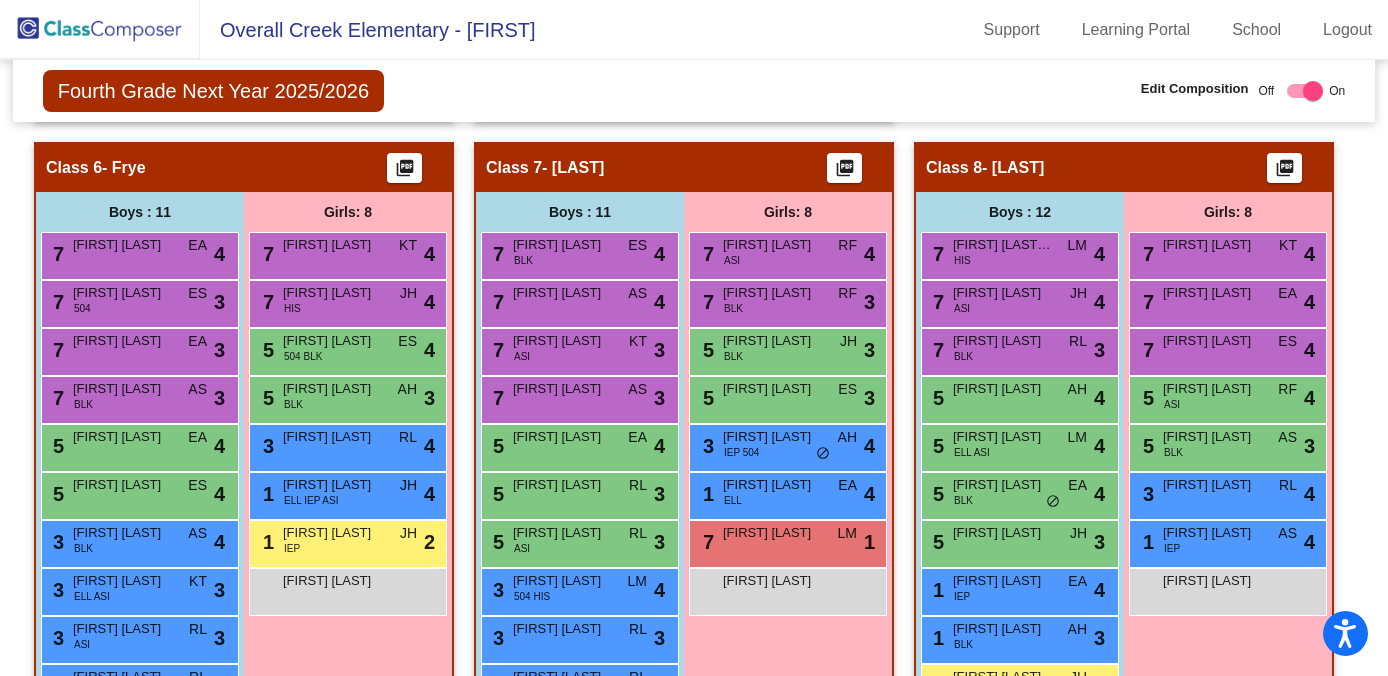 scroll, scrollTop: 1952, scrollLeft: 0, axis: vertical 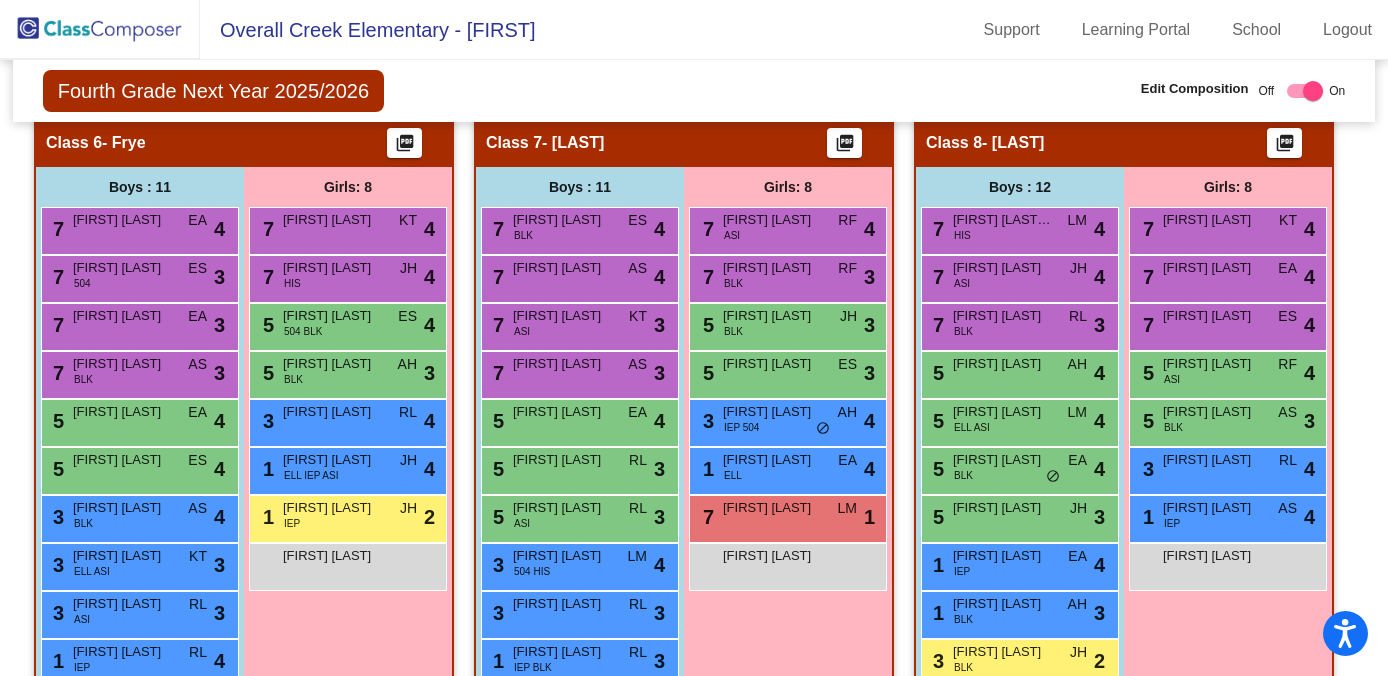 click 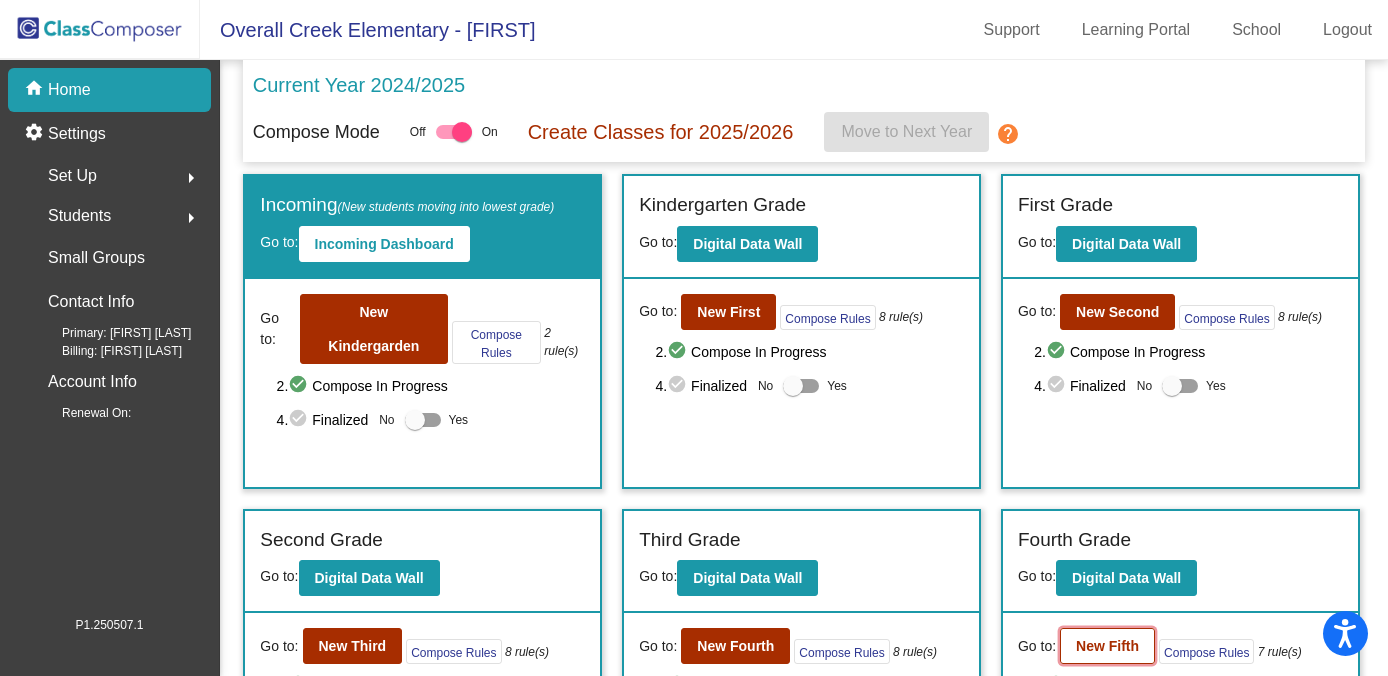 click on "New Fifth" 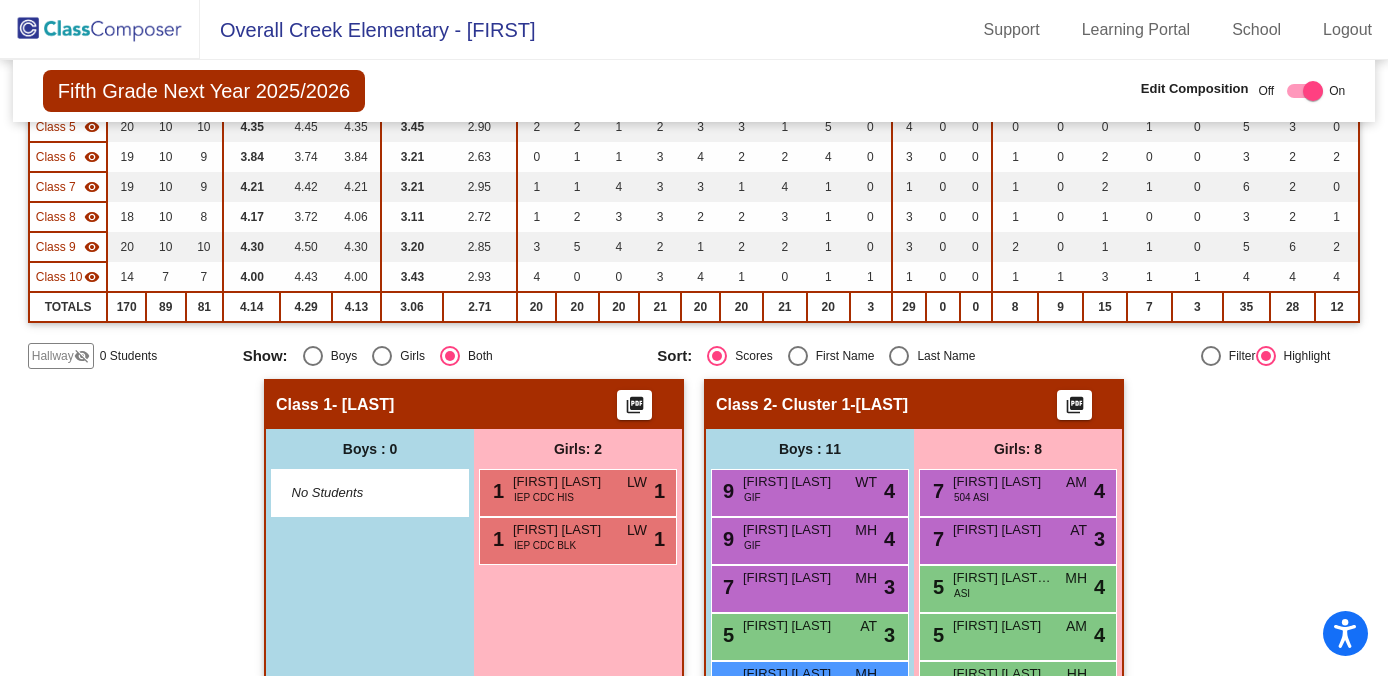 scroll, scrollTop: 357, scrollLeft: 0, axis: vertical 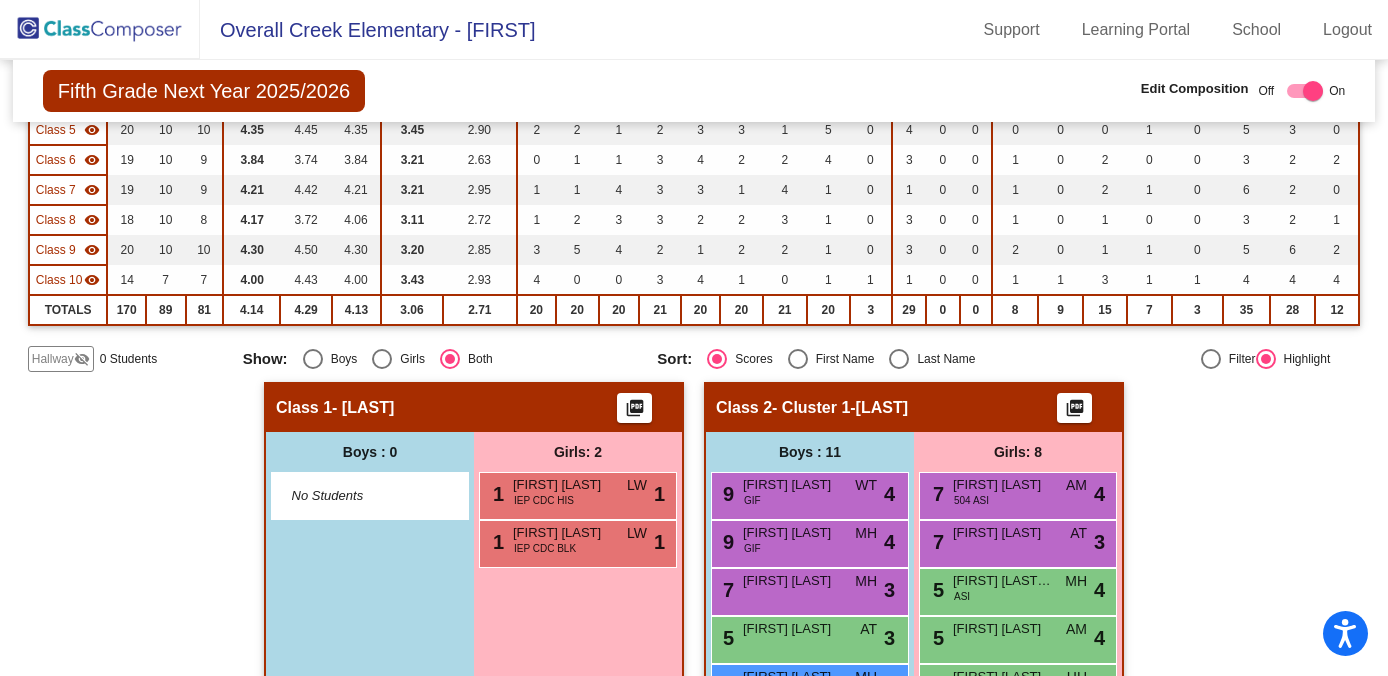 click on "Hallway   visibility_off" 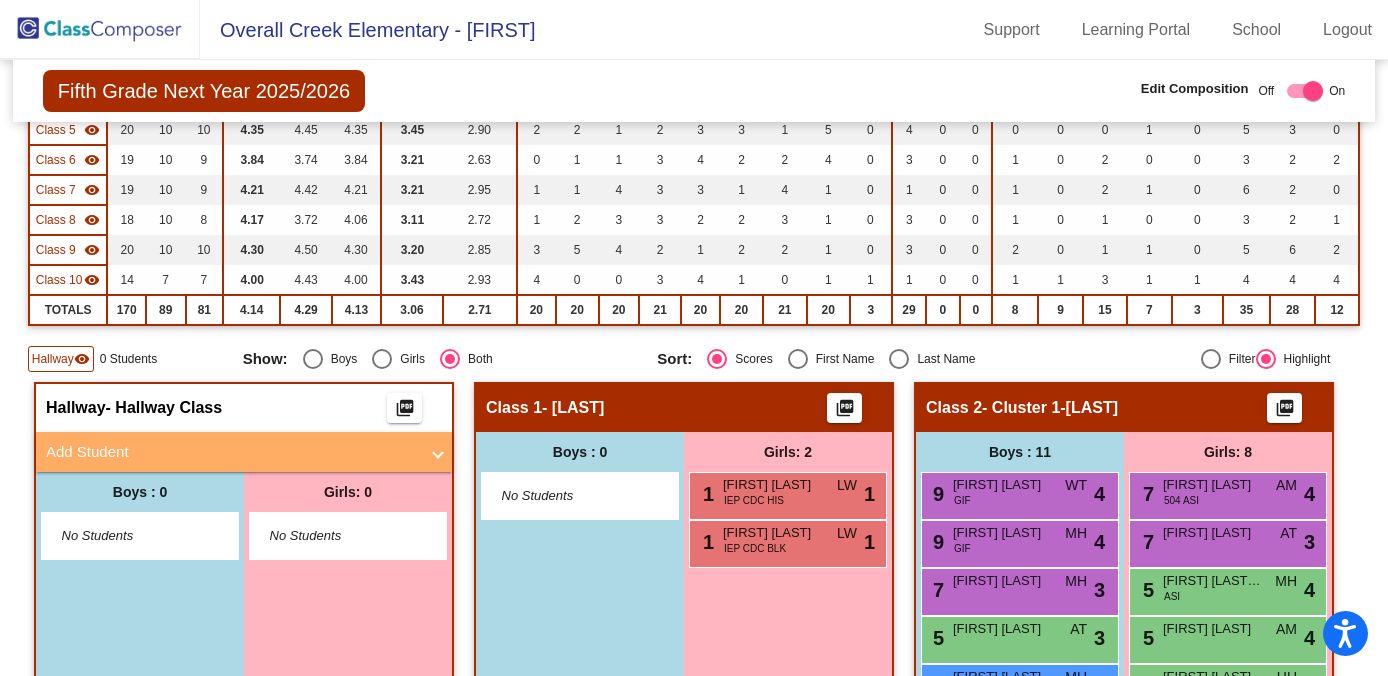 click on "Add Student" at bounding box center (244, 452) 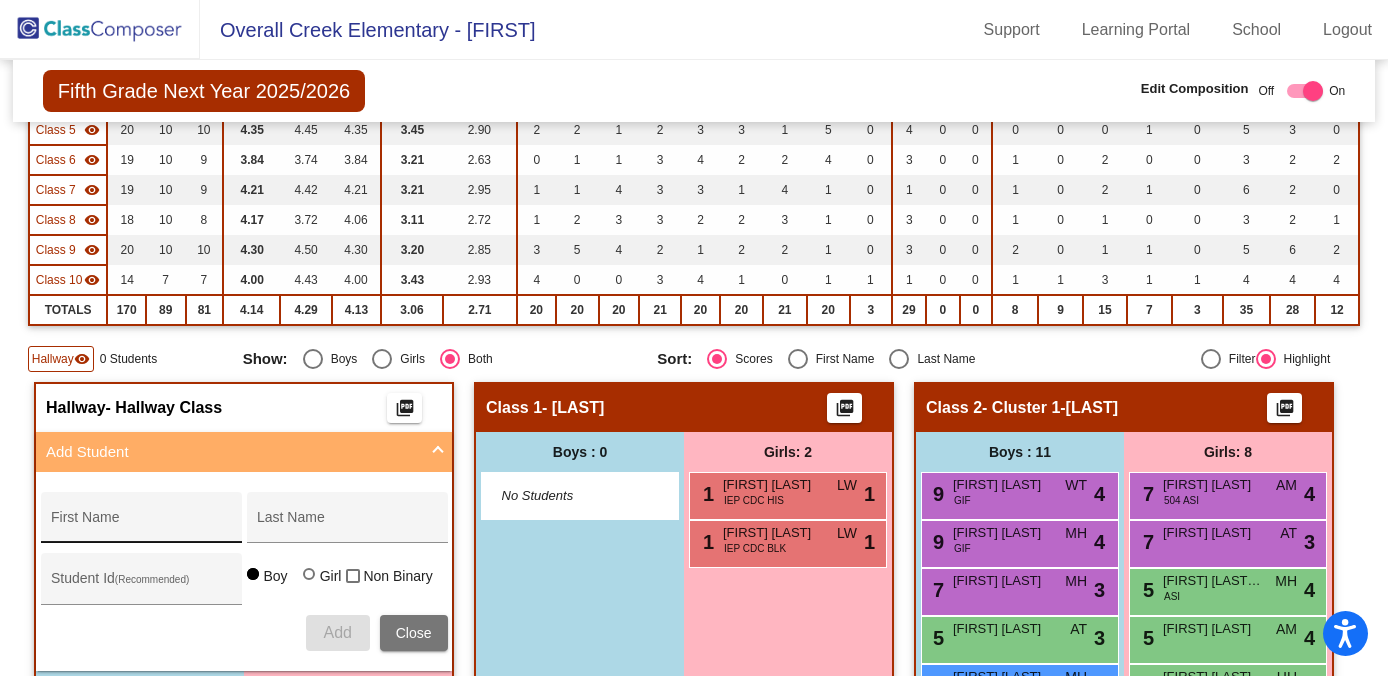 click on "First Name" at bounding box center [141, 523] 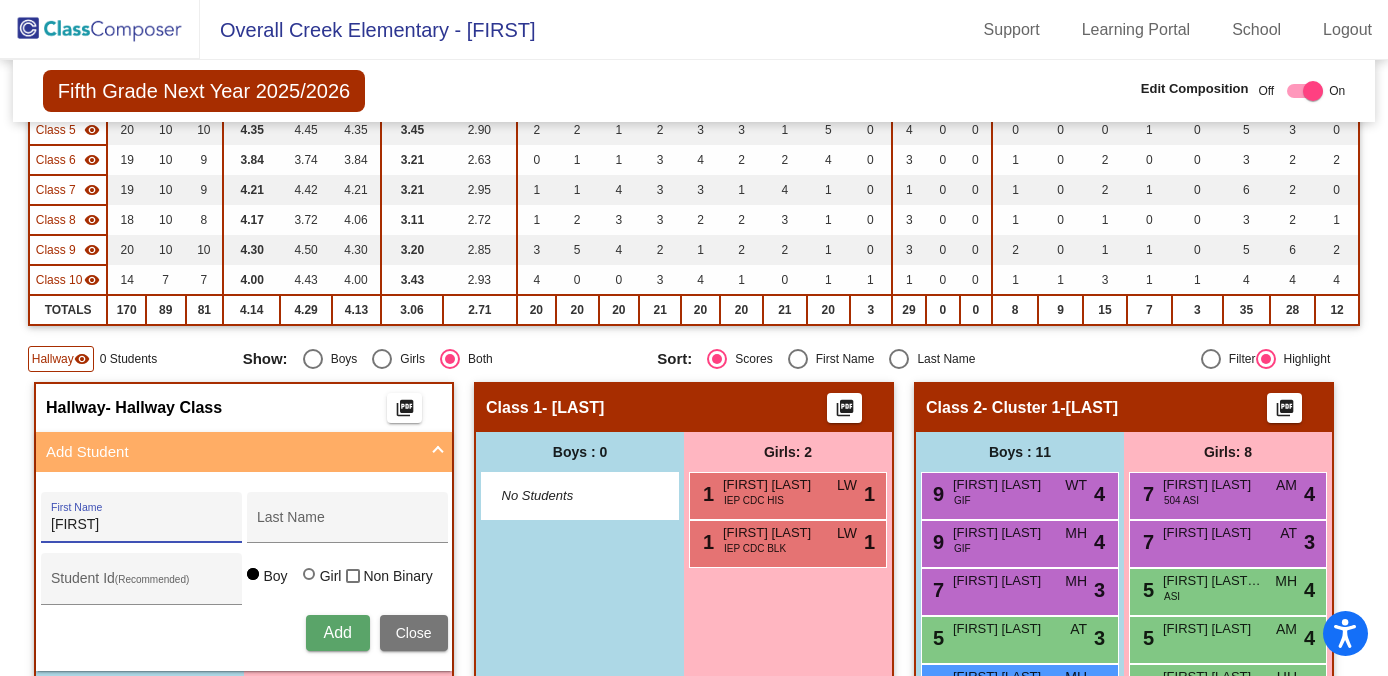 type on "[FIRST]" 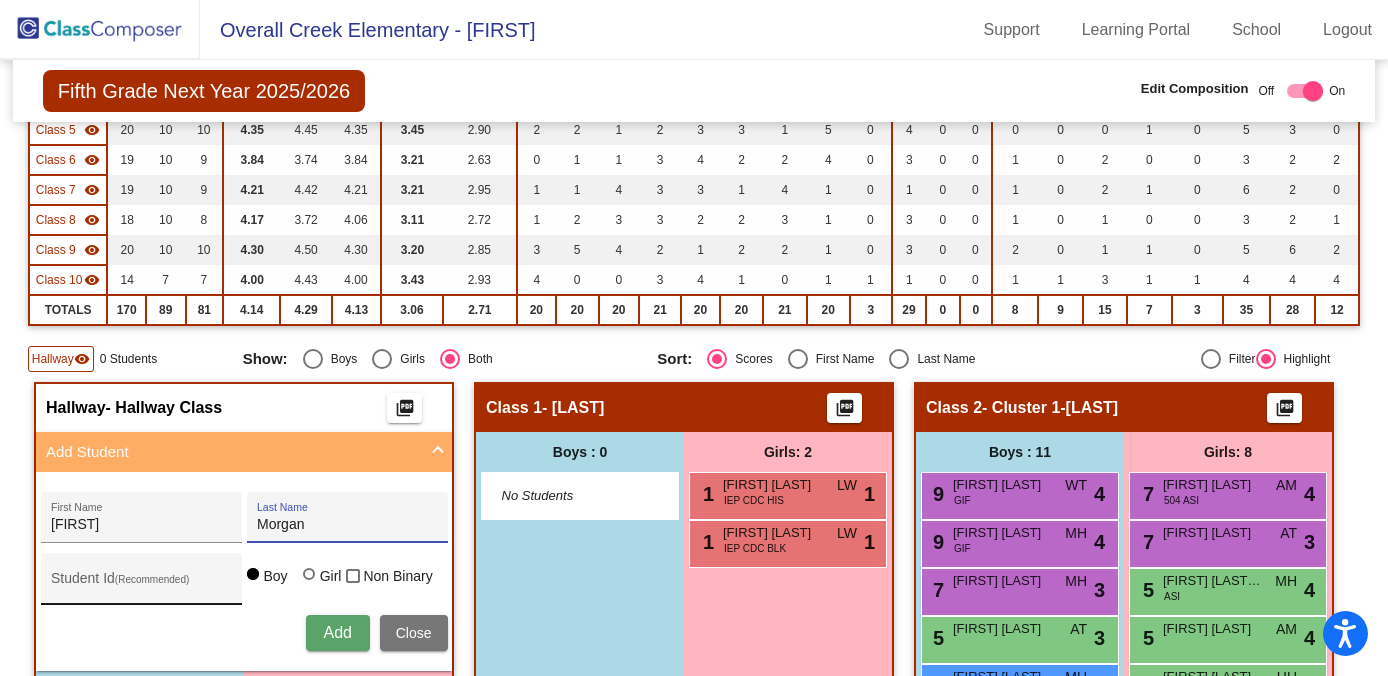 type on "Morgan" 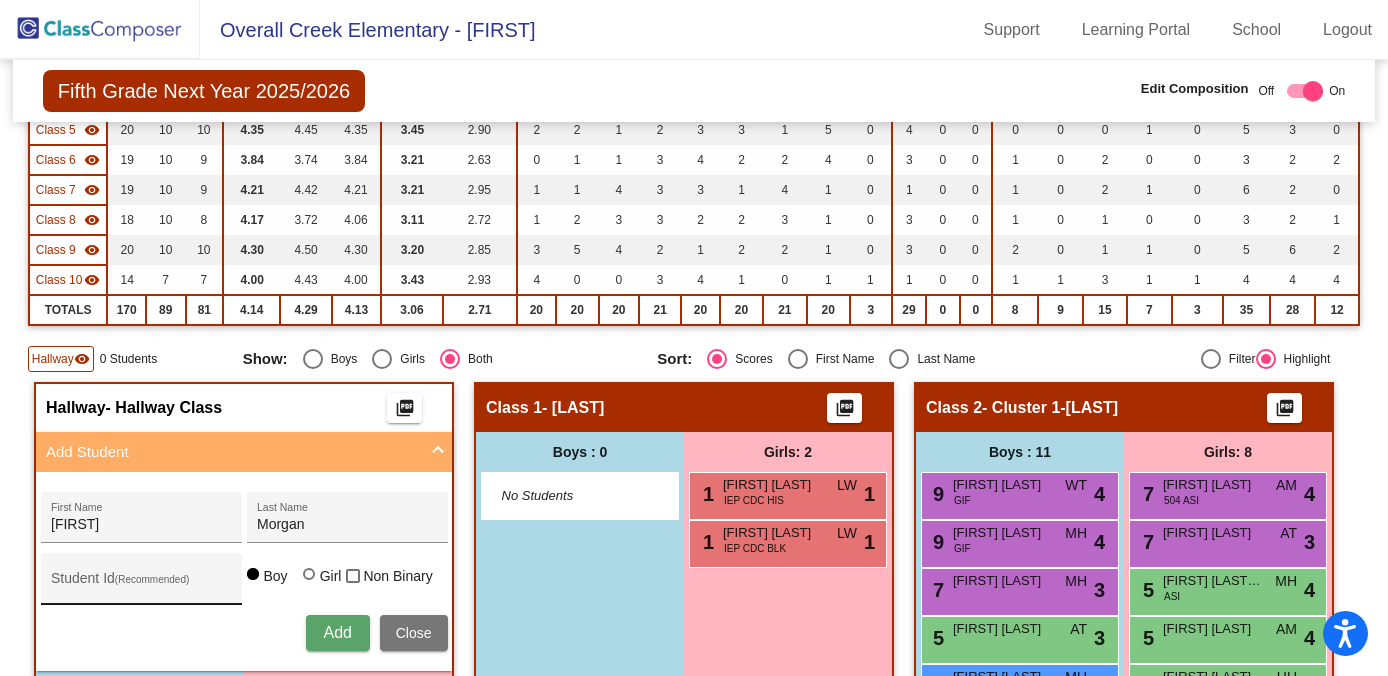 click on "Student Id  (Recommended)" at bounding box center [141, 584] 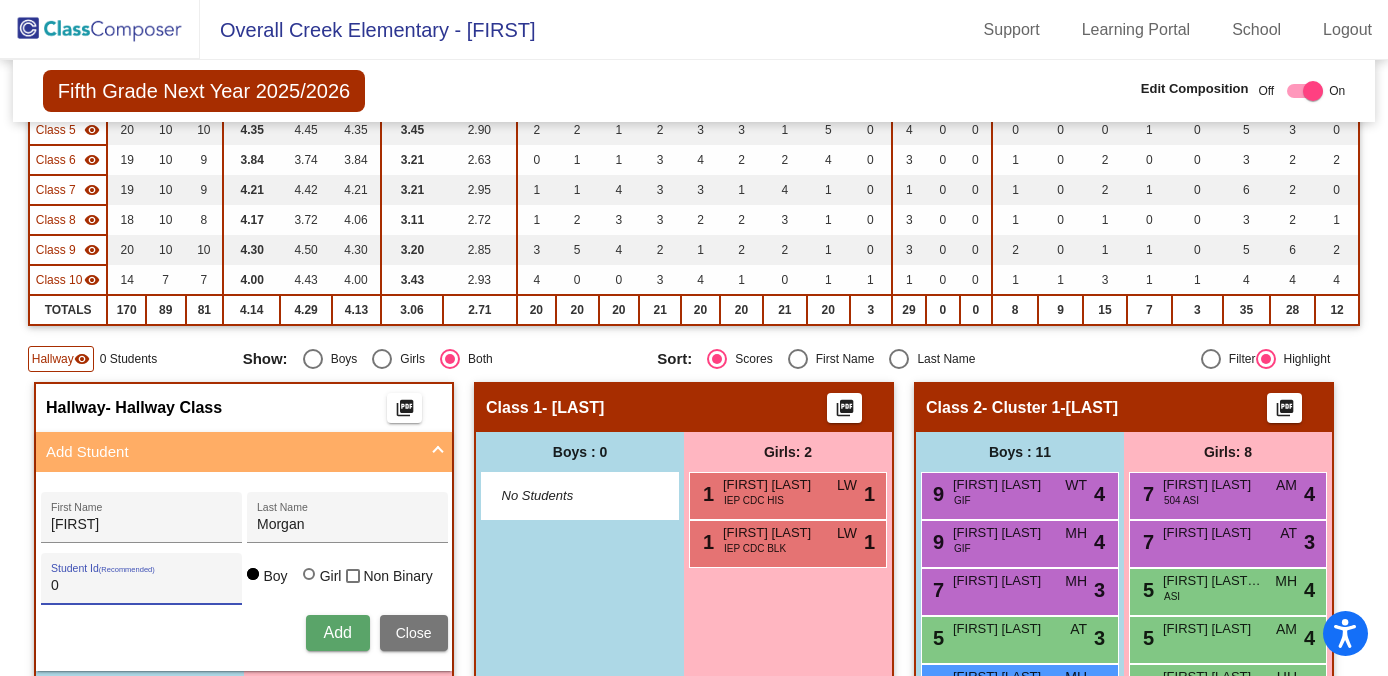 type on "0" 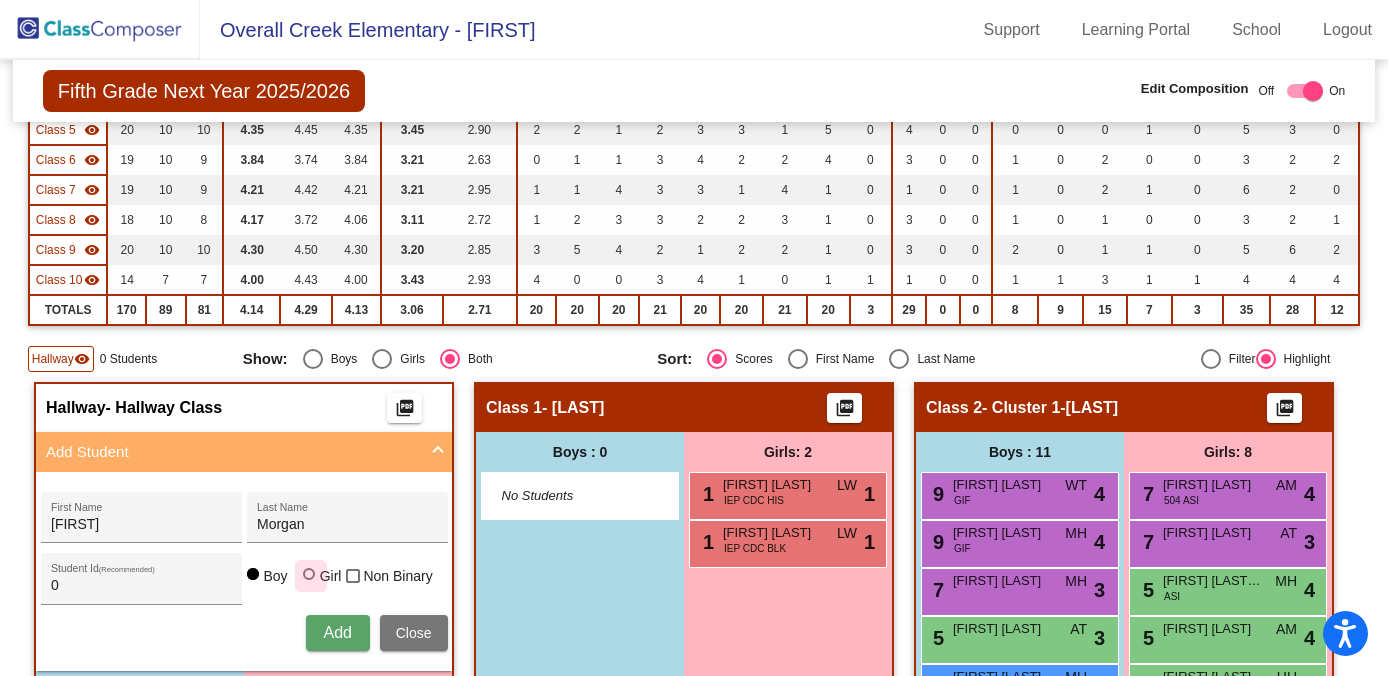 click at bounding box center [309, 574] 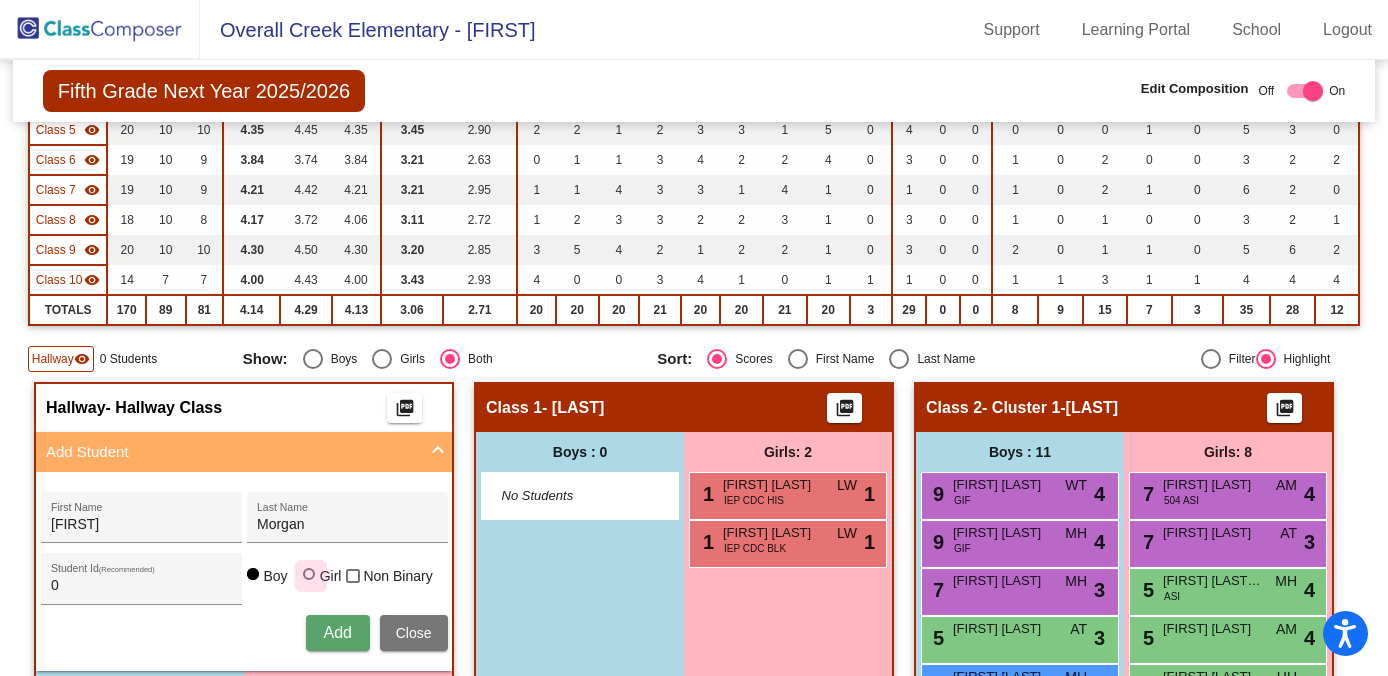 click on "Girl" at bounding box center [310, 584] 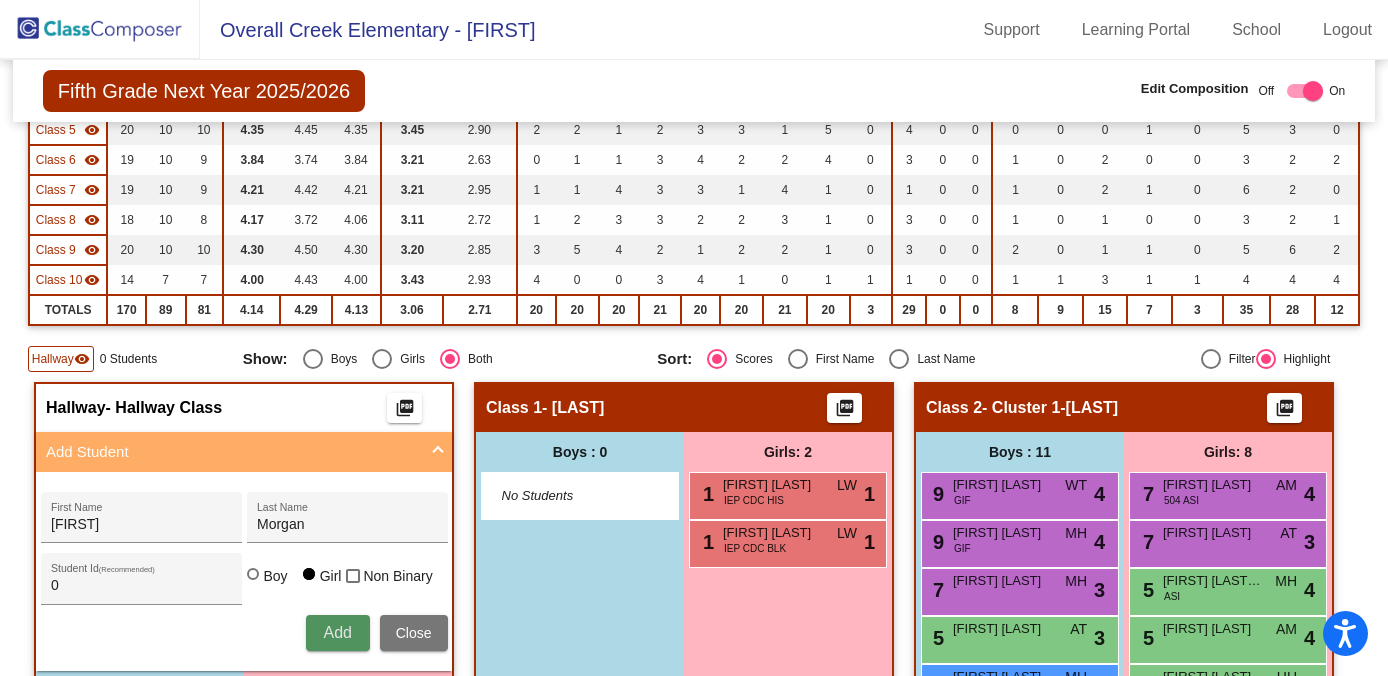 click on "Add" at bounding box center (338, 633) 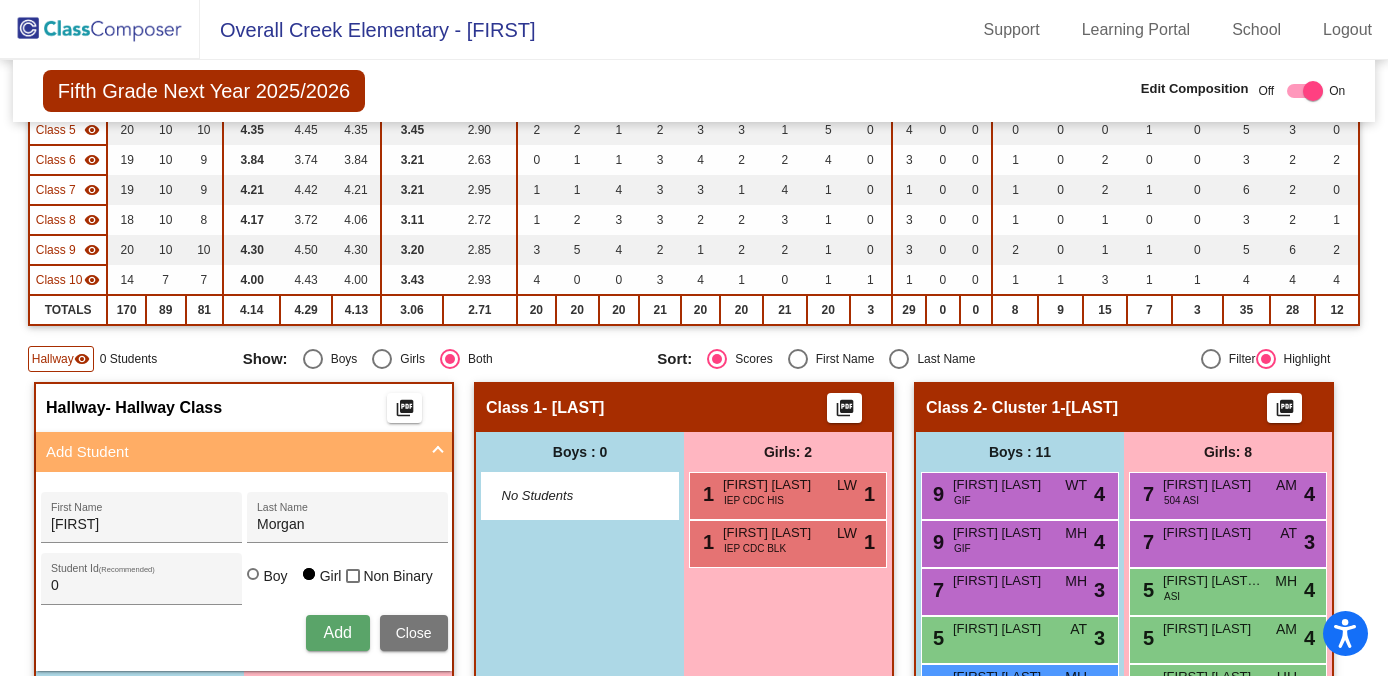 type 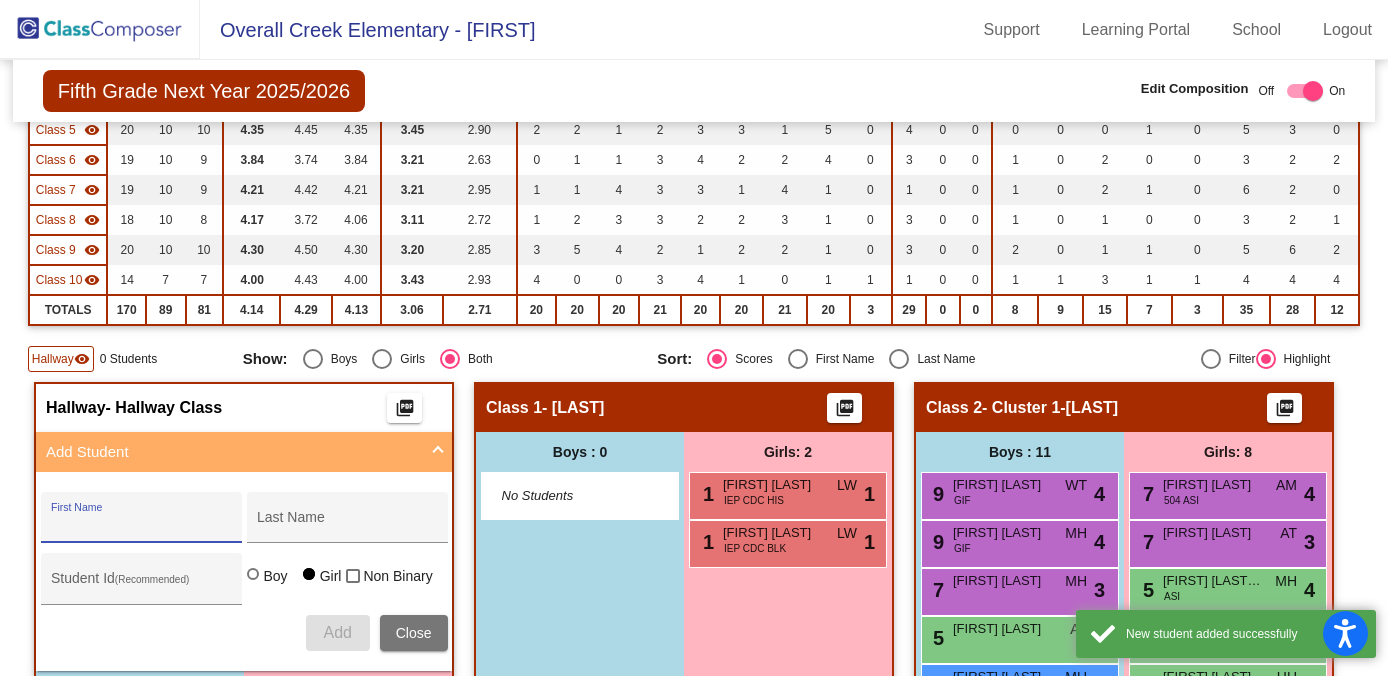 scroll, scrollTop: 719, scrollLeft: 0, axis: vertical 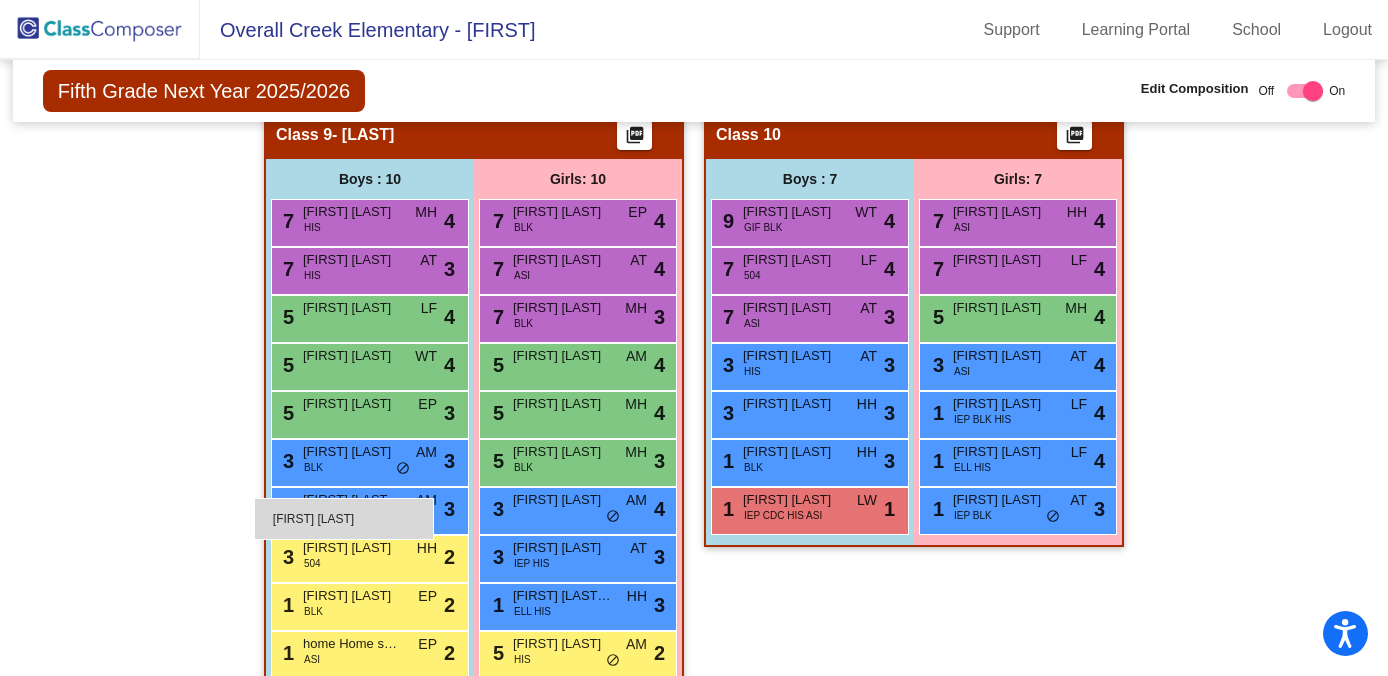 drag, startPoint x: 525, startPoint y: 296, endPoint x: 255, endPoint y: 498, distance: 337.20023 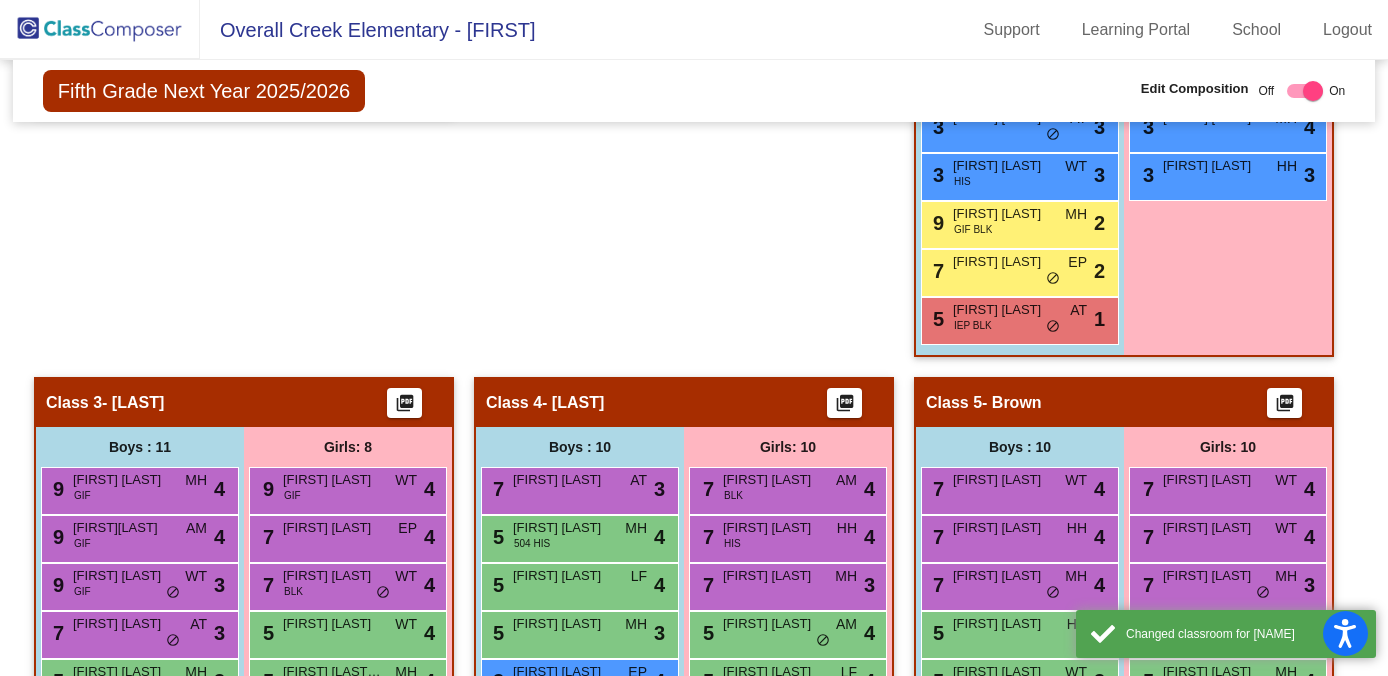 scroll, scrollTop: 99, scrollLeft: 0, axis: vertical 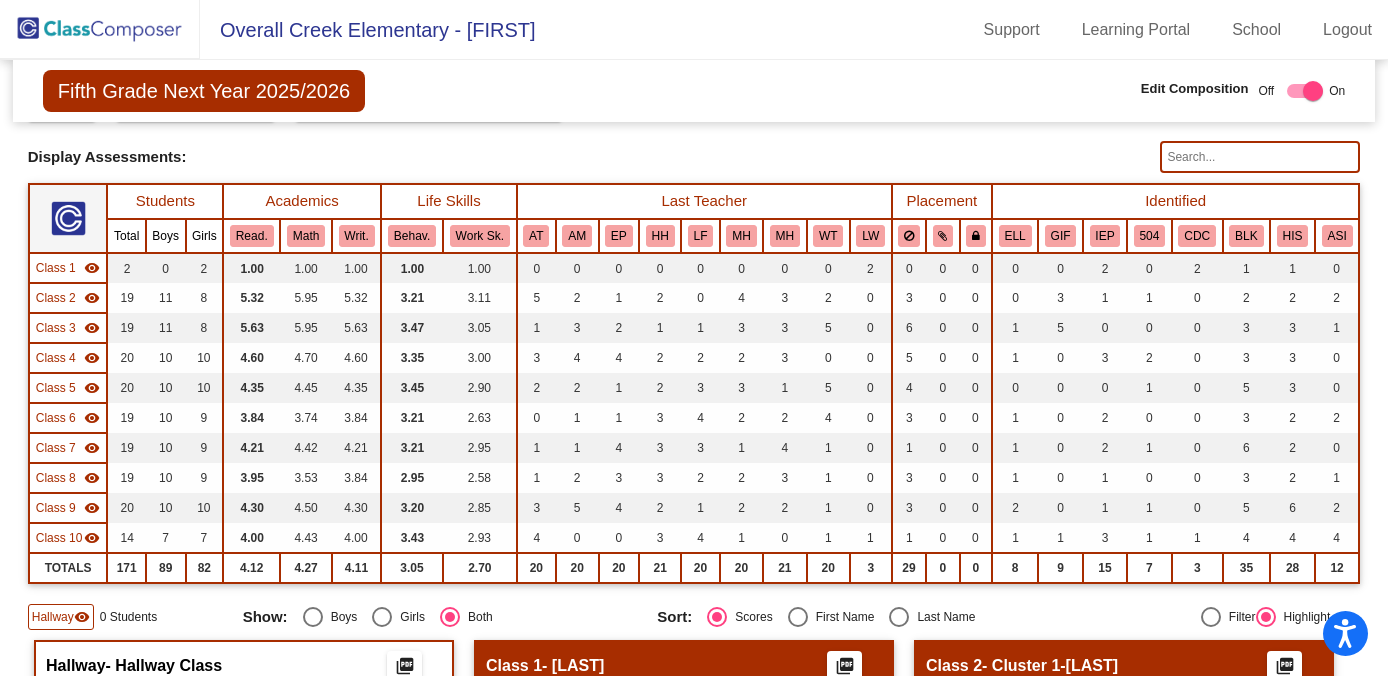 click 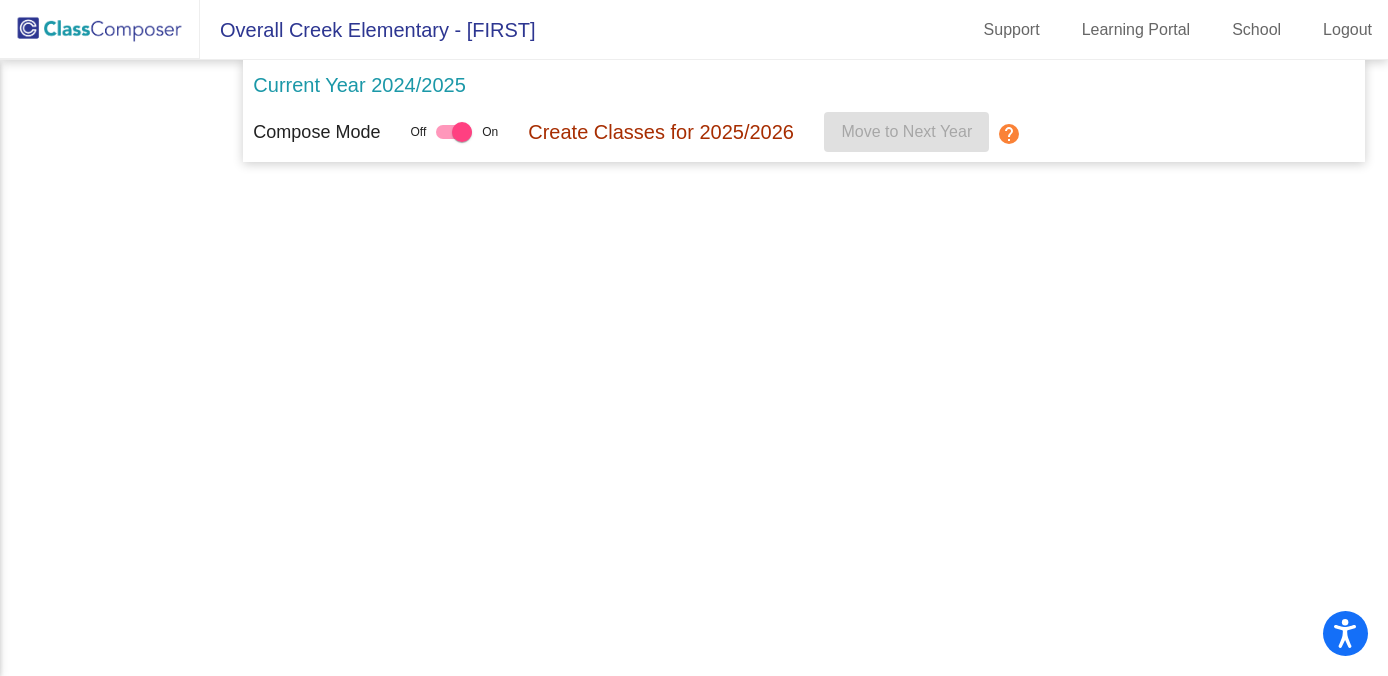 scroll, scrollTop: 0, scrollLeft: 0, axis: both 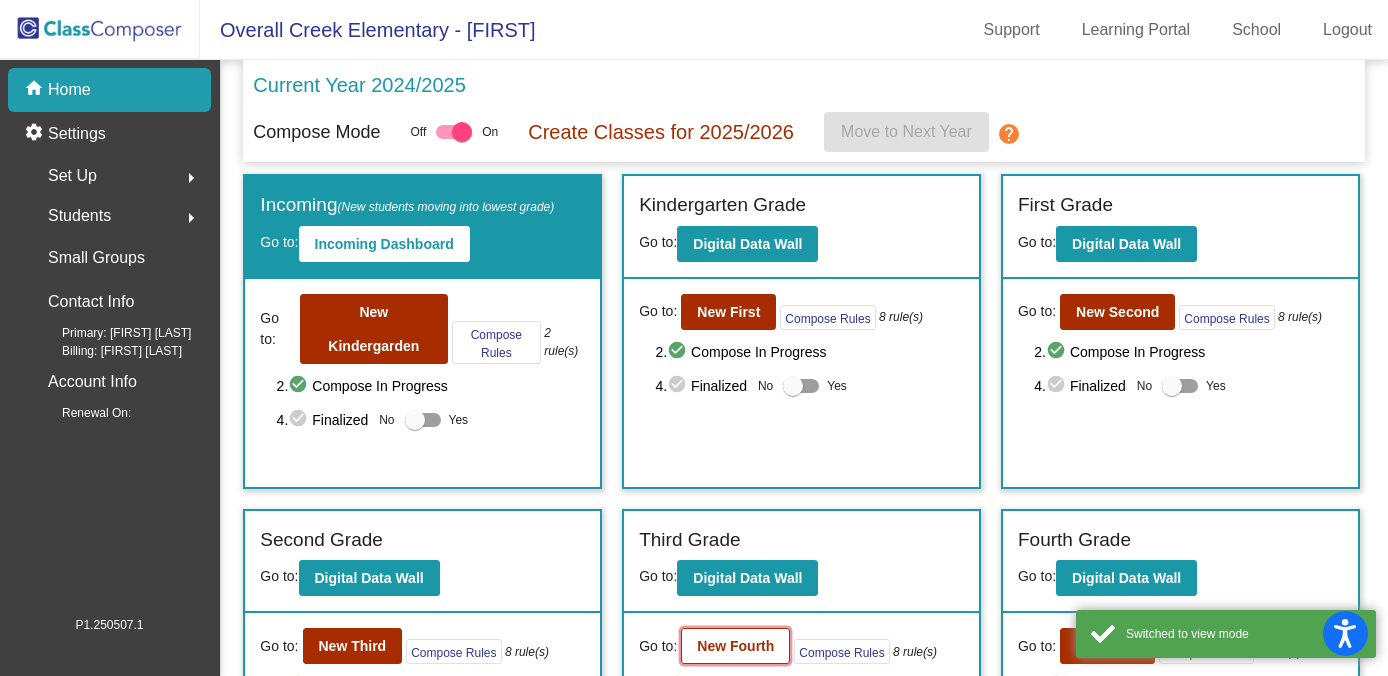 click on "New Fourth" 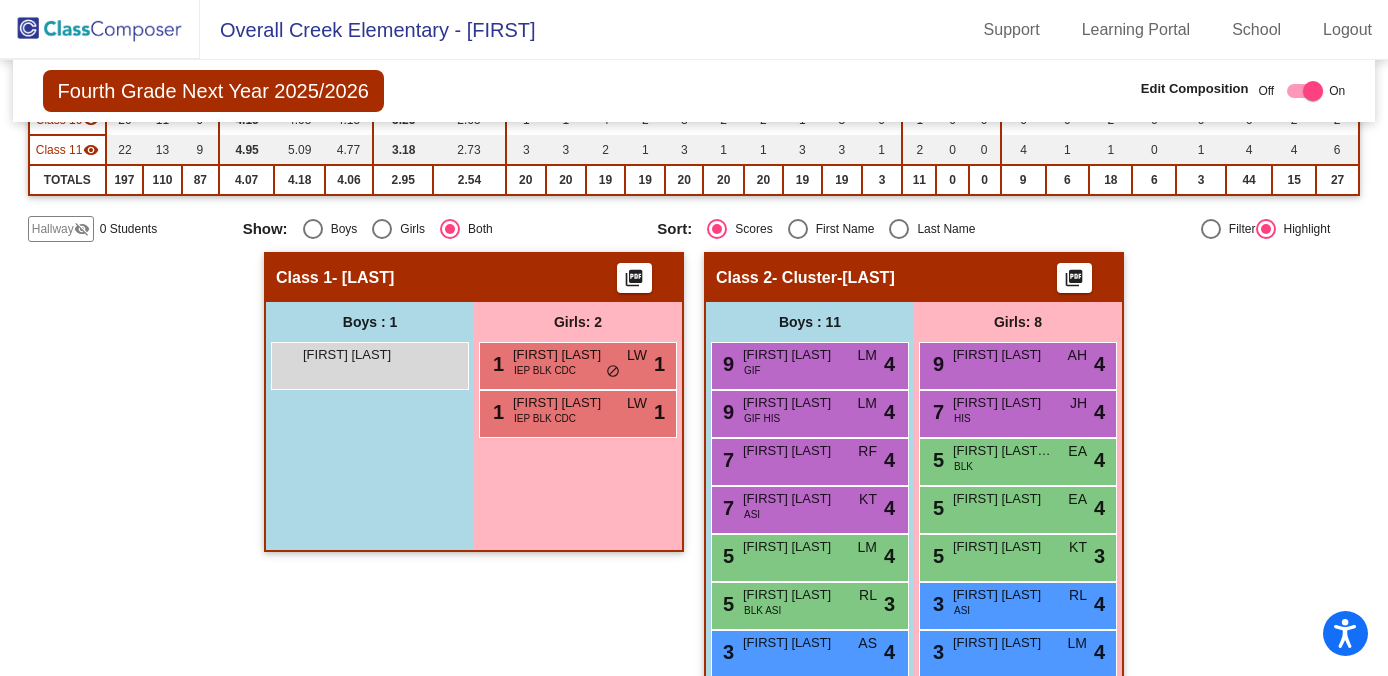 scroll, scrollTop: 520, scrollLeft: 0, axis: vertical 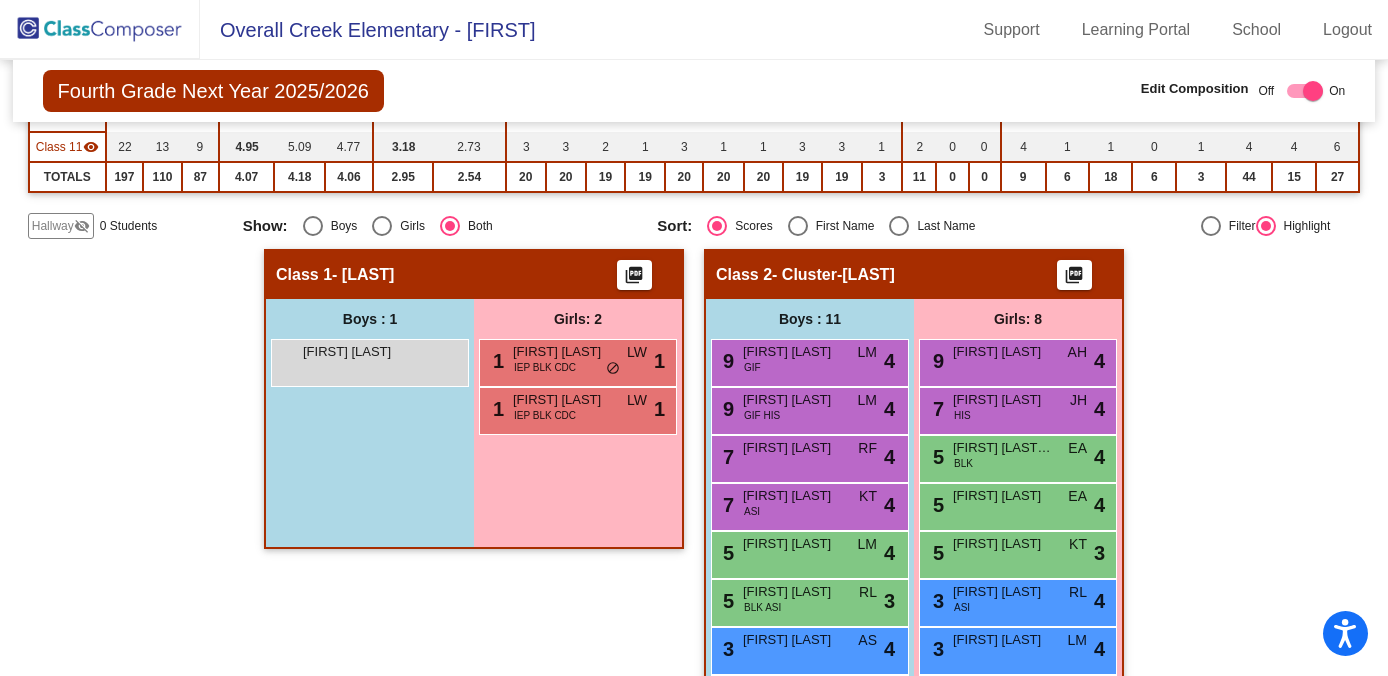 click on "Hallway" 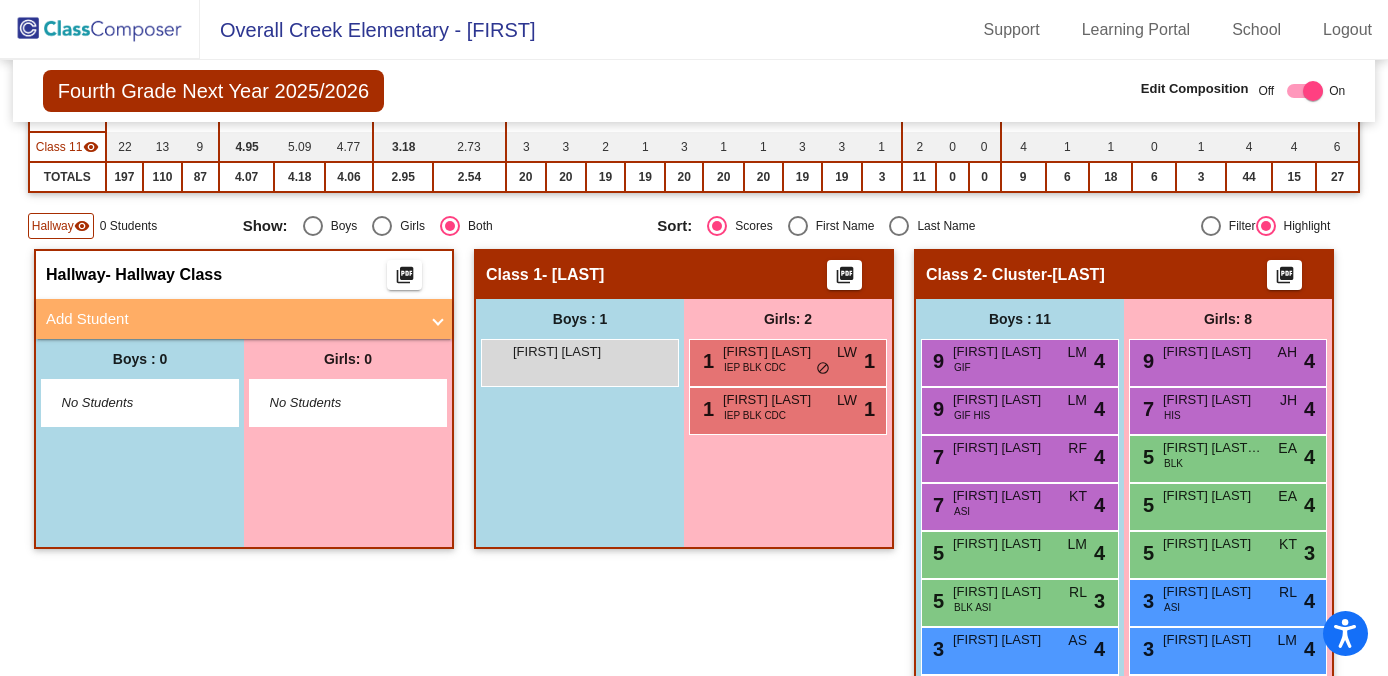click on "Add Student" at bounding box center (240, 319) 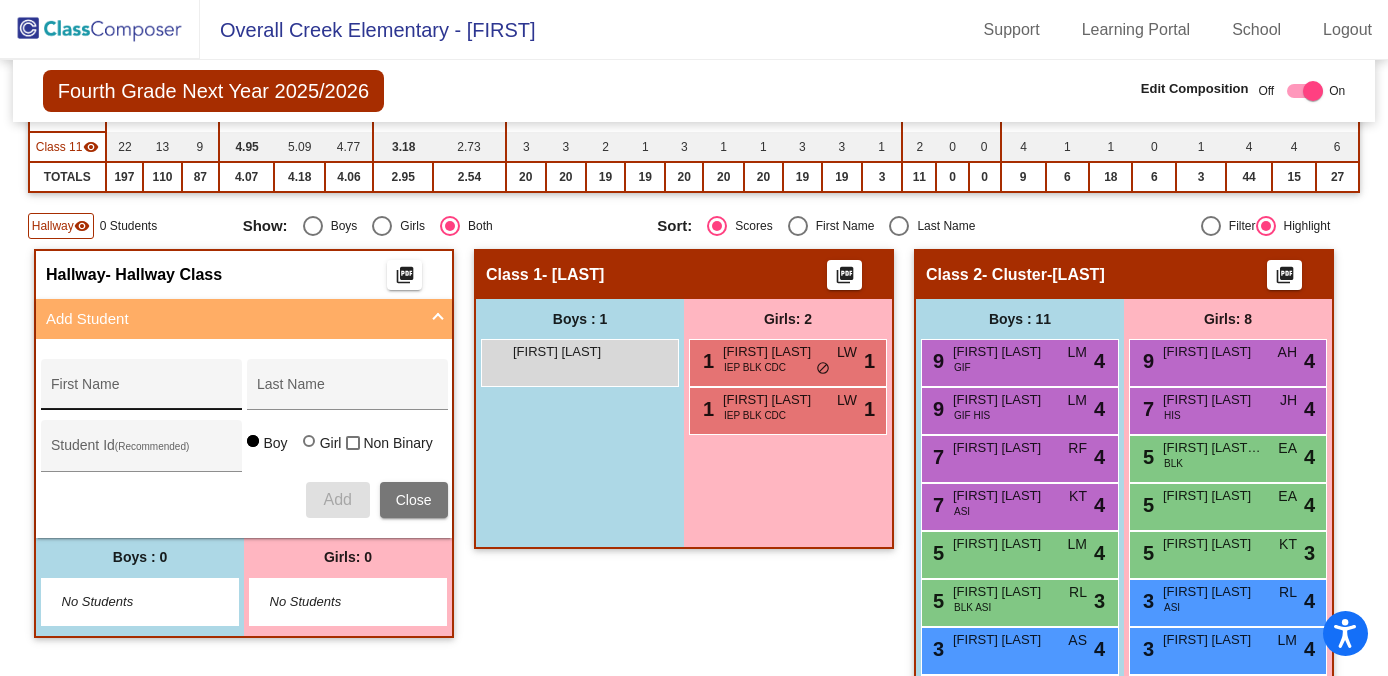 click on "First Name" at bounding box center (141, 390) 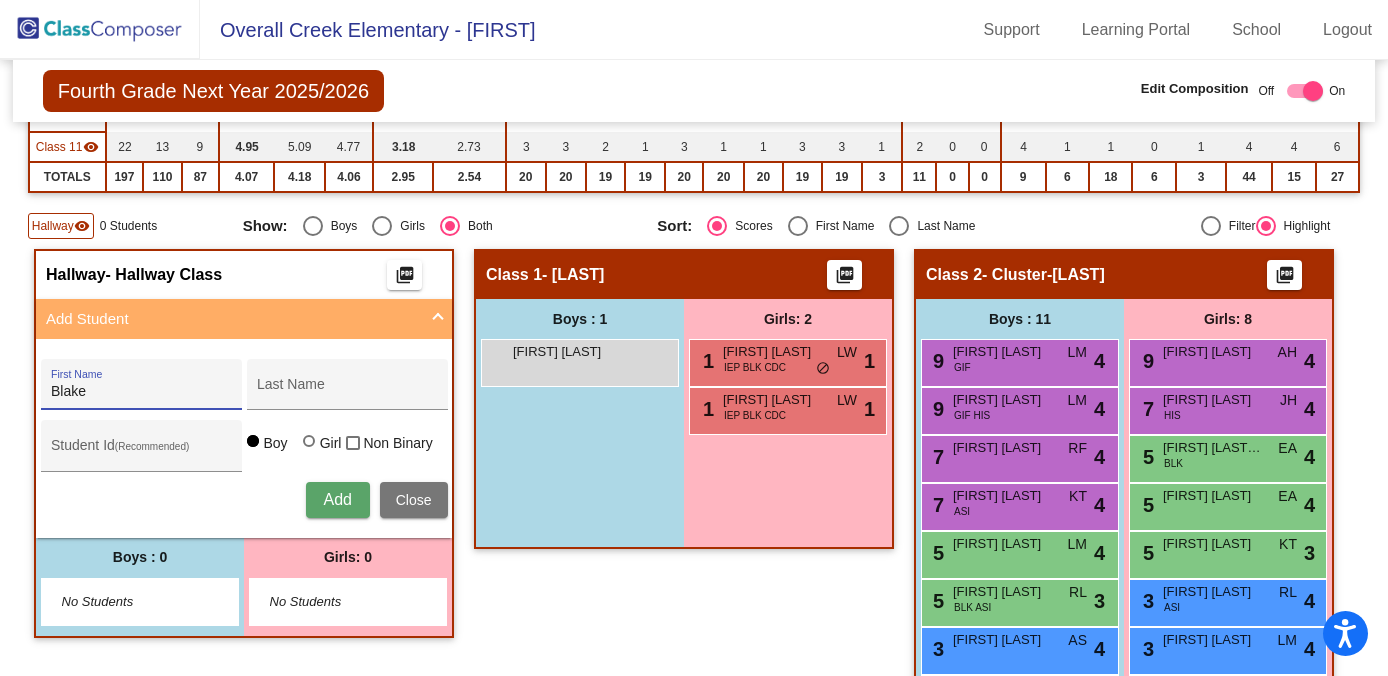 type on "Blake" 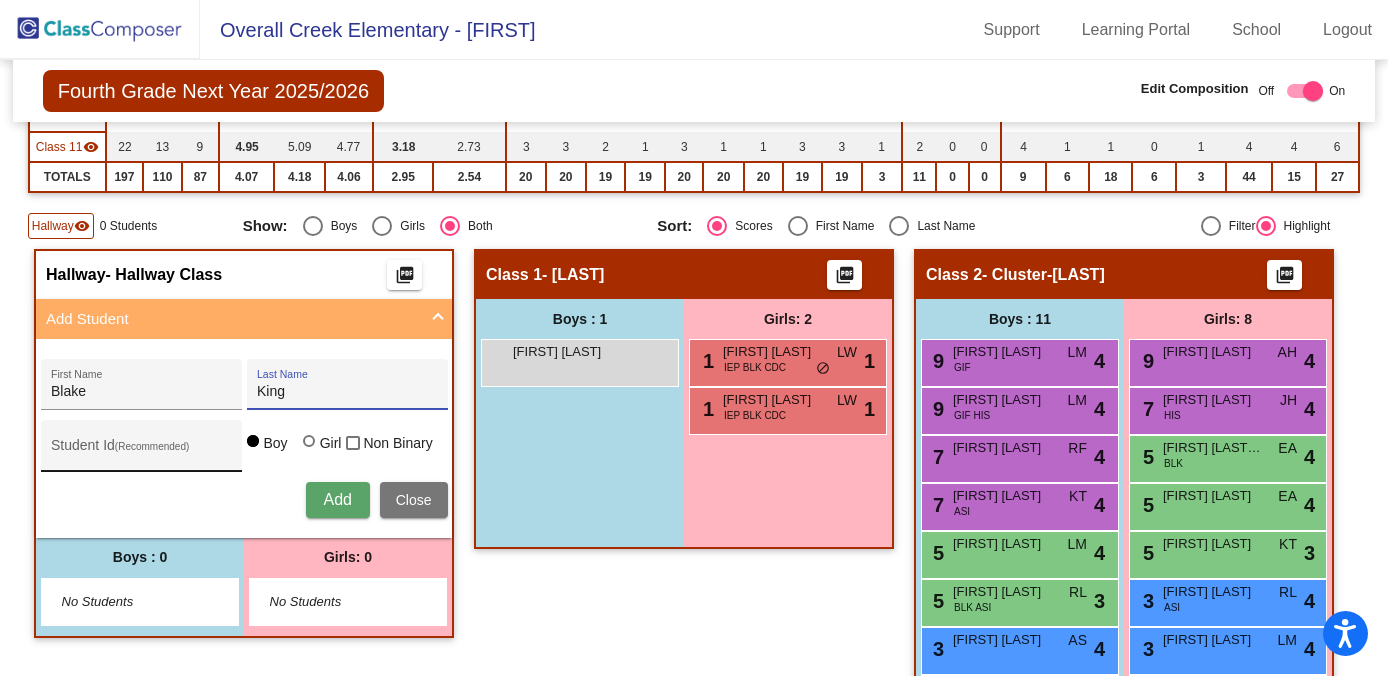 type on "King" 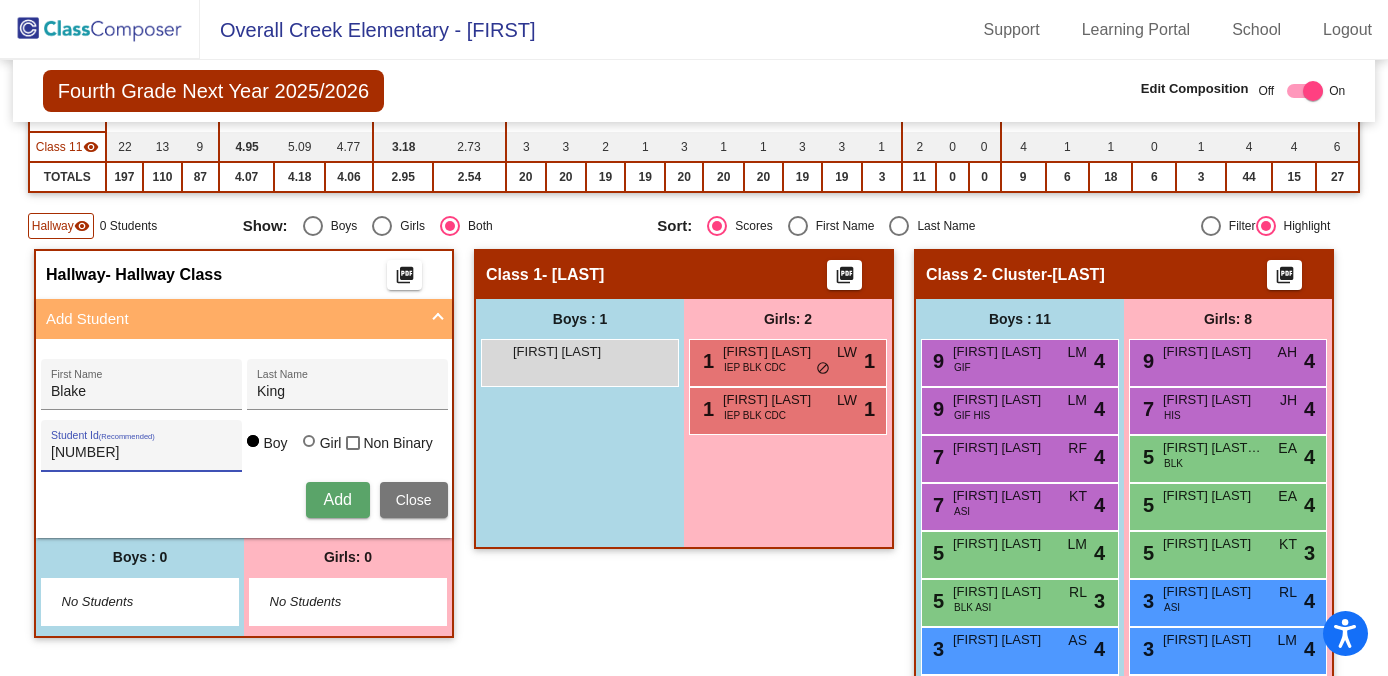 type on "[NUMBER]" 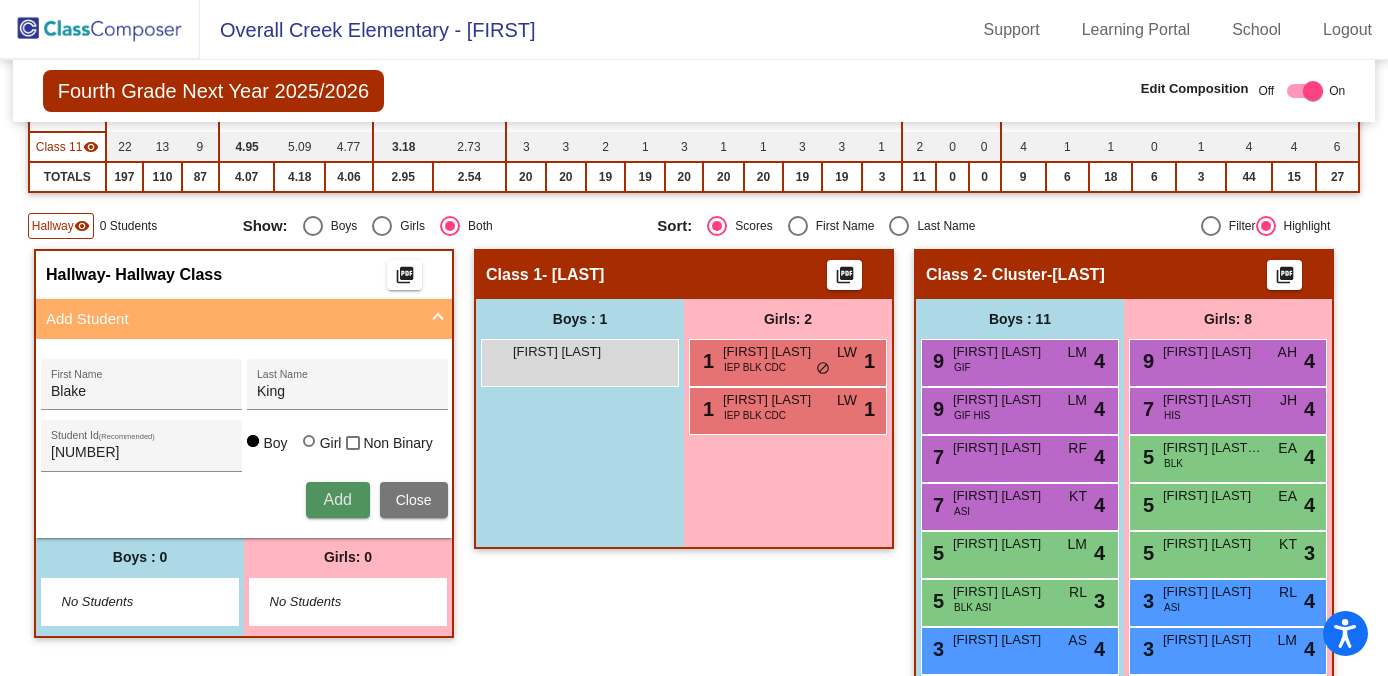 scroll, scrollTop: 0, scrollLeft: 0, axis: both 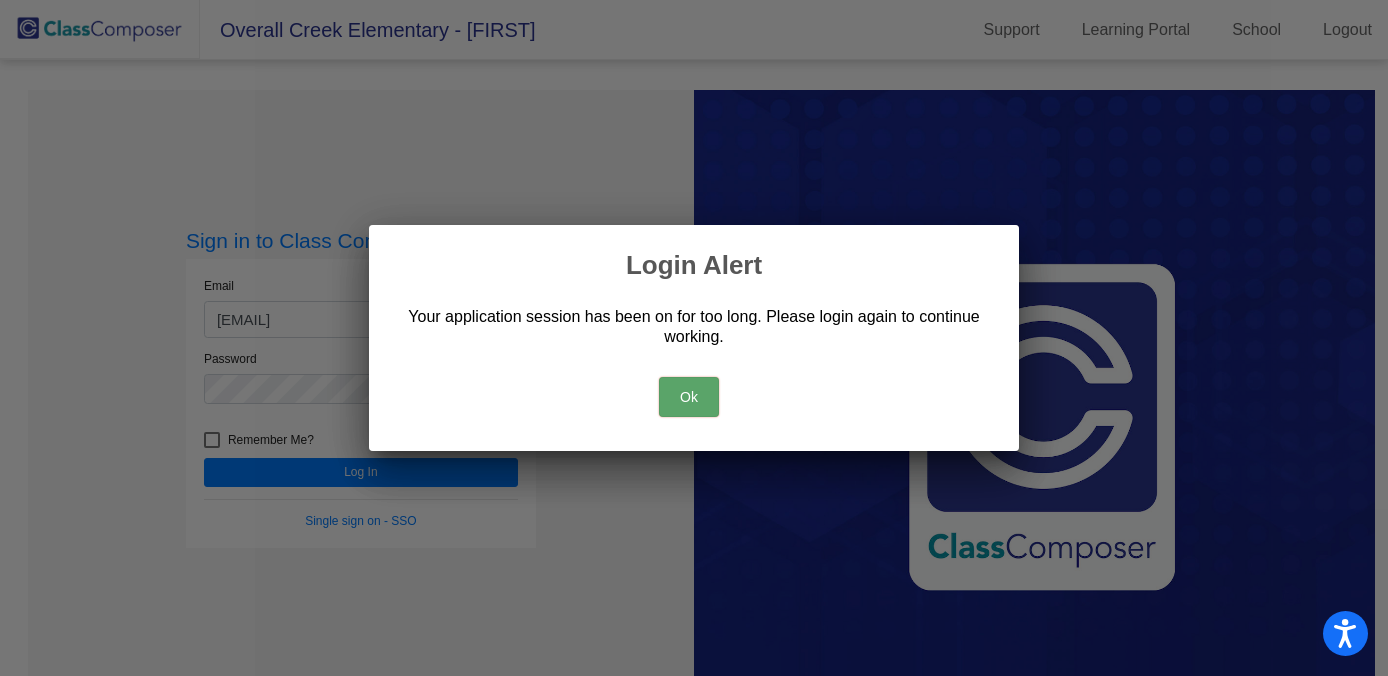 click on "Ok" at bounding box center [689, 397] 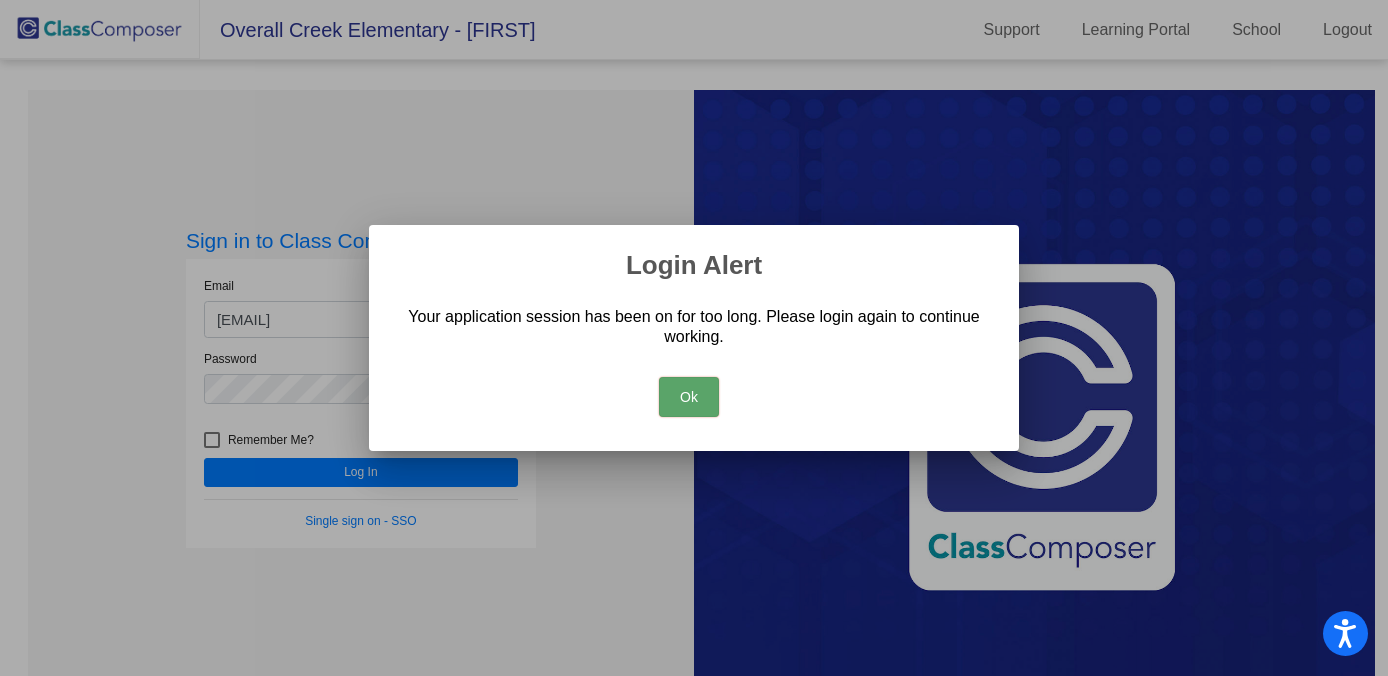 click on "Ok" at bounding box center (689, 397) 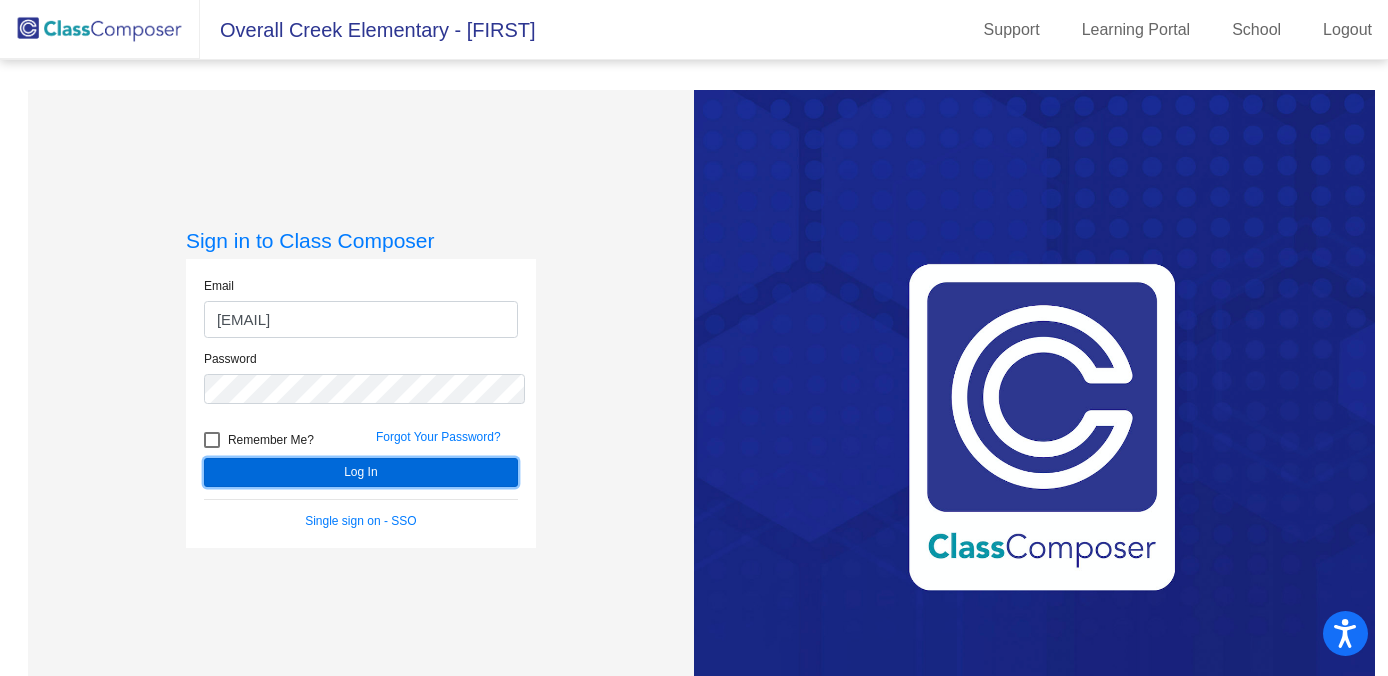 click on "Log In" 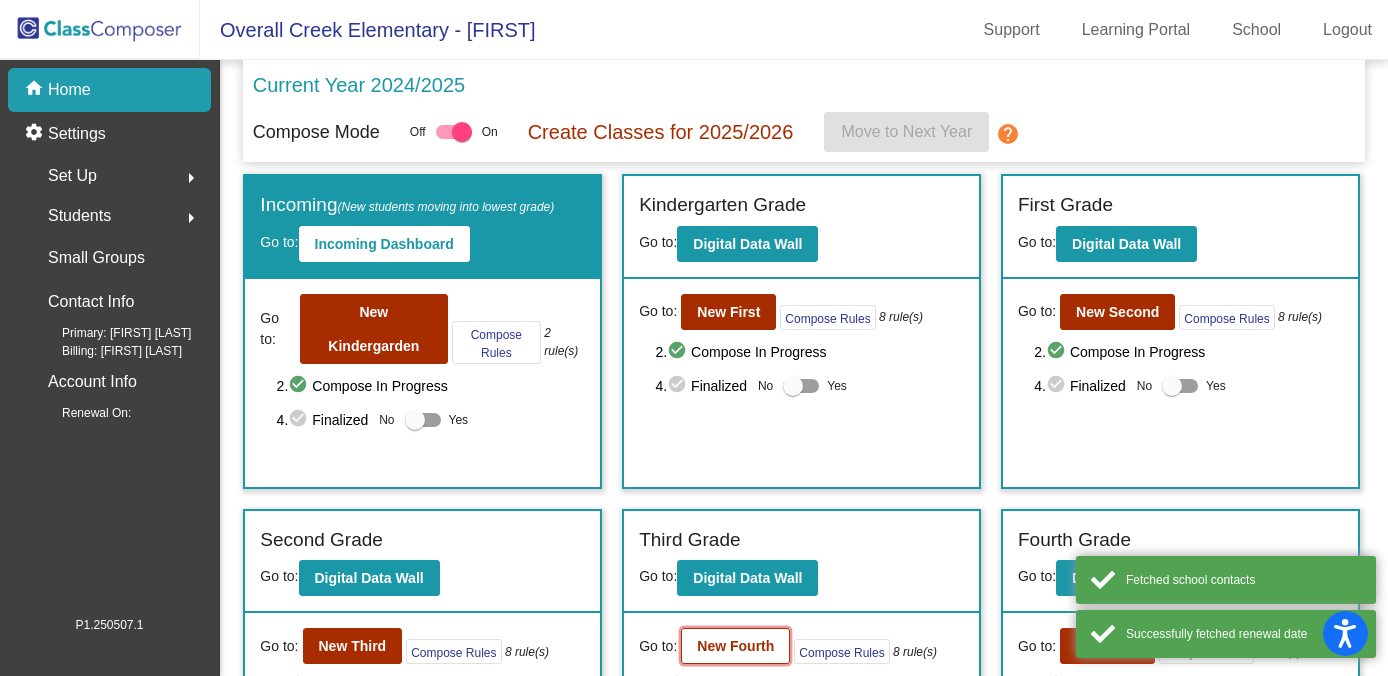 click on "New Fourth" 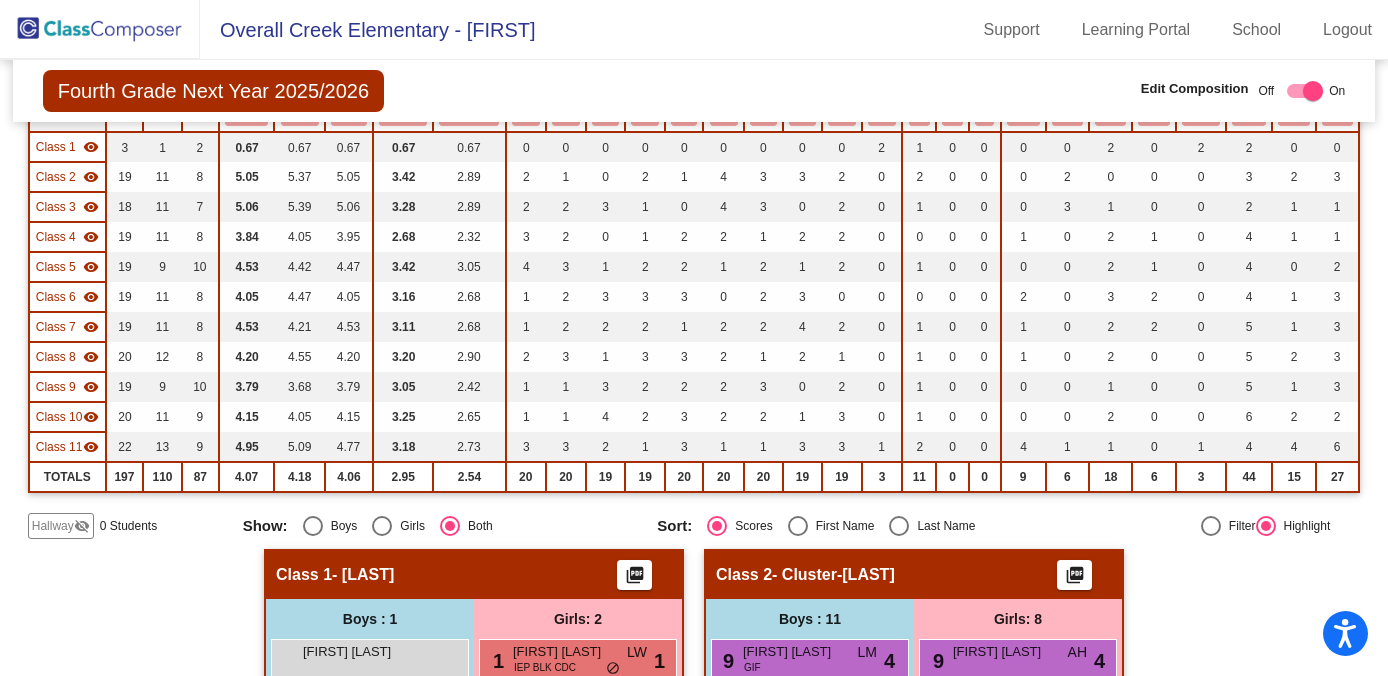 scroll, scrollTop: 262, scrollLeft: 0, axis: vertical 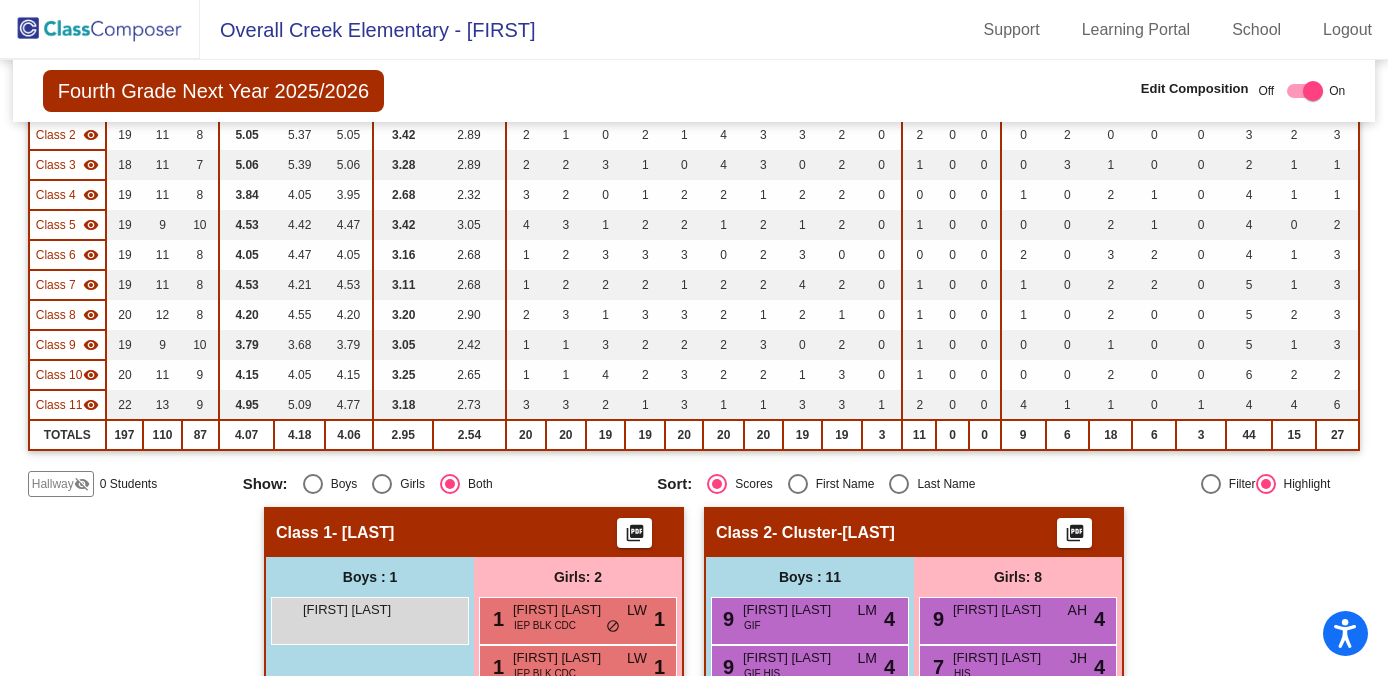 click on "visibility_off" 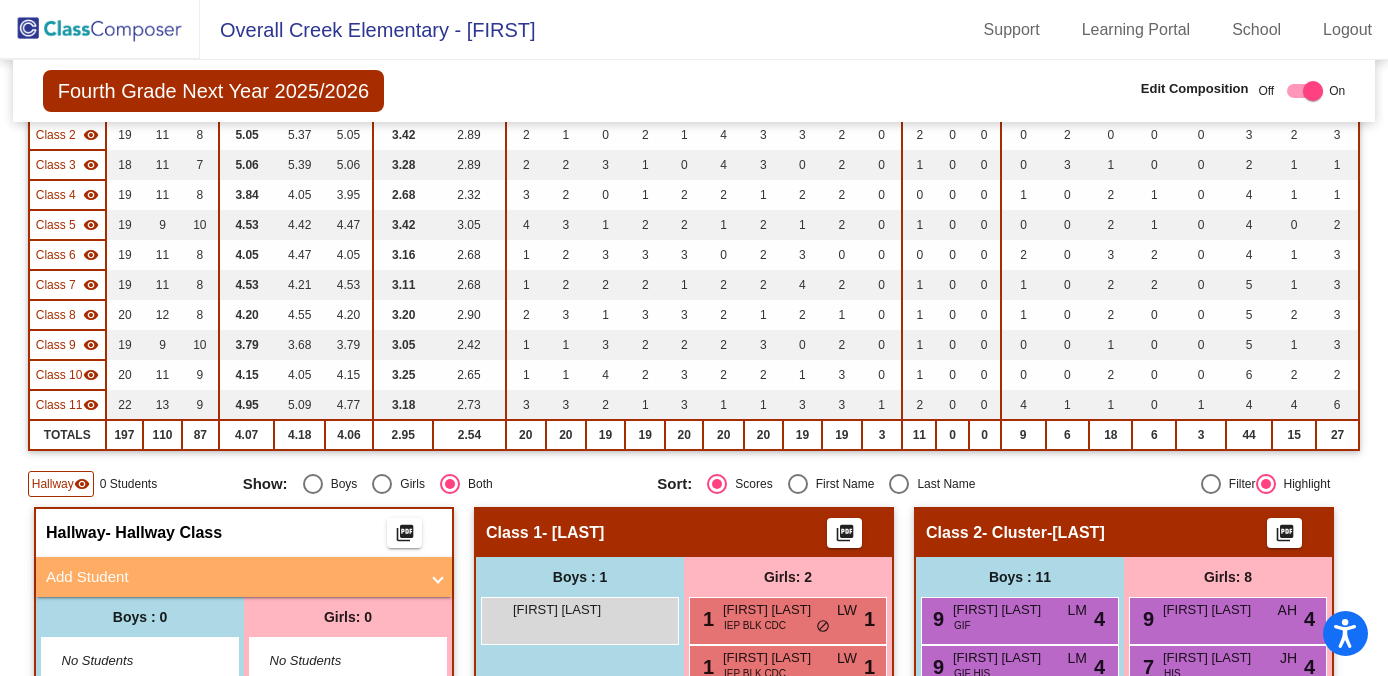click on "Add Student" at bounding box center [244, 577] 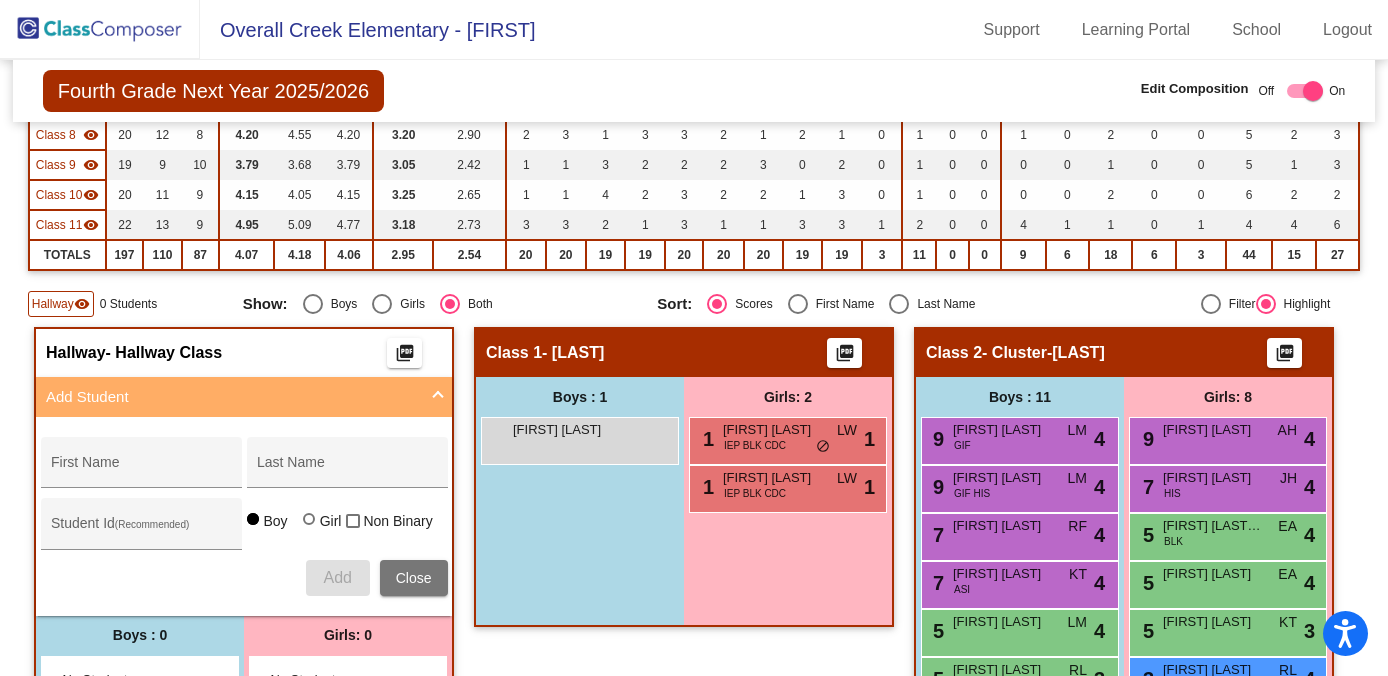 scroll, scrollTop: 452, scrollLeft: 0, axis: vertical 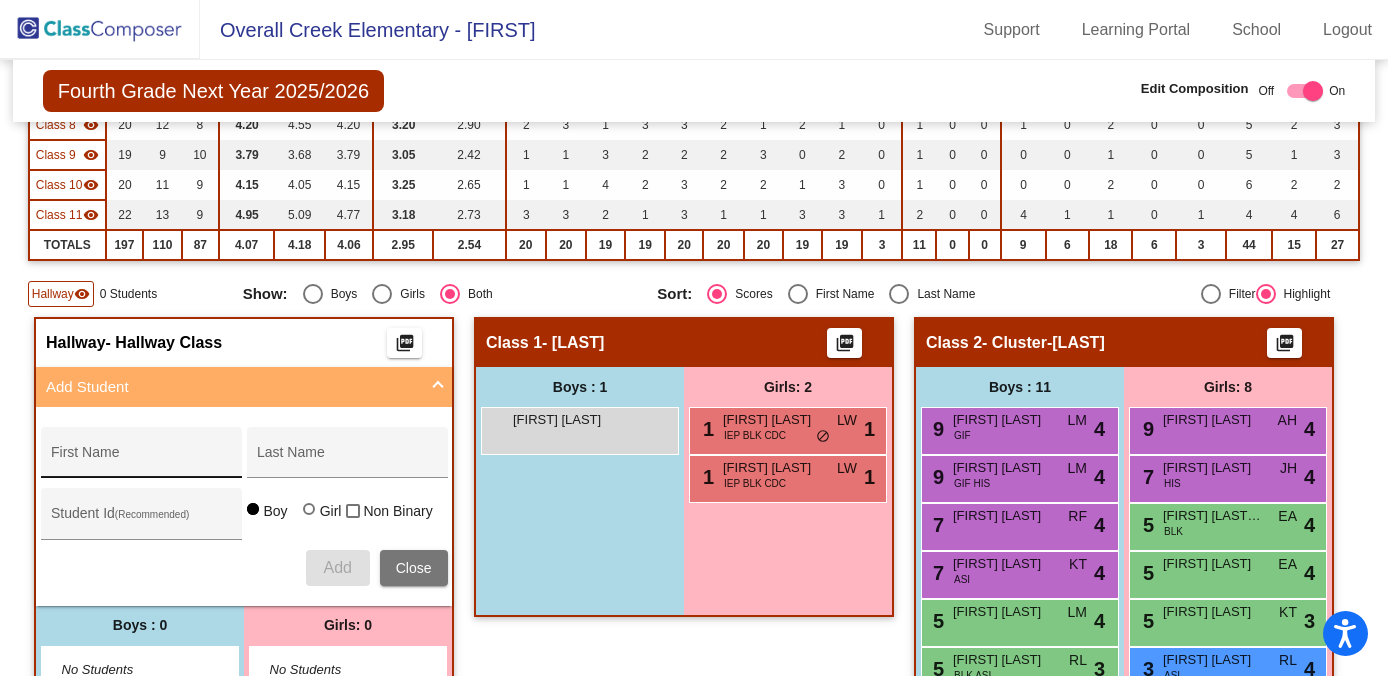 click on "First Name" at bounding box center [141, 460] 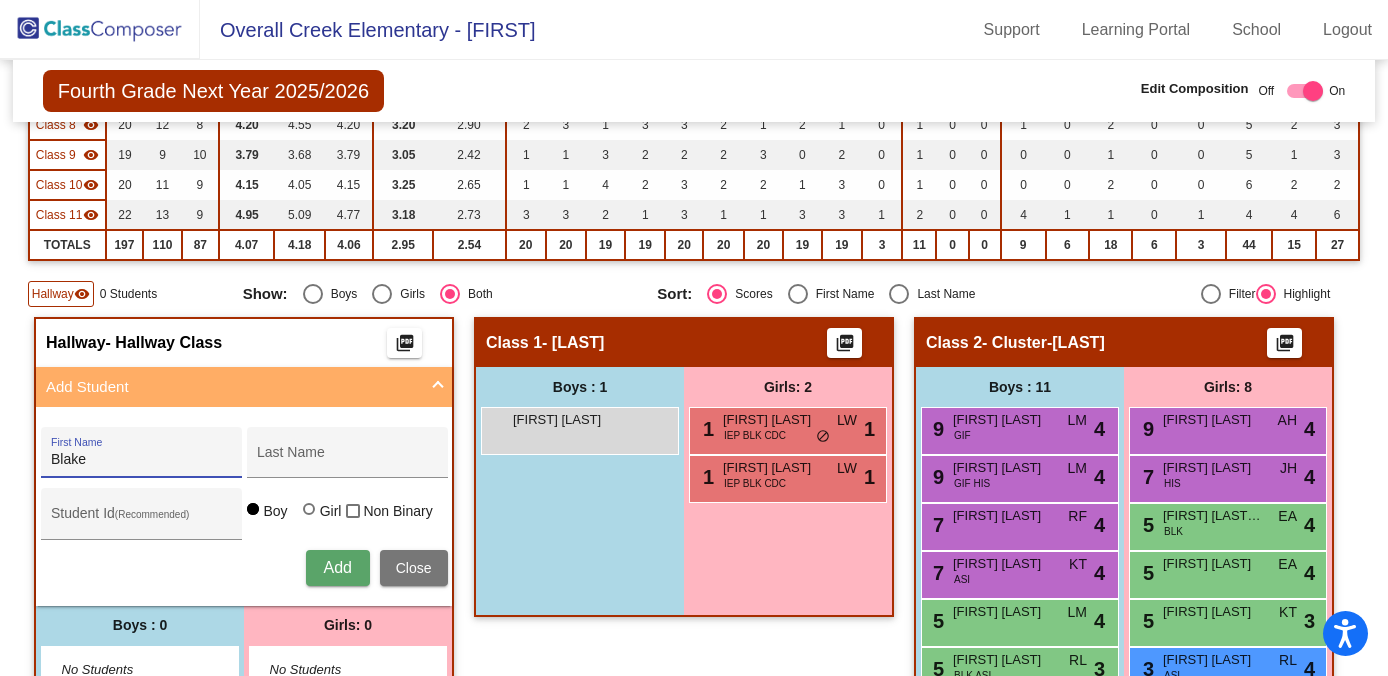 type on "Blake" 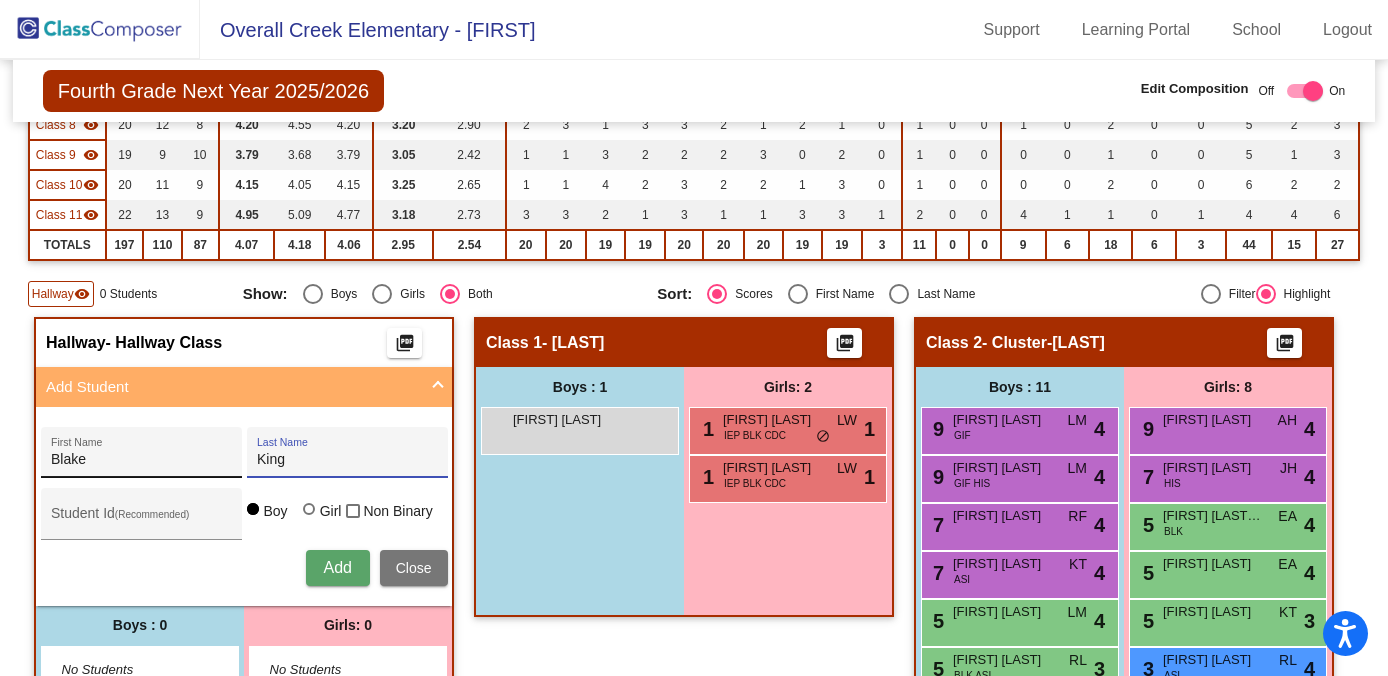 type on "King" 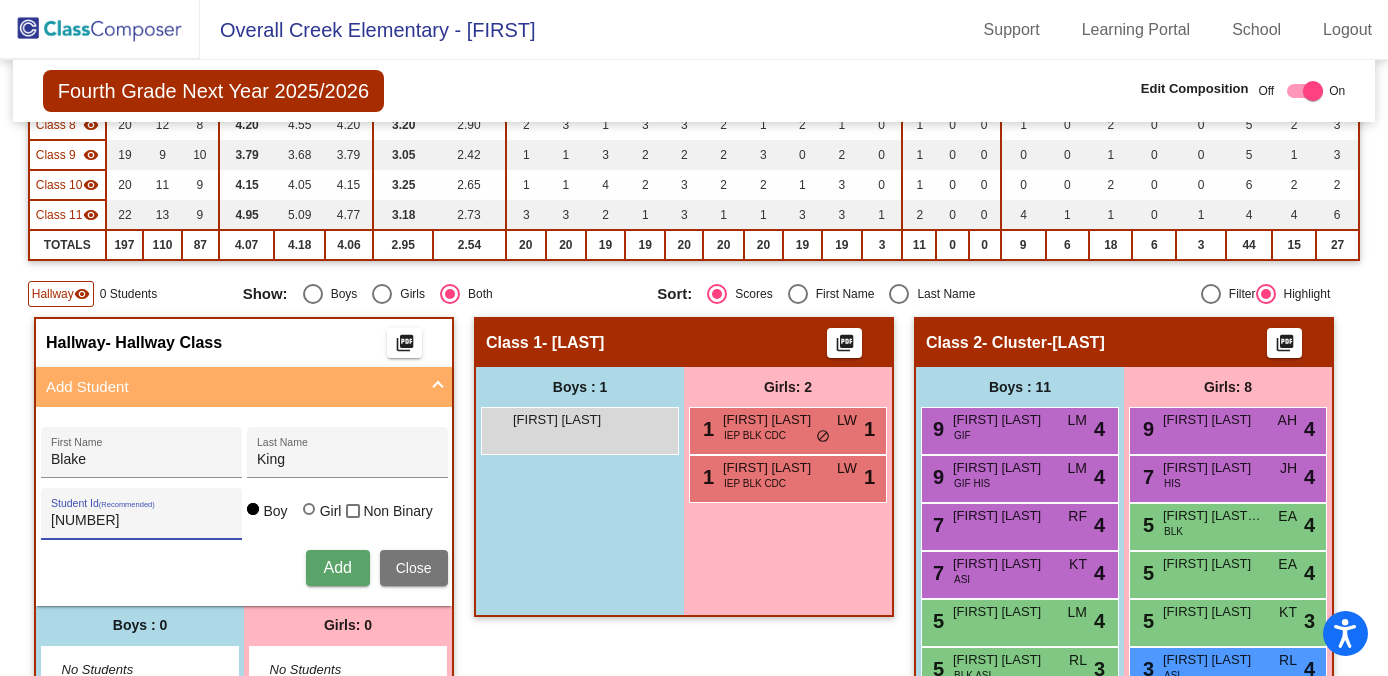 type on "[NUMBER]" 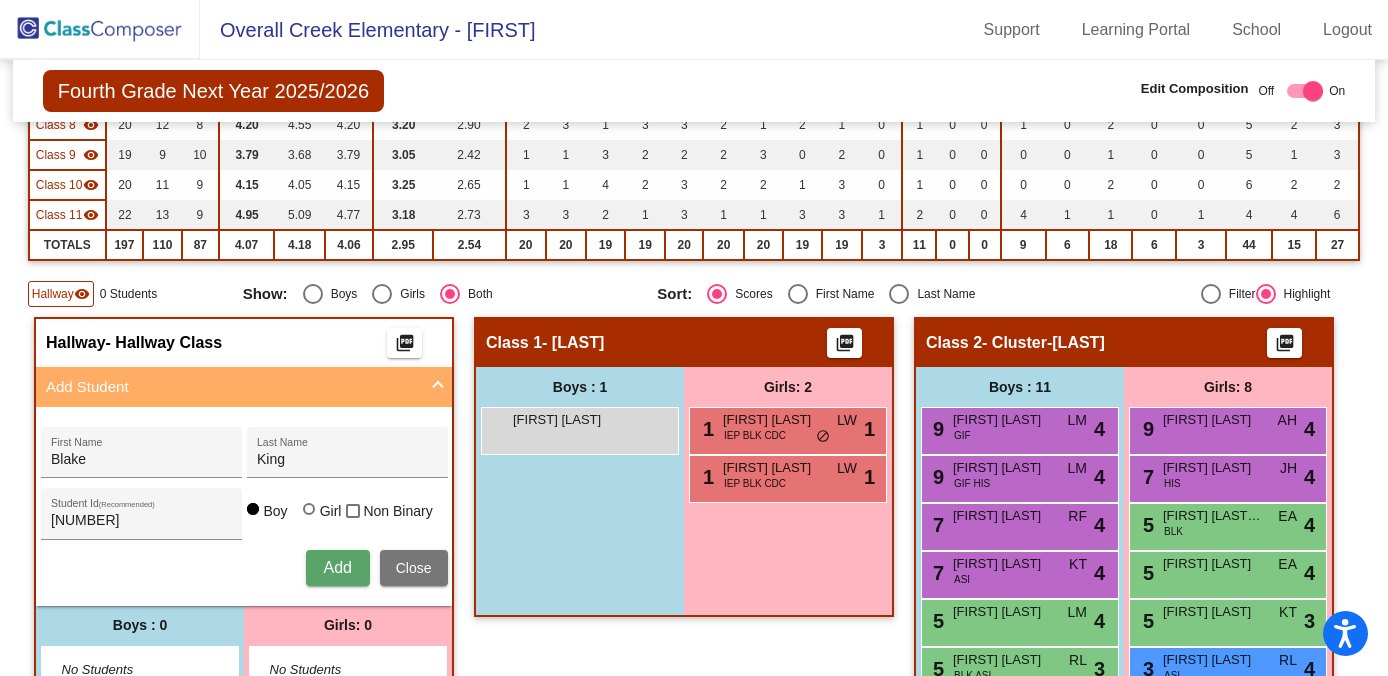 type 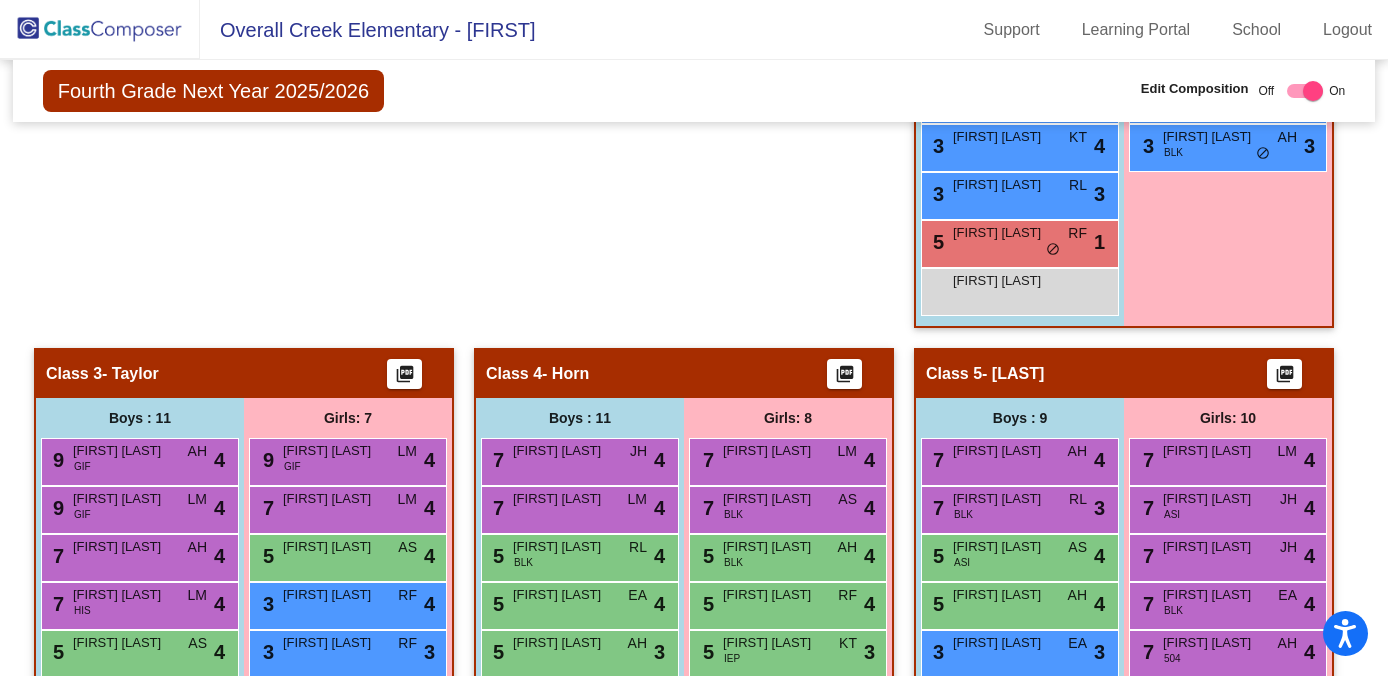 scroll, scrollTop: 785, scrollLeft: 0, axis: vertical 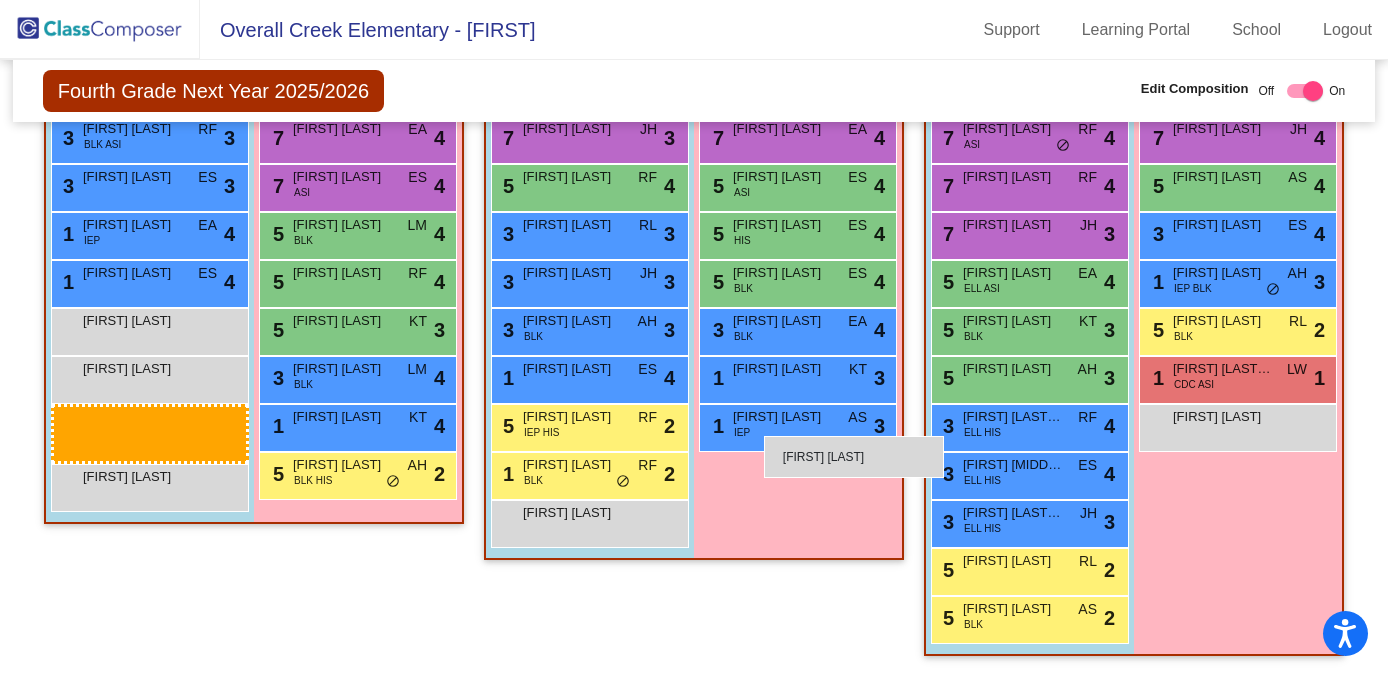 drag, startPoint x: 398, startPoint y: 347, endPoint x: 764, endPoint y: 436, distance: 376.66565 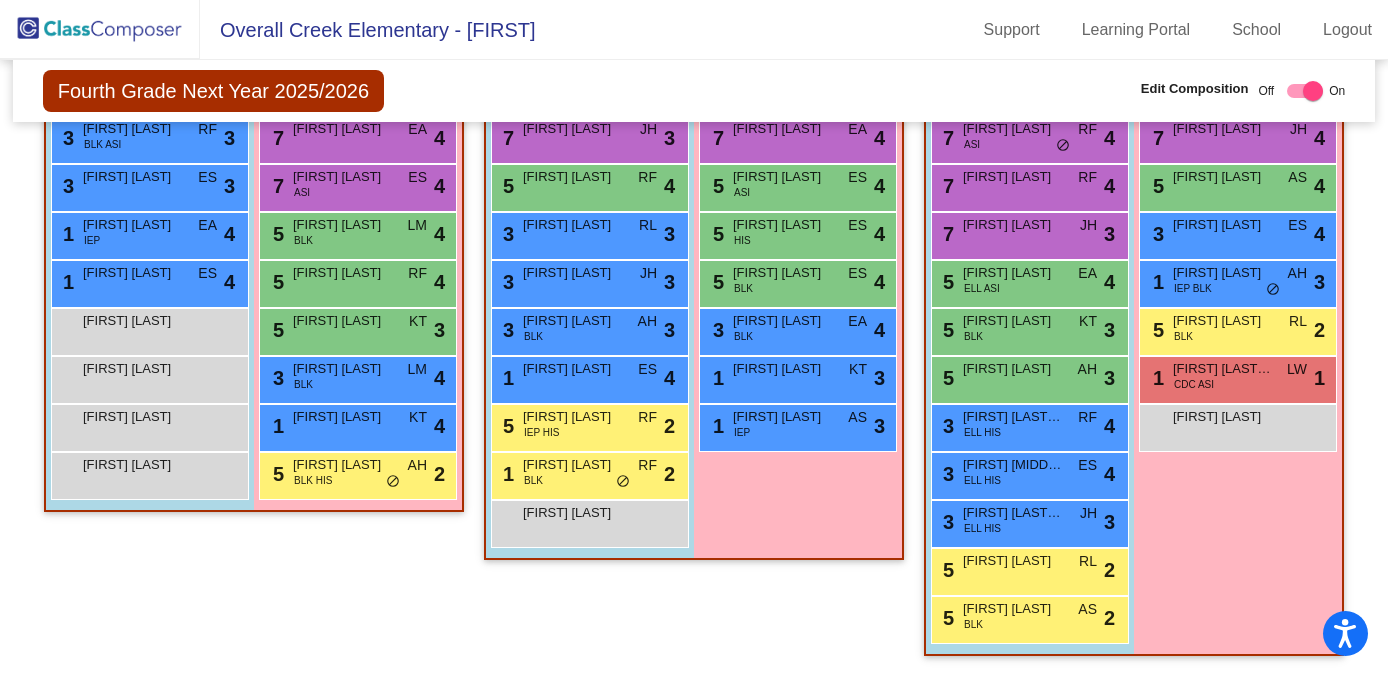click 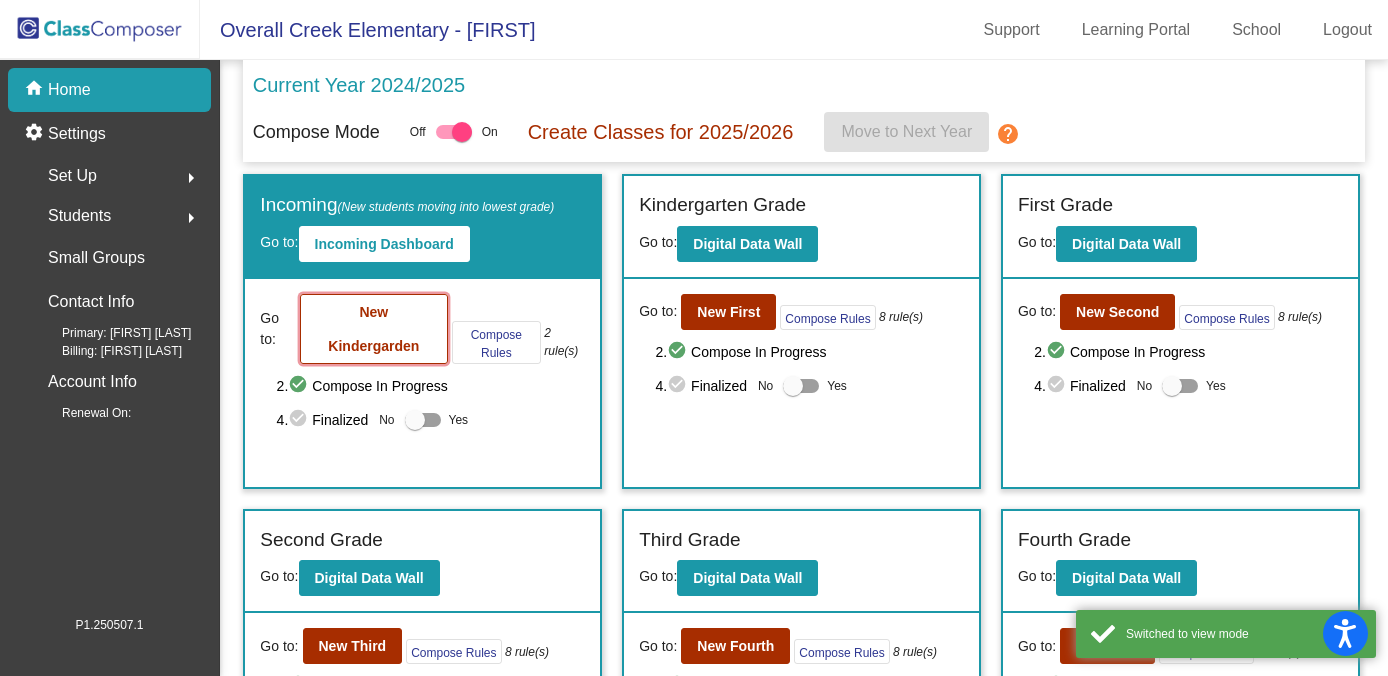 click on "New Kindergarden" 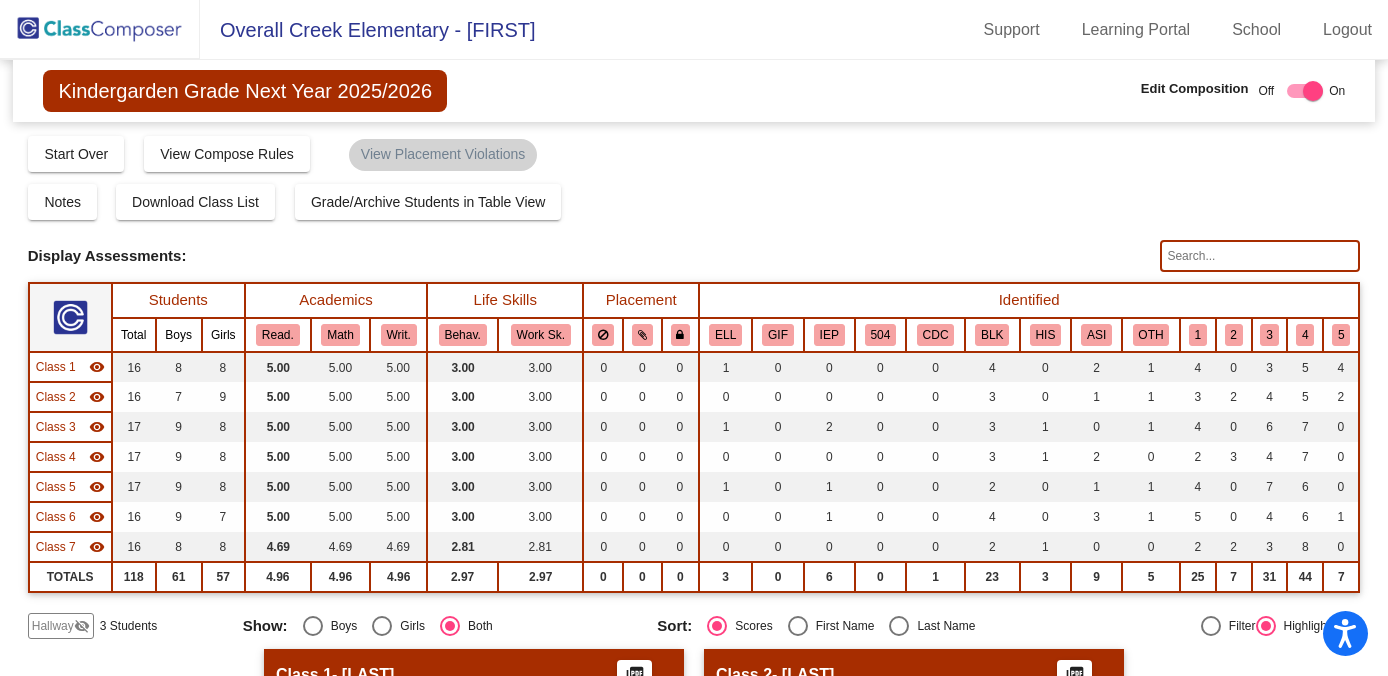 click 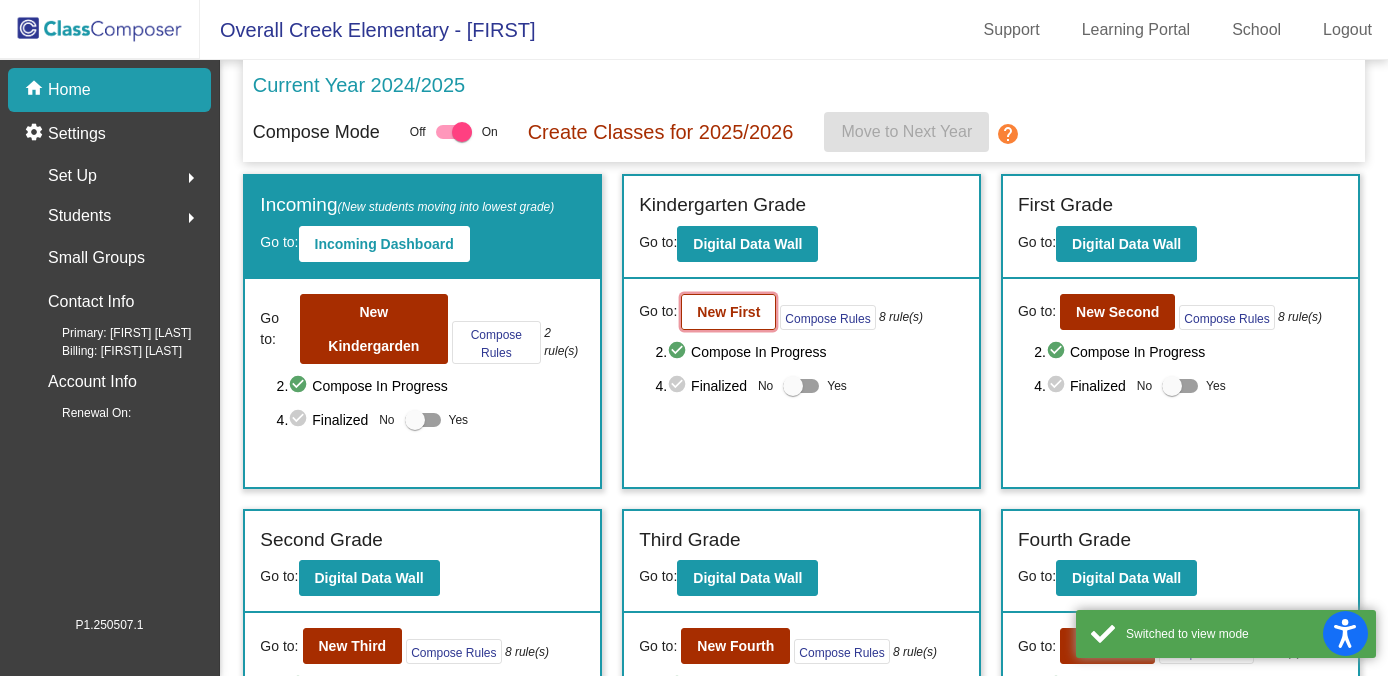 click on "New First" 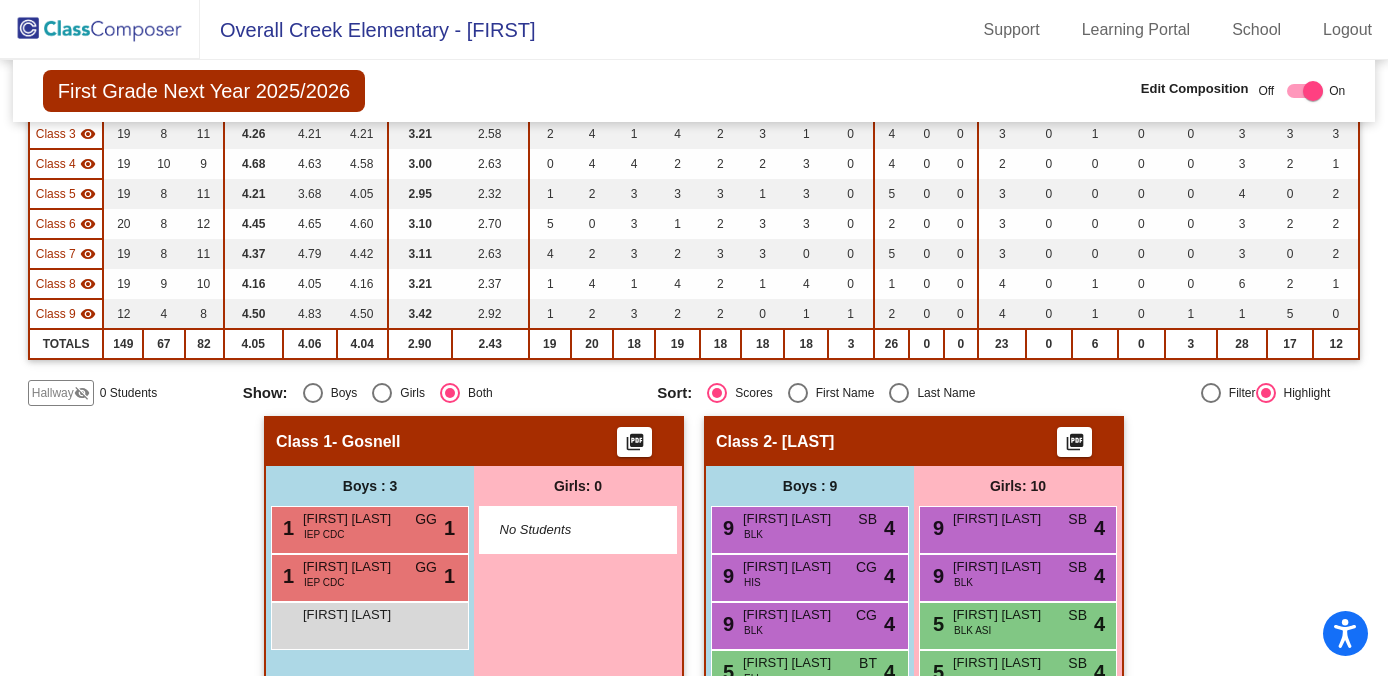scroll, scrollTop: 137, scrollLeft: 0, axis: vertical 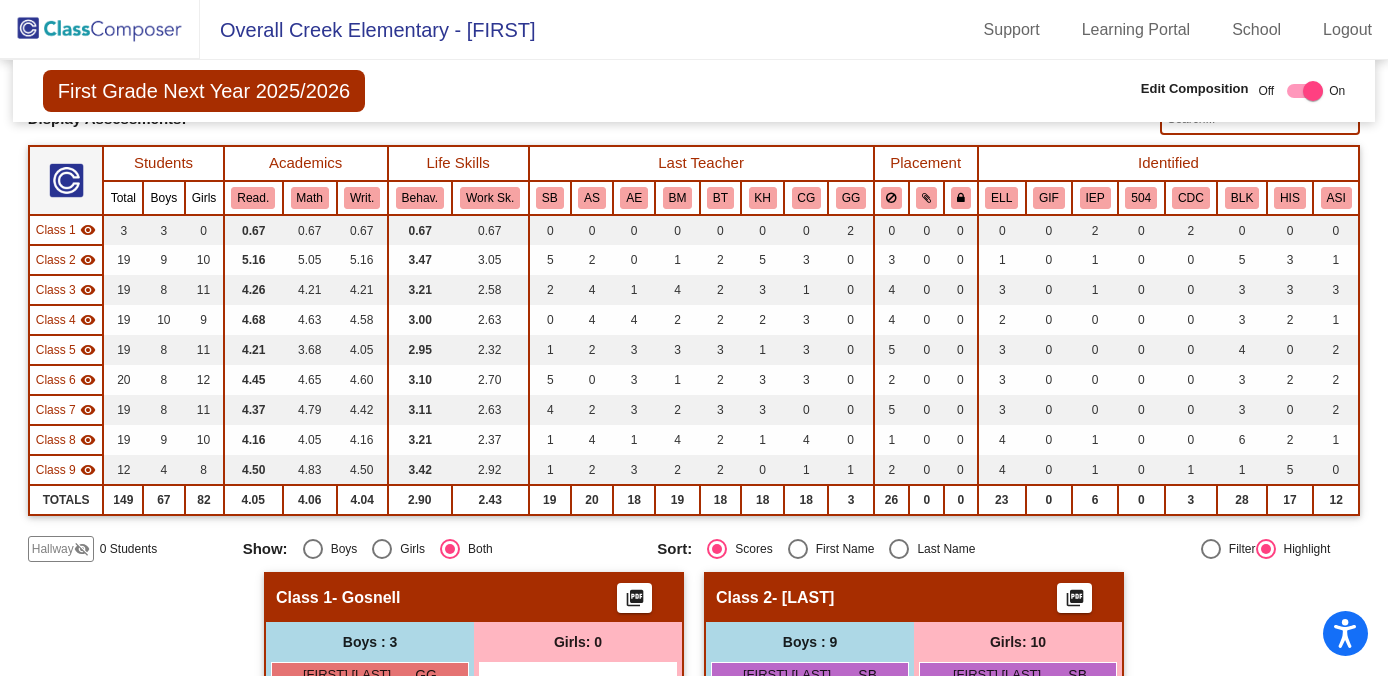 click 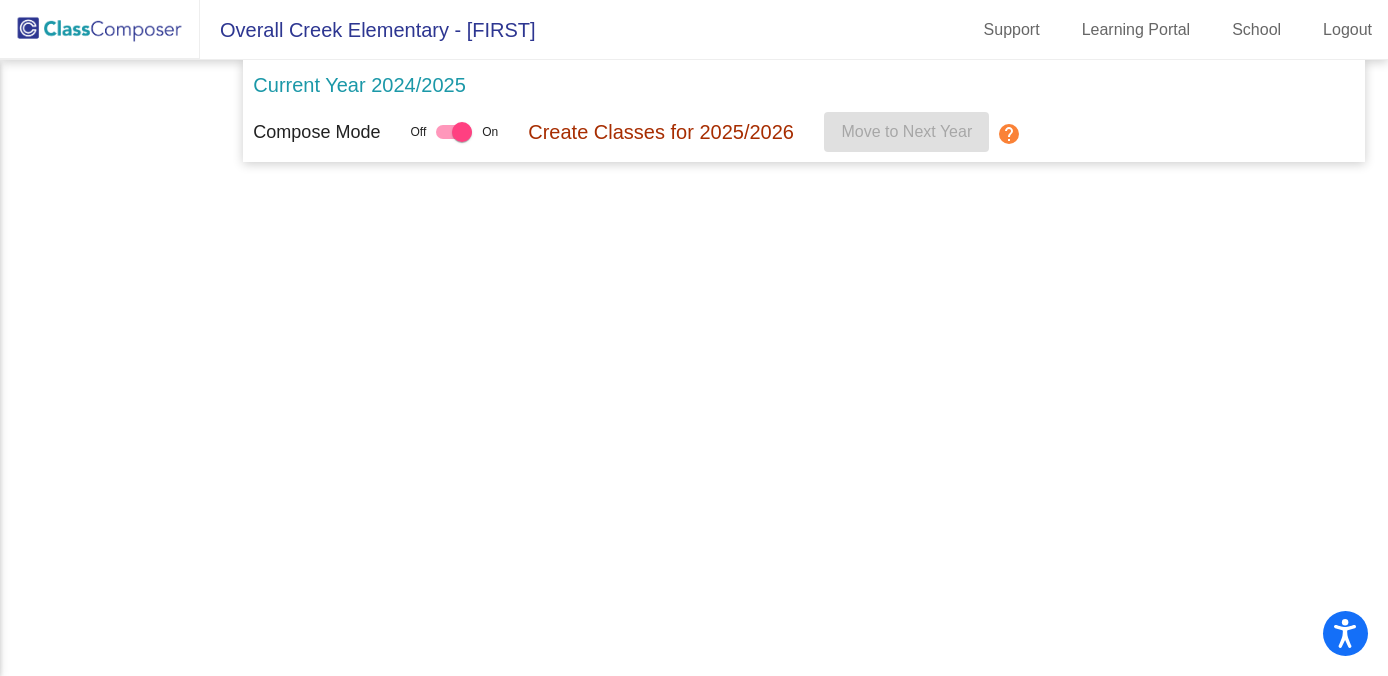scroll, scrollTop: 0, scrollLeft: 0, axis: both 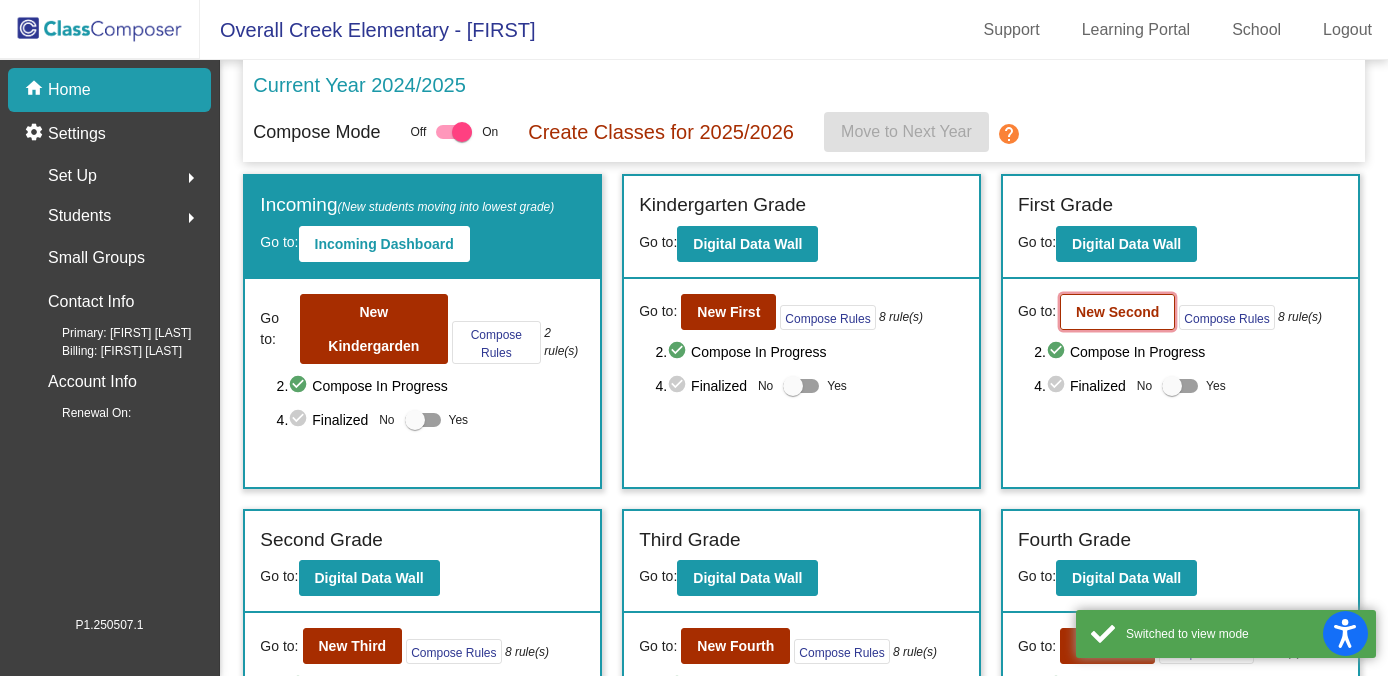 click on "New Second" 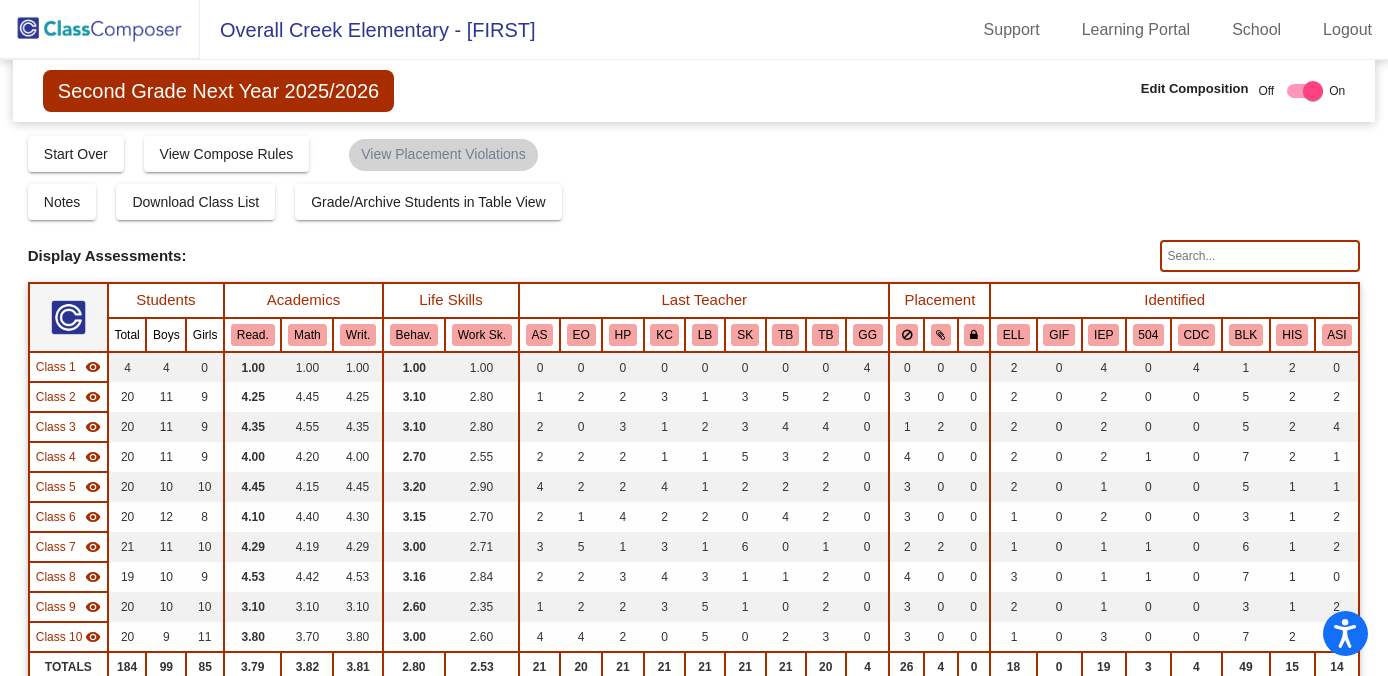 click 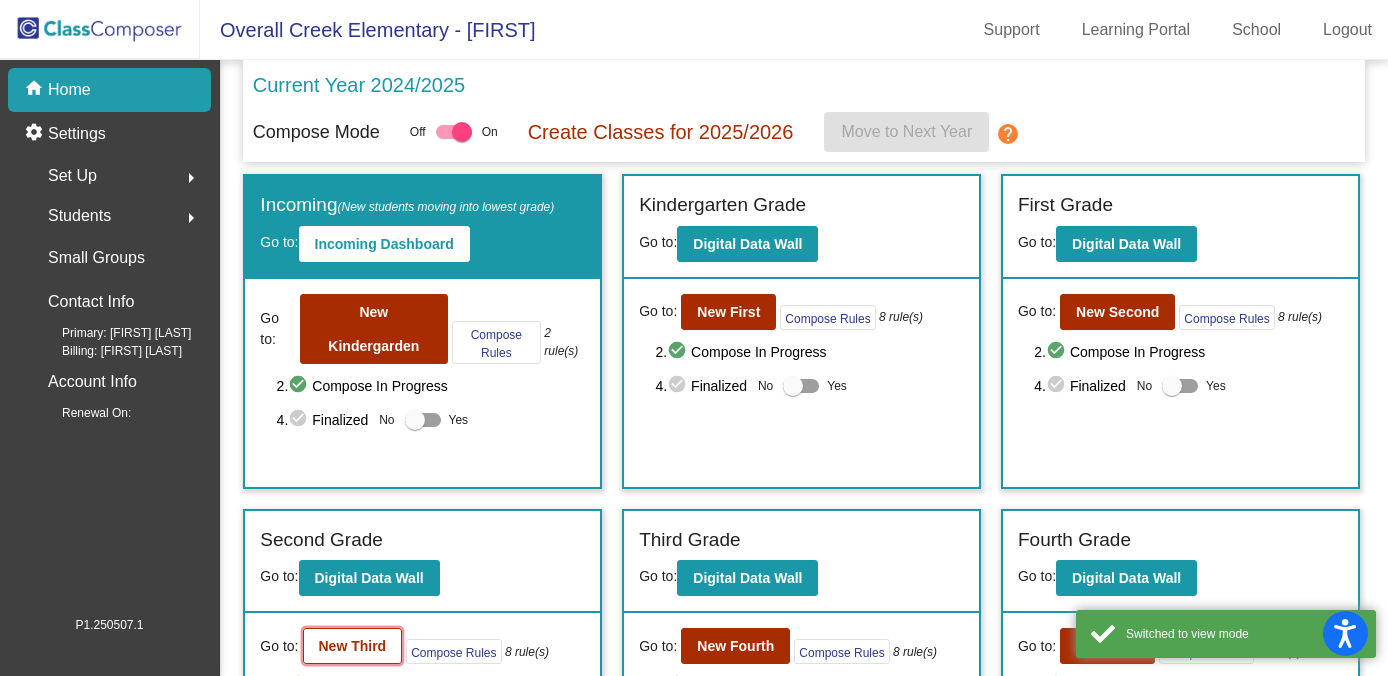 click on "New Third" 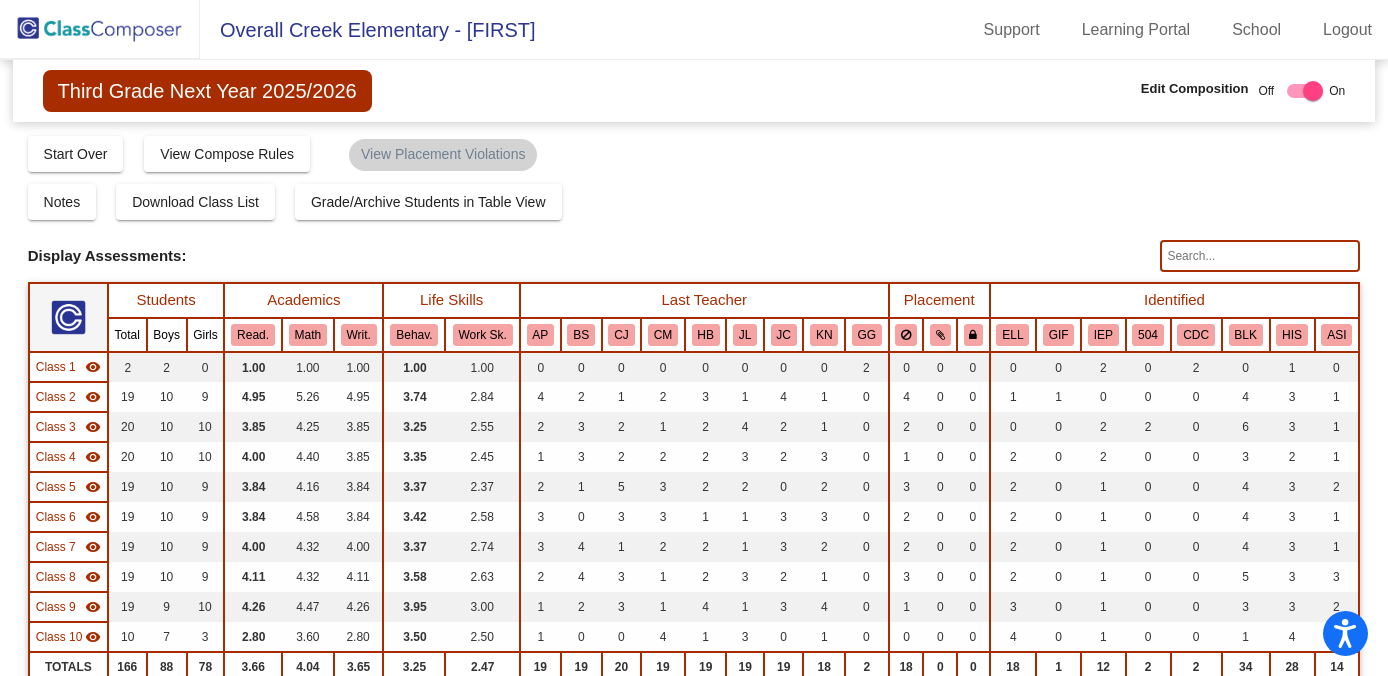 click 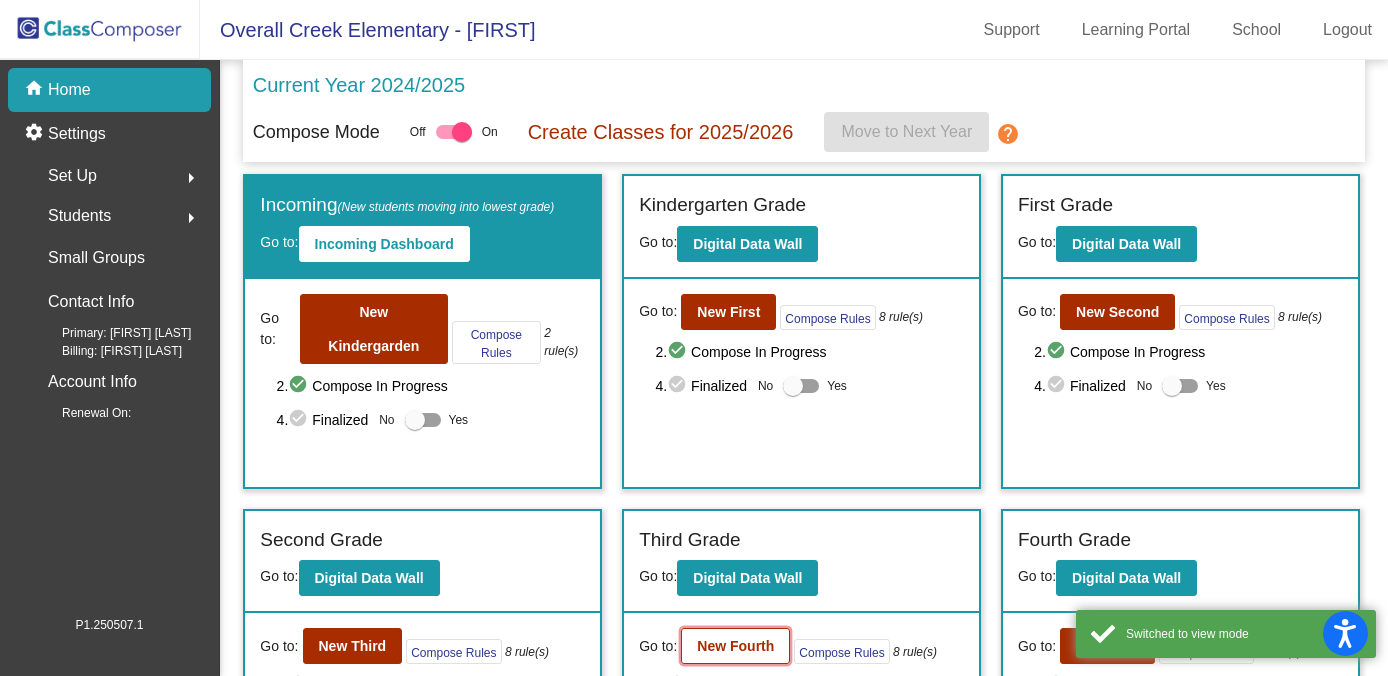 click on "New Fourth" 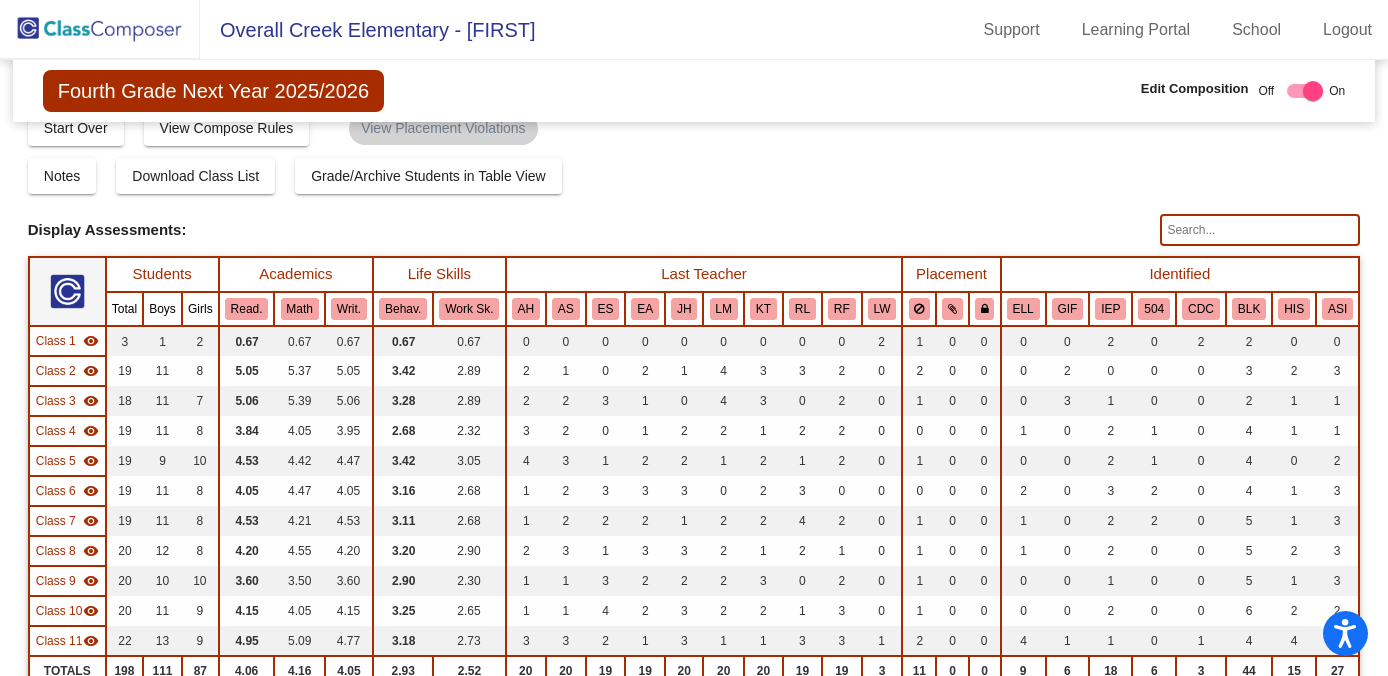 scroll, scrollTop: 255, scrollLeft: 0, axis: vertical 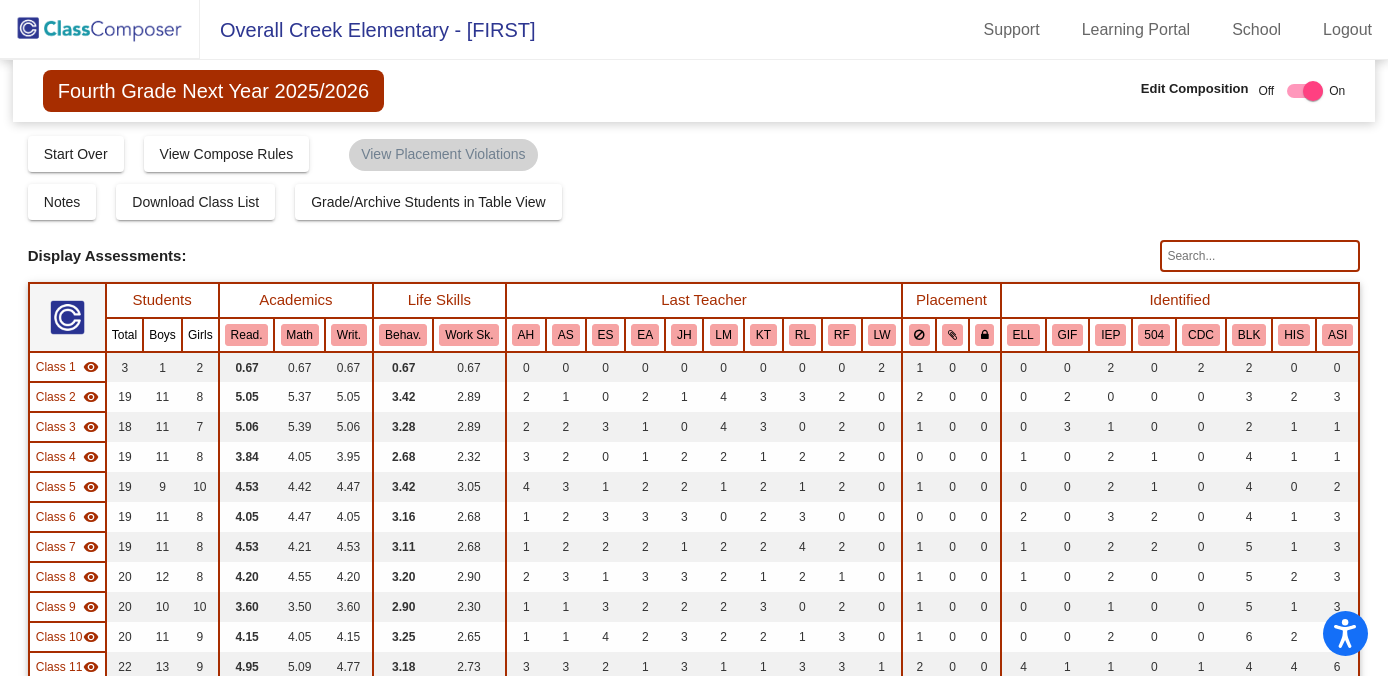 click 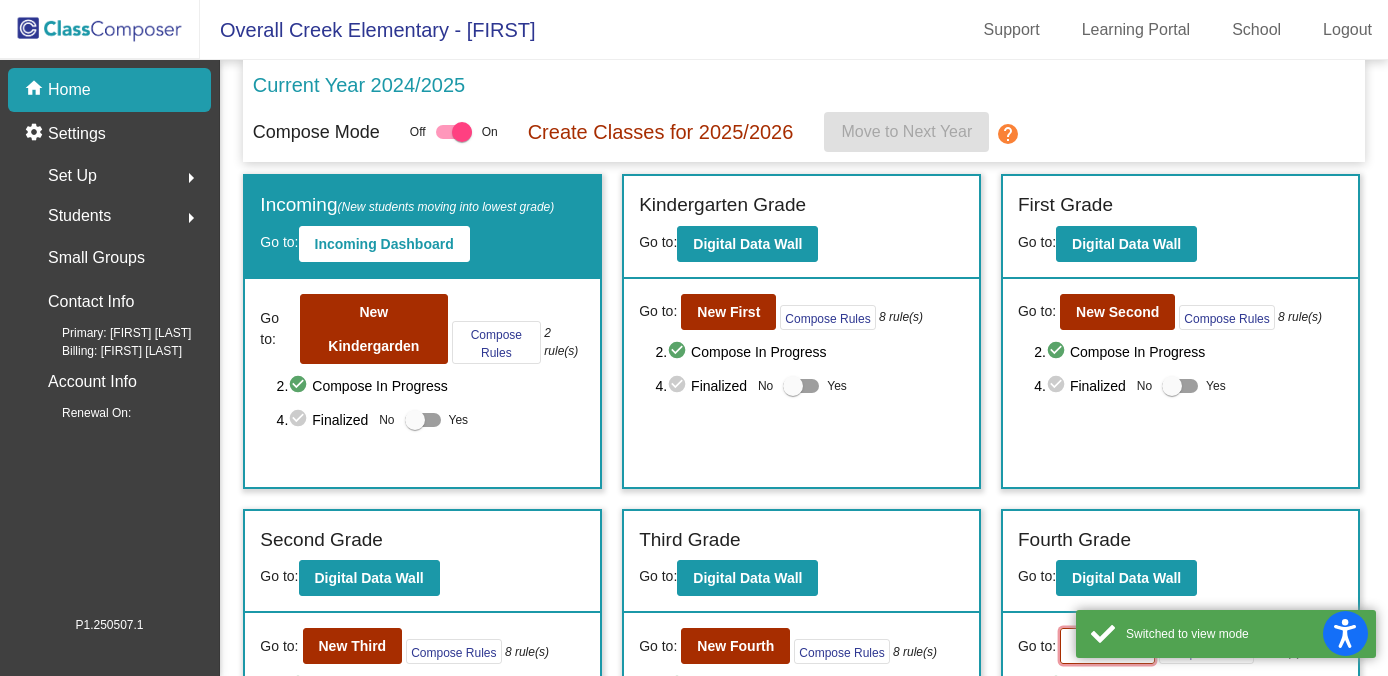click on "New Fifth" 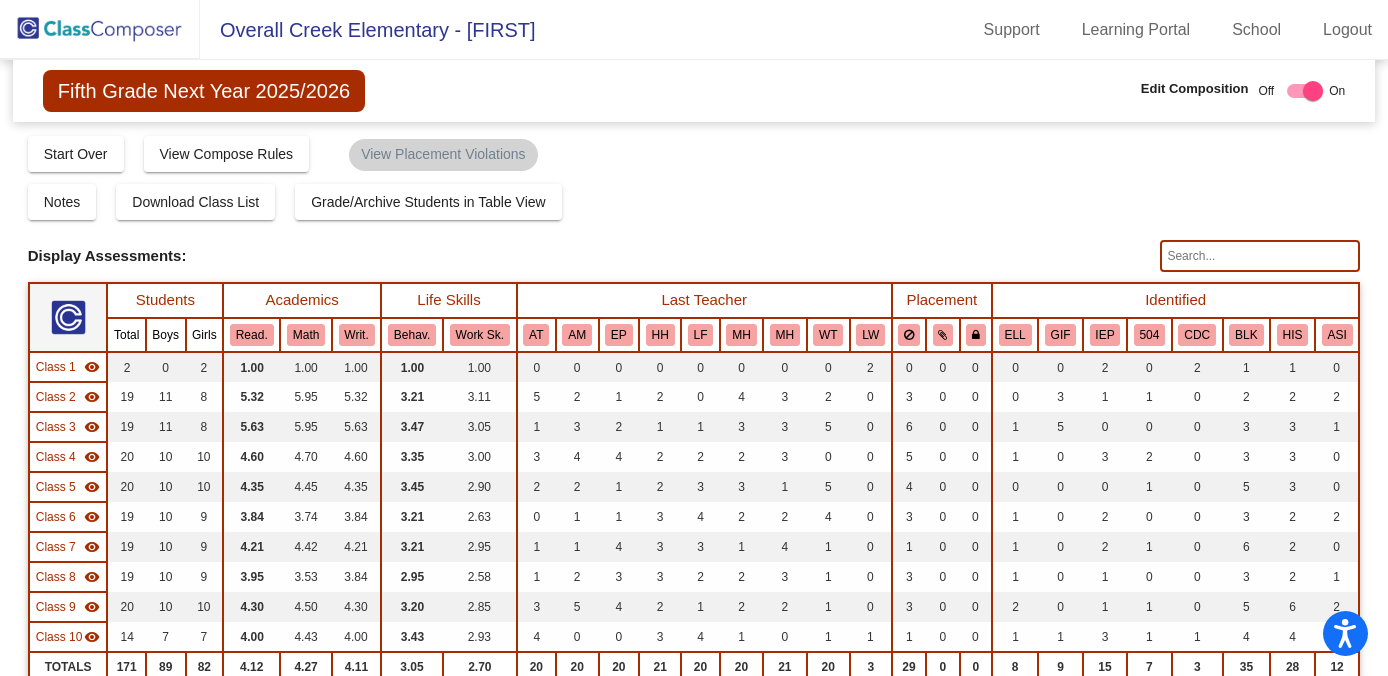 click 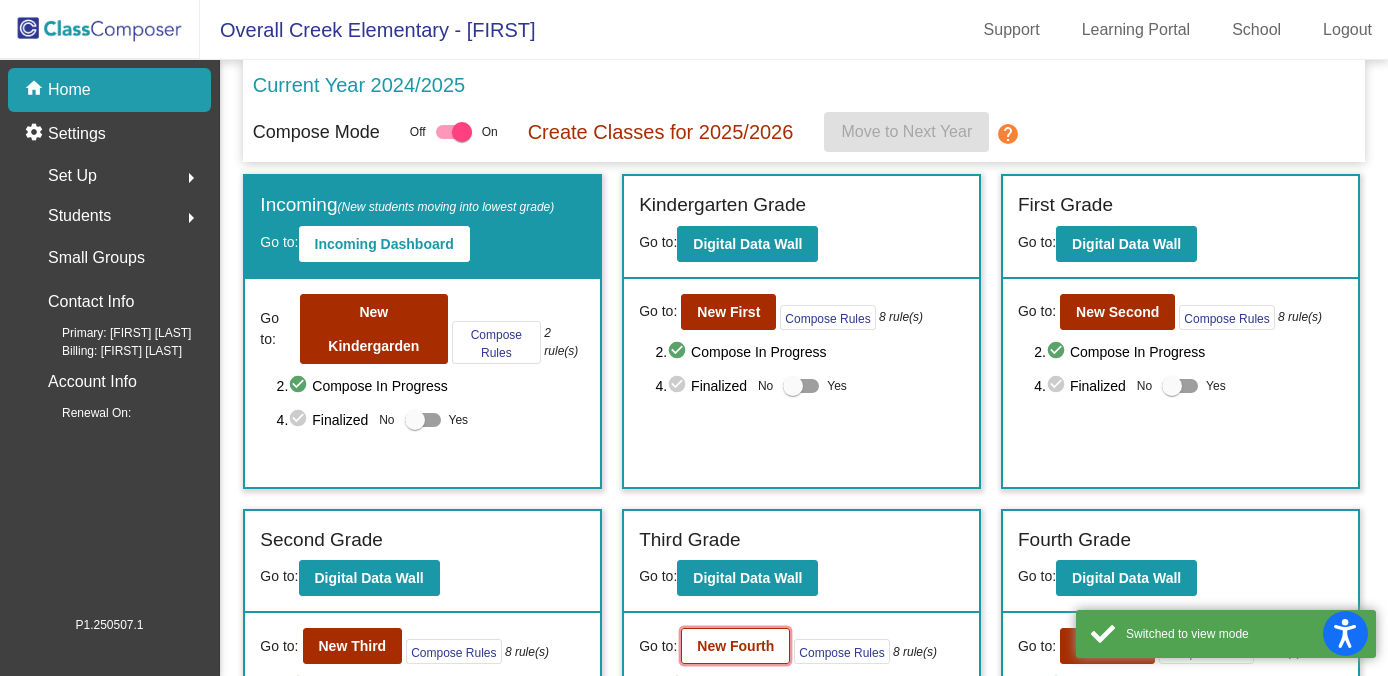 click on "New Fourth" 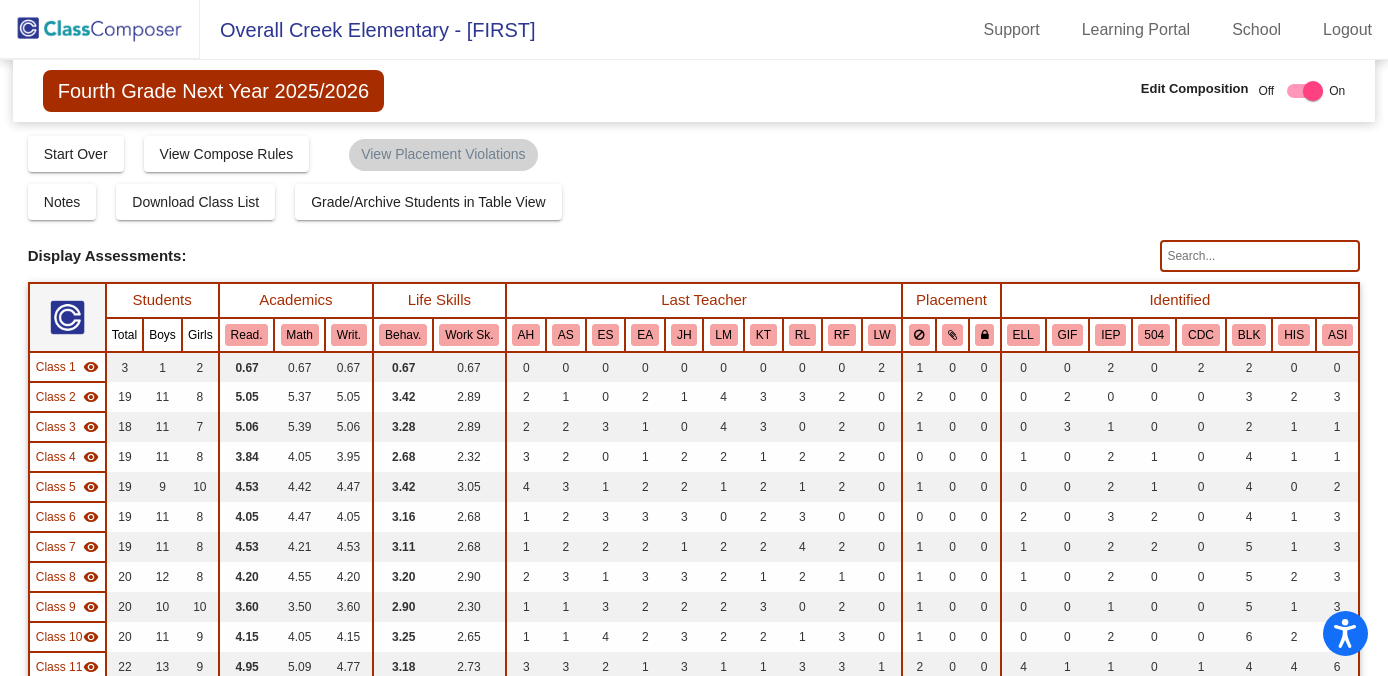 click 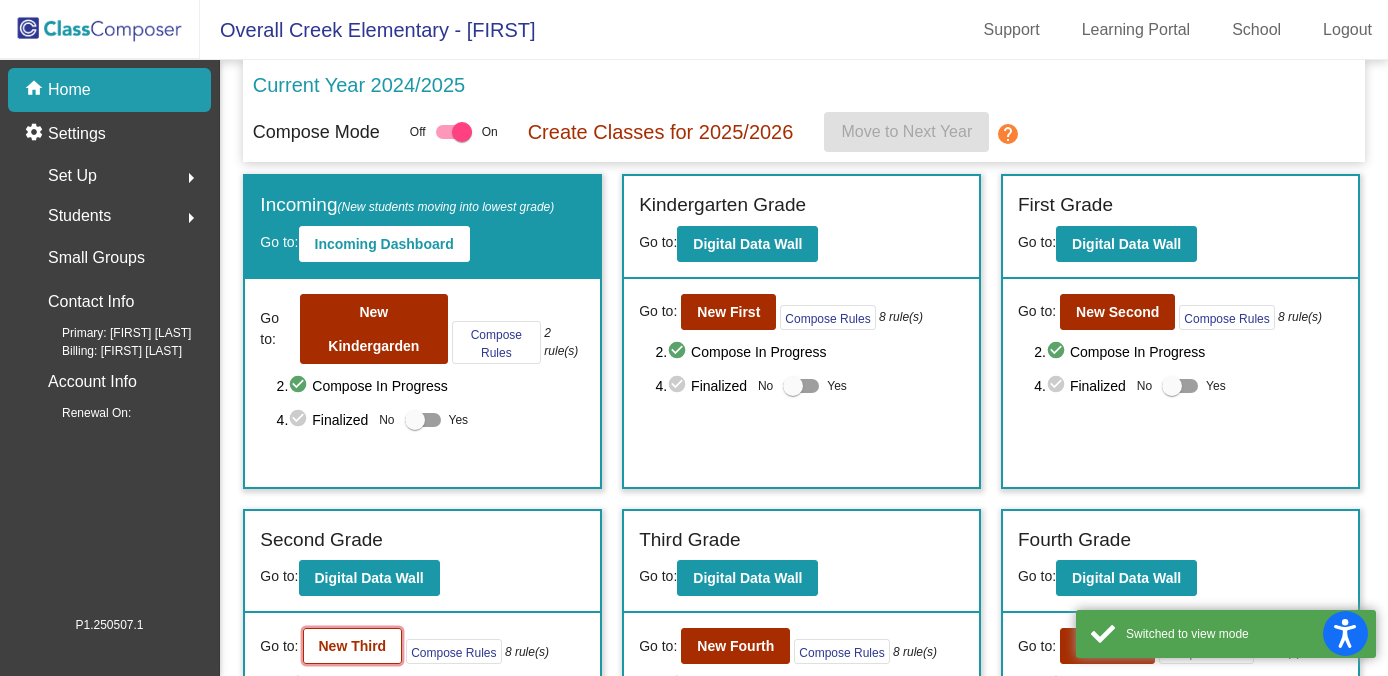 click on "New Third" 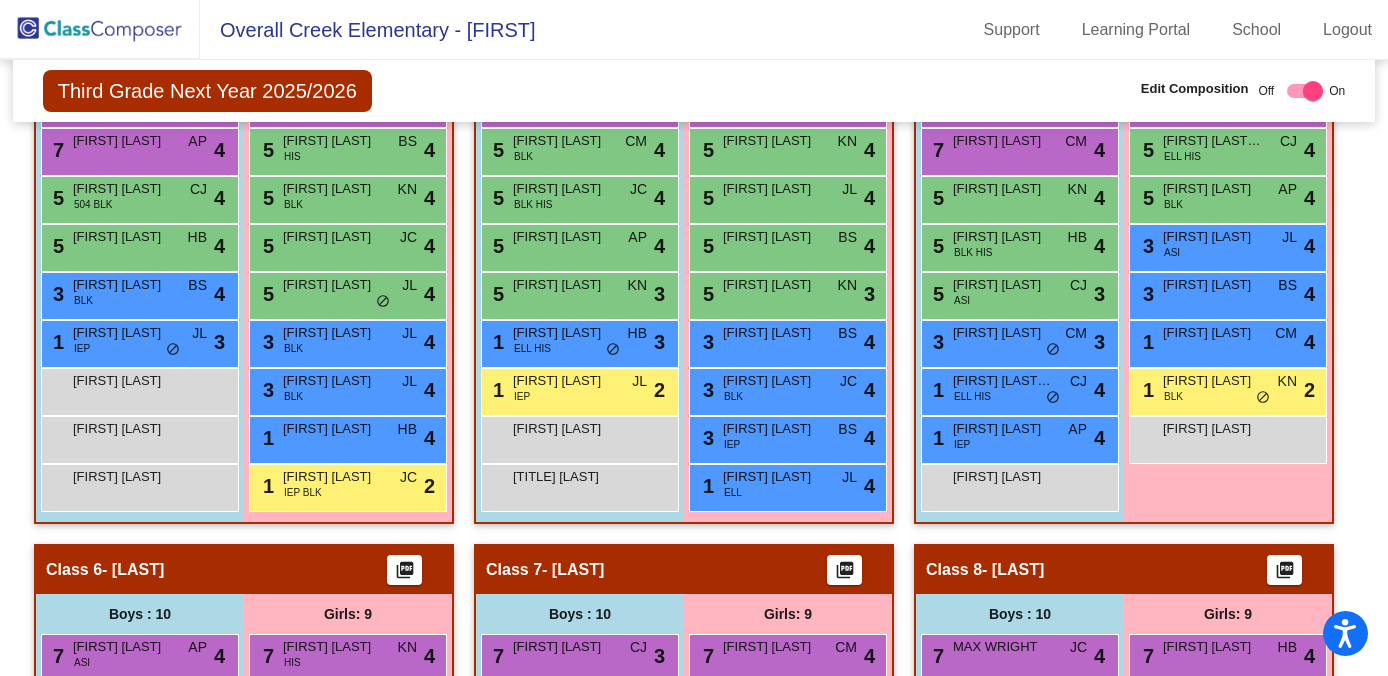 scroll, scrollTop: 1382, scrollLeft: 0, axis: vertical 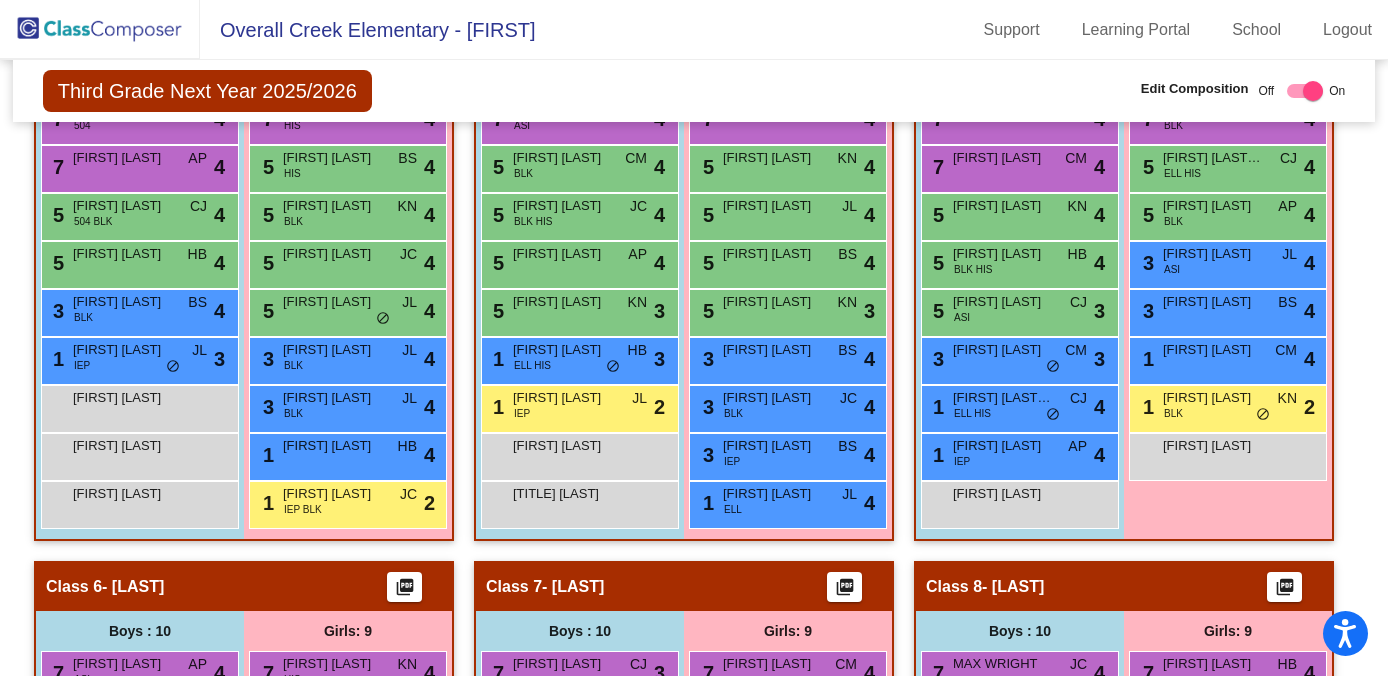 click 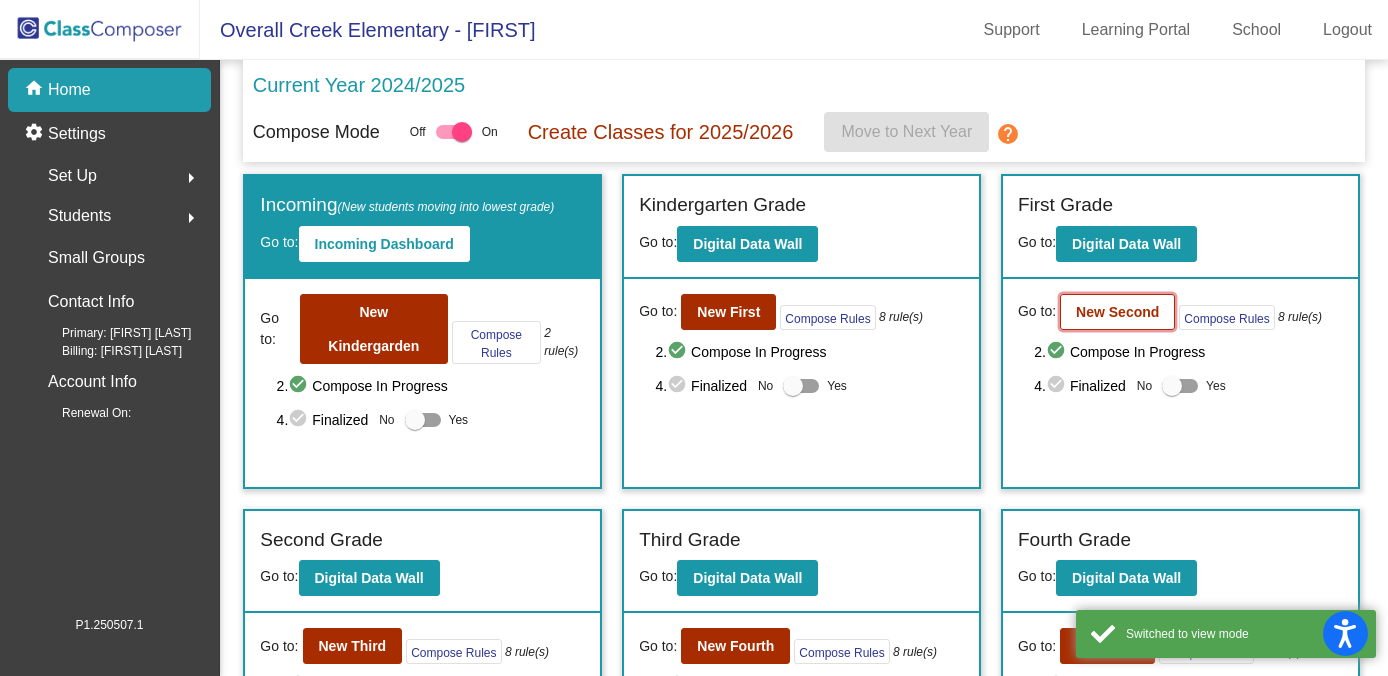 click on "New Second" 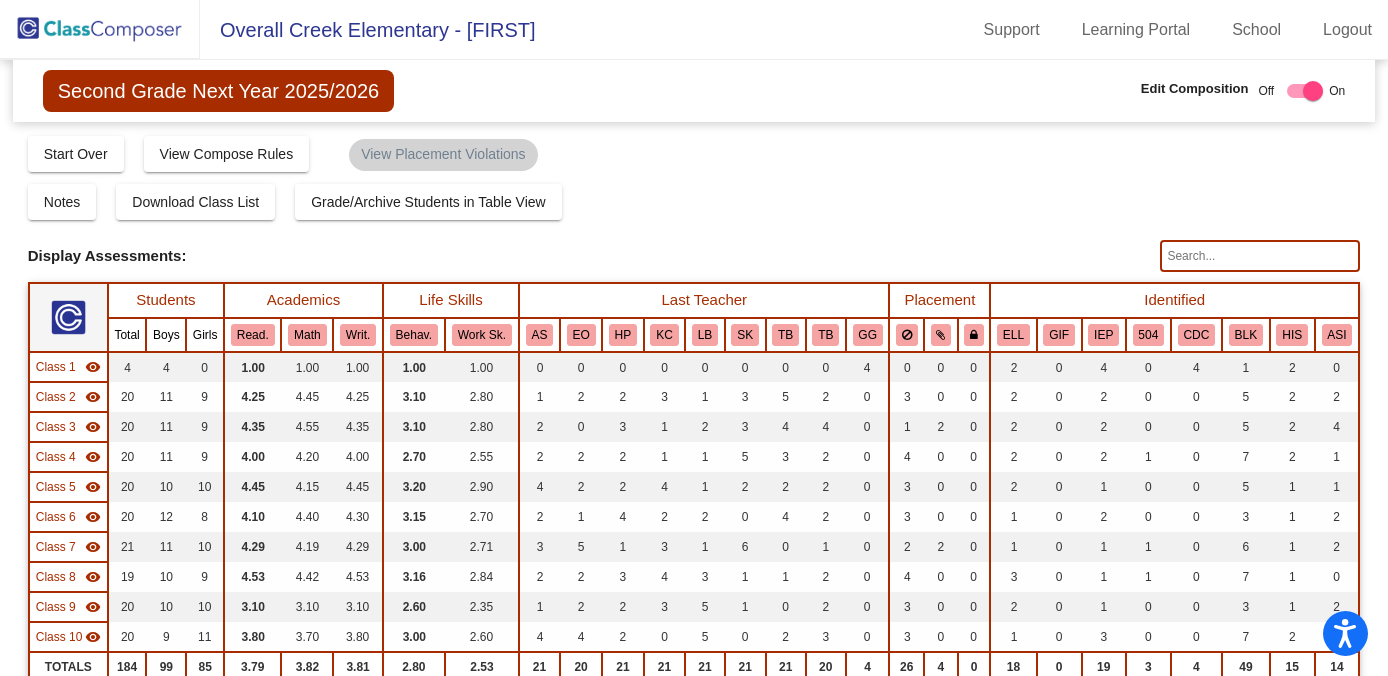 click 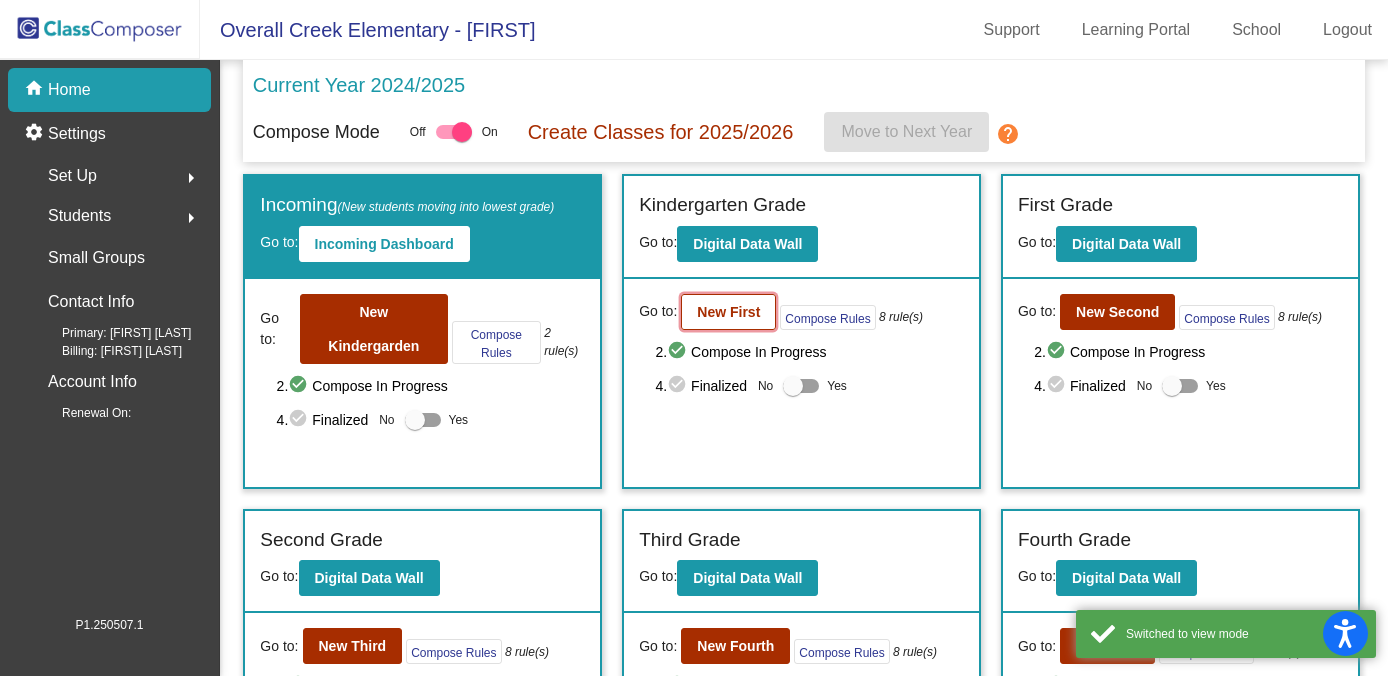 click on "New First" 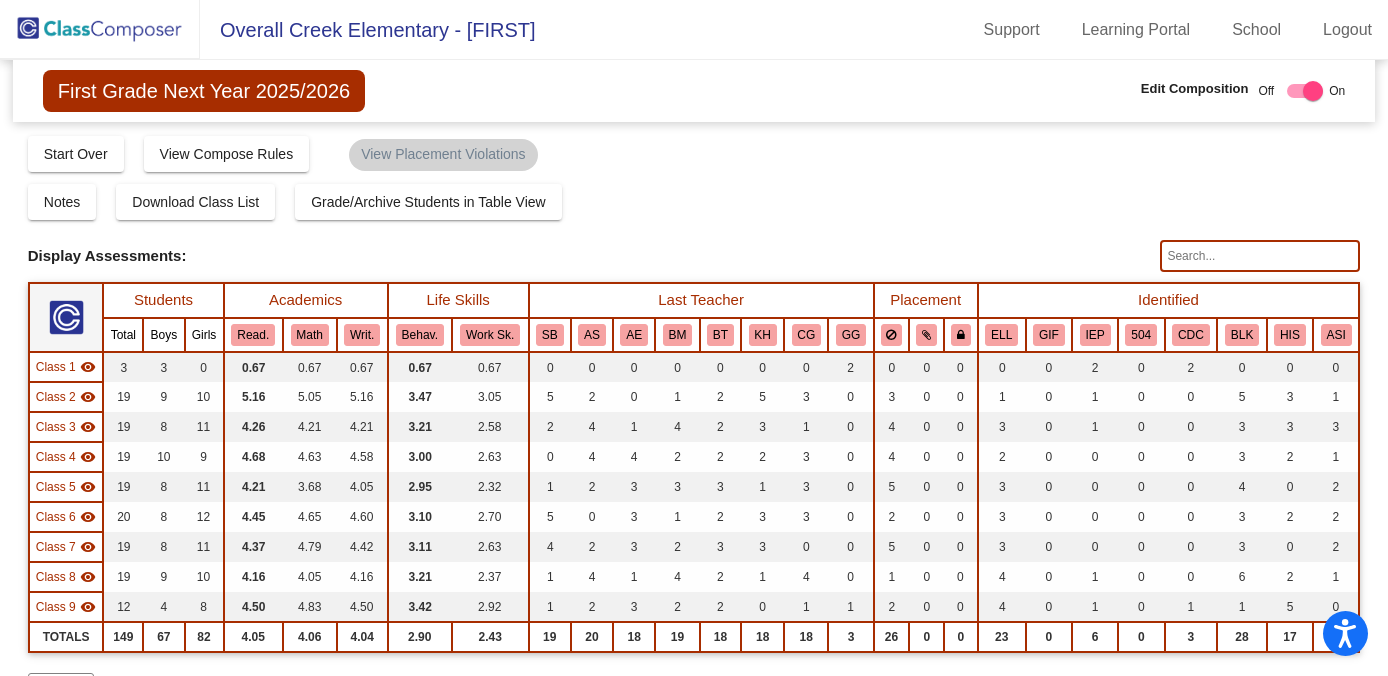 click 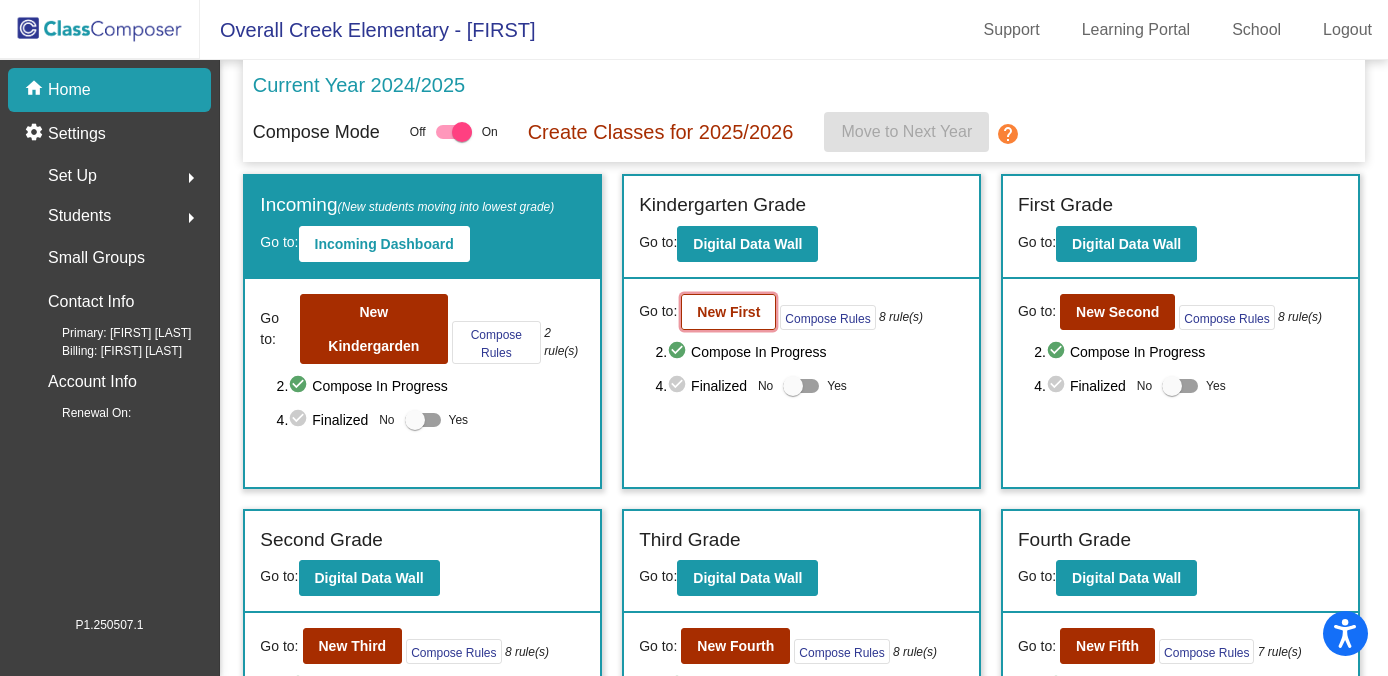 click on "New First" 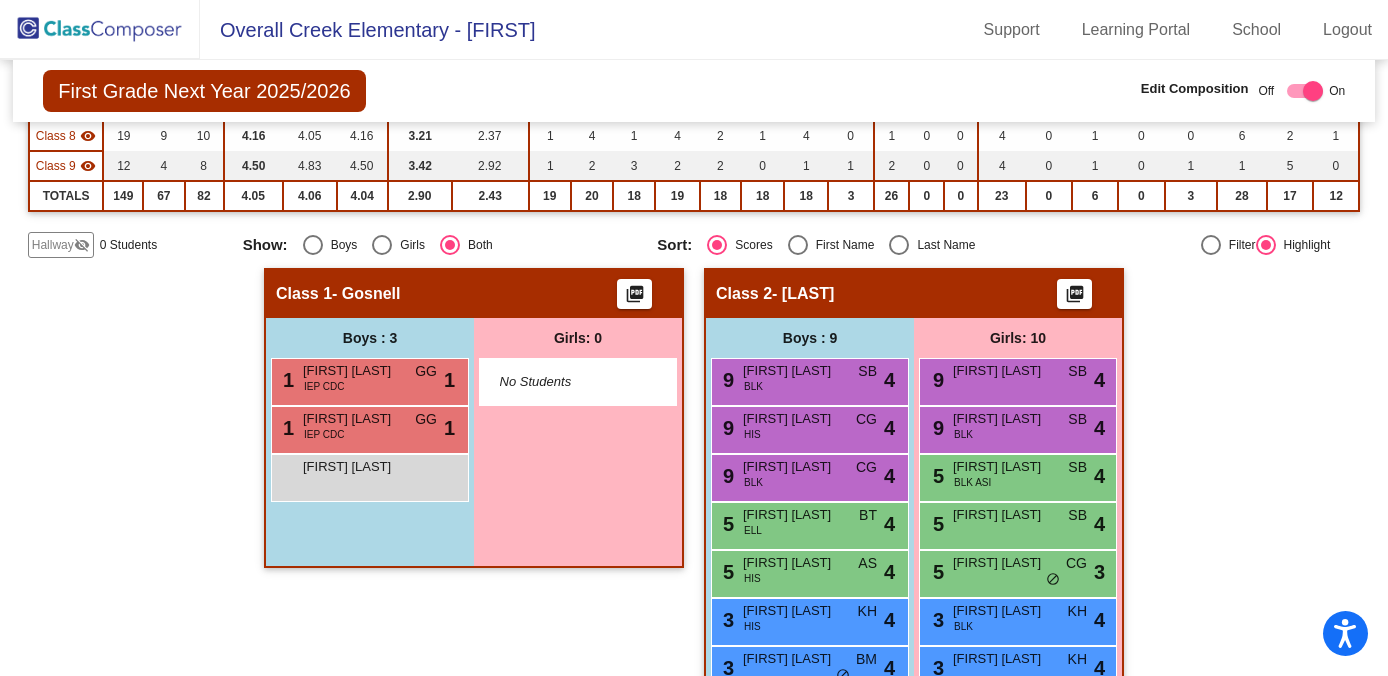 scroll, scrollTop: 438, scrollLeft: 0, axis: vertical 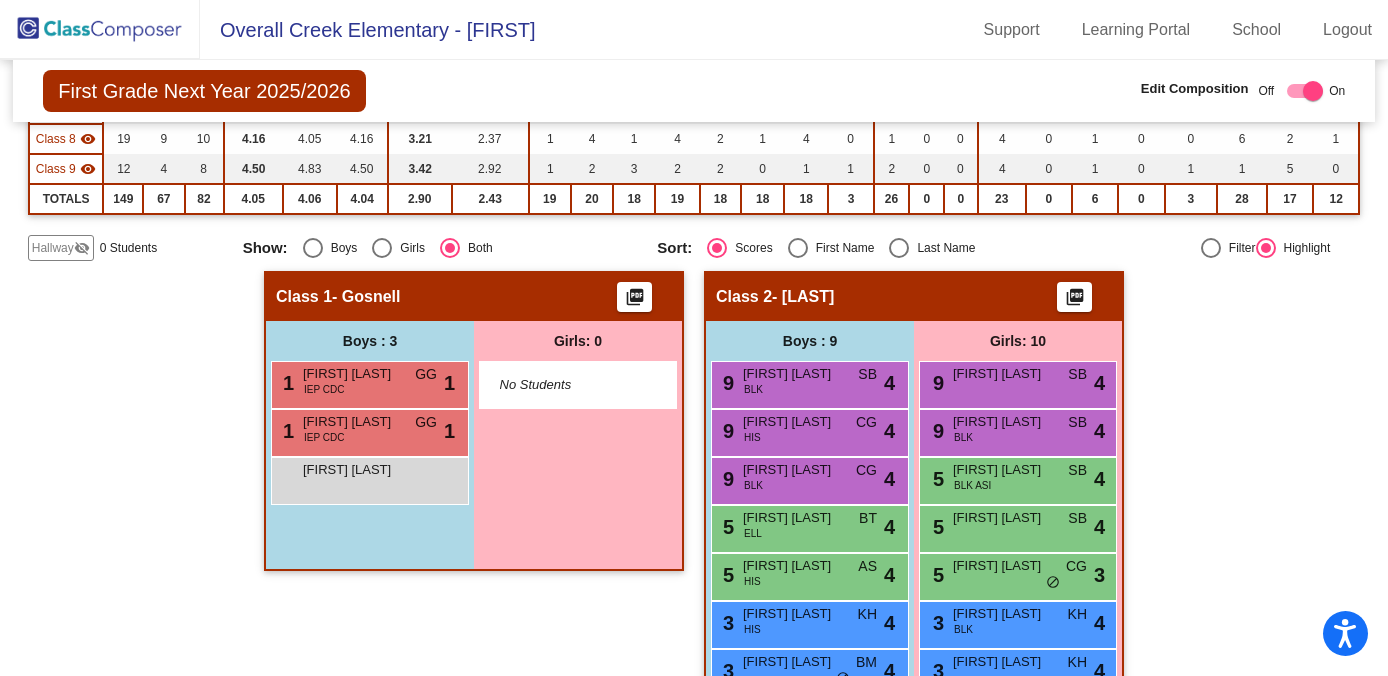 click on "Hallway   visibility_off" 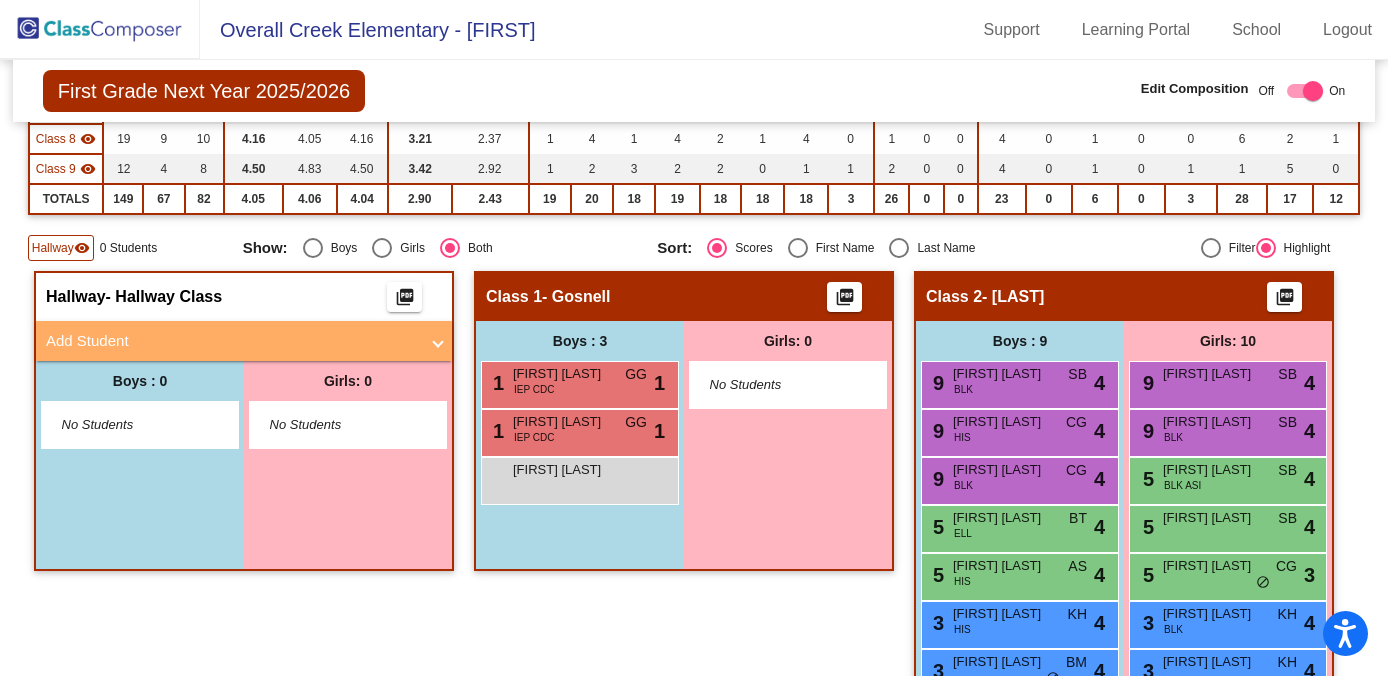 click at bounding box center [438, 341] 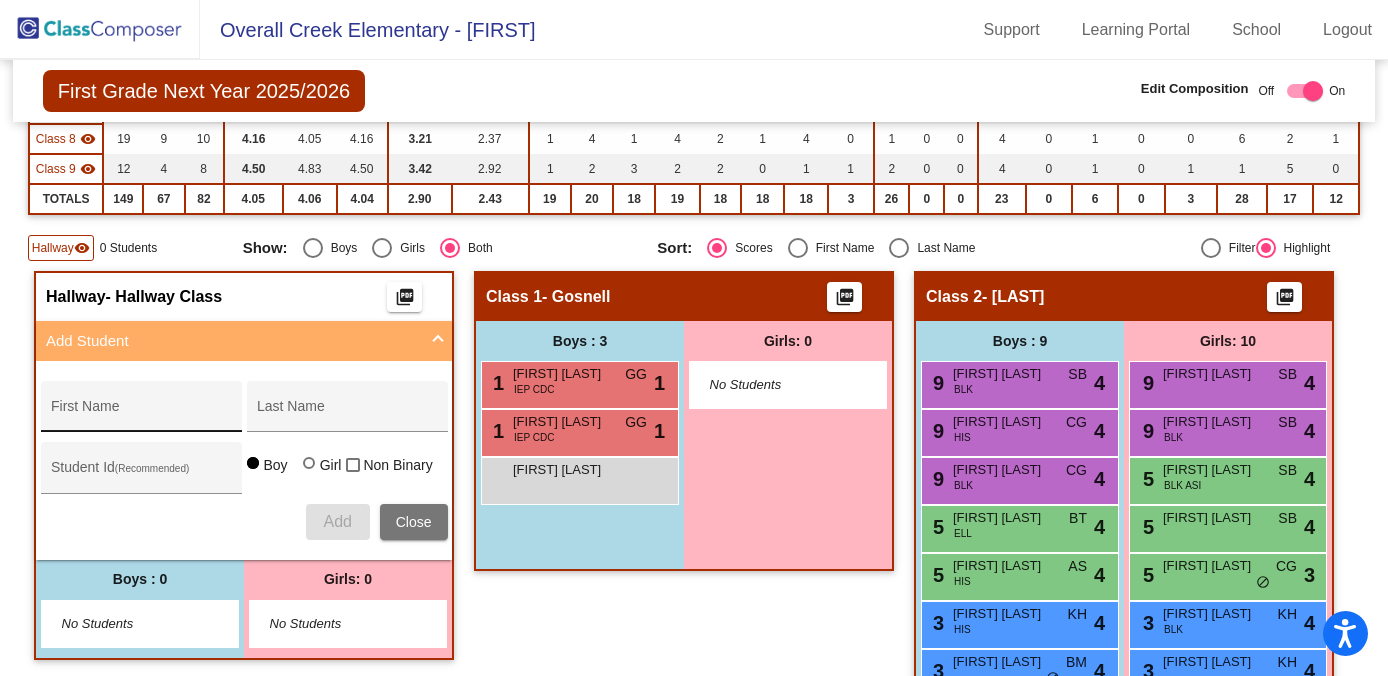 click on "First Name" at bounding box center (141, 412) 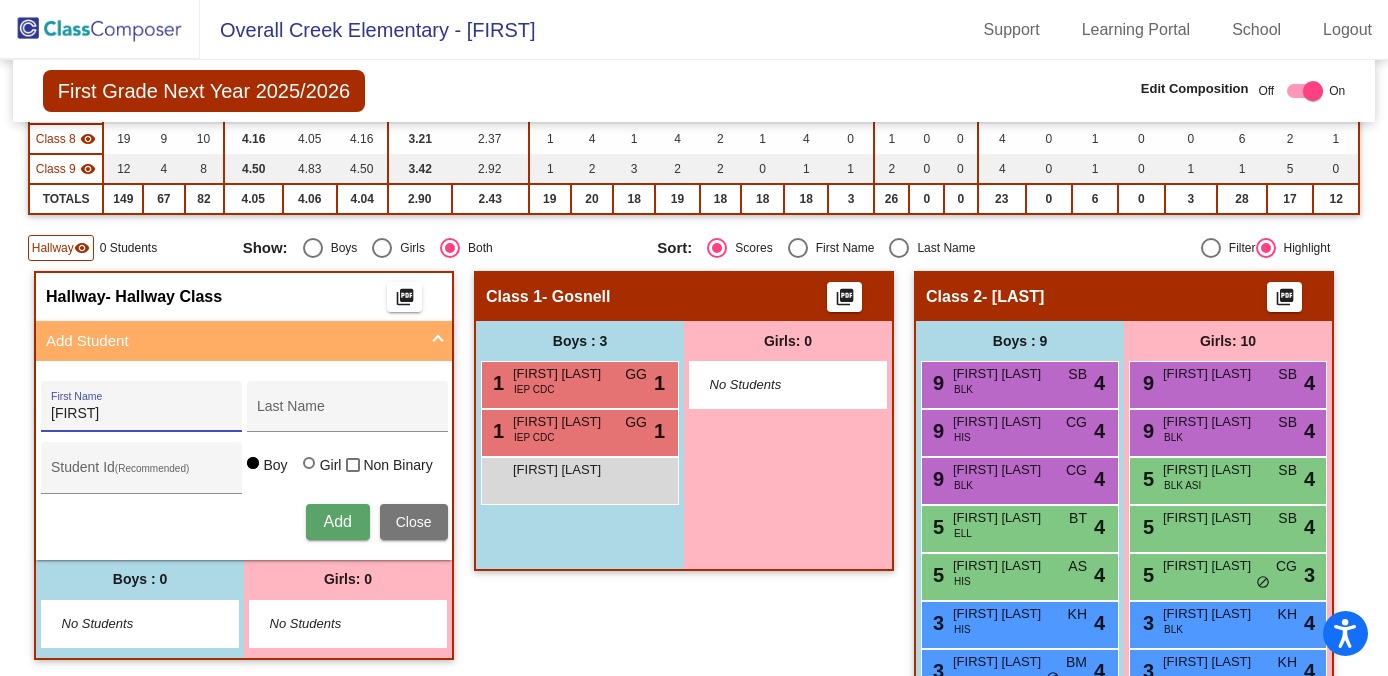 type on "[FIRST]" 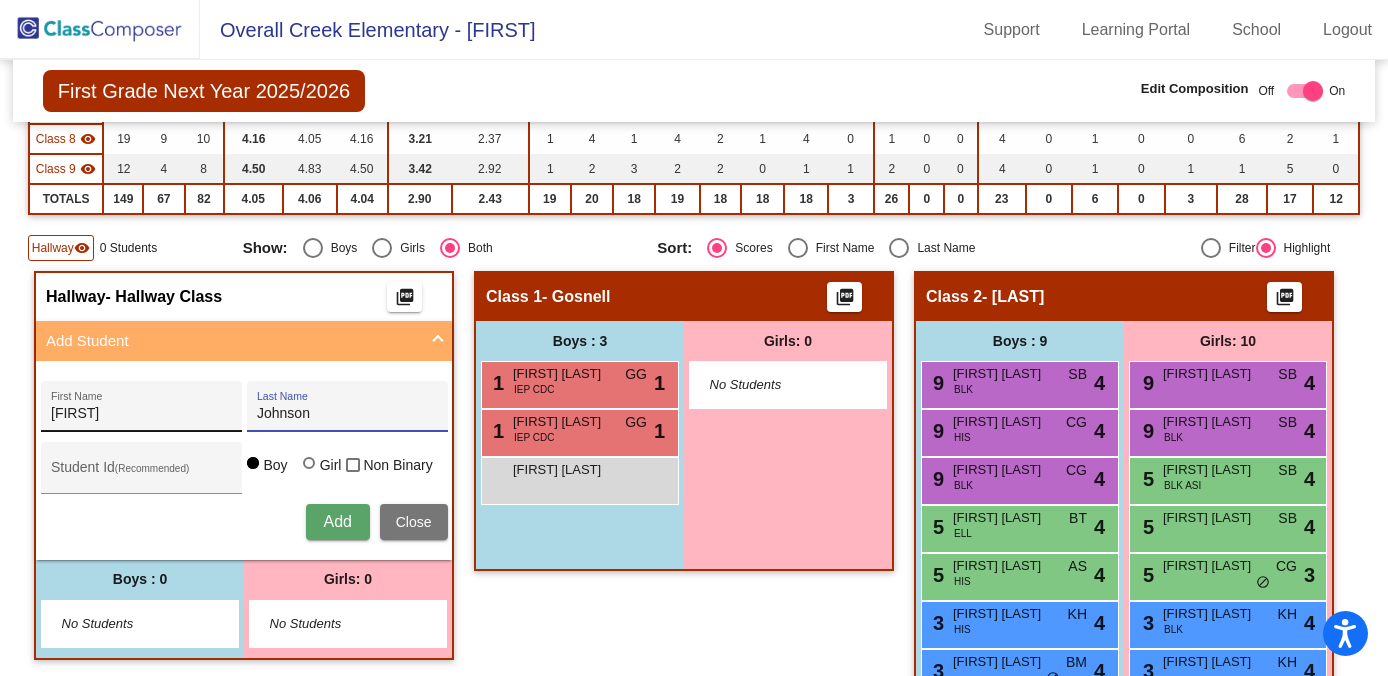 type on "Johnson" 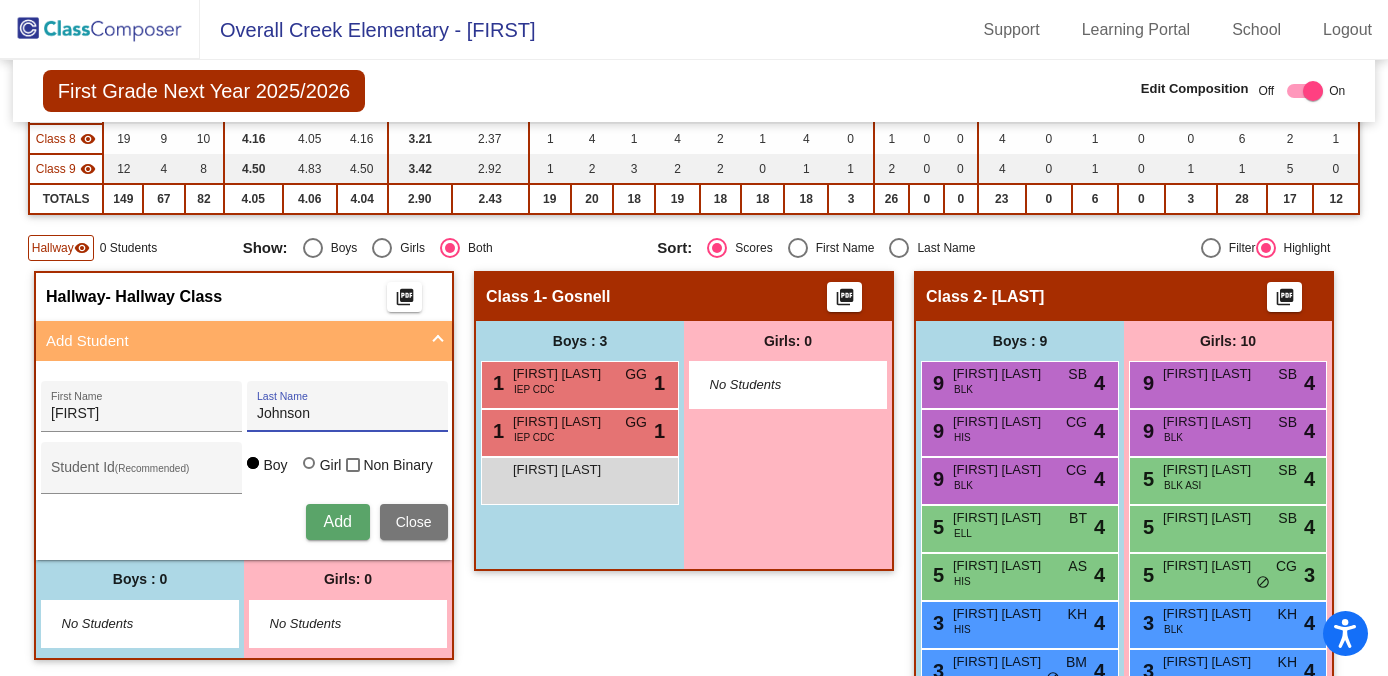 drag, startPoint x: 378, startPoint y: 351, endPoint x: 319, endPoint y: 377, distance: 64.4748 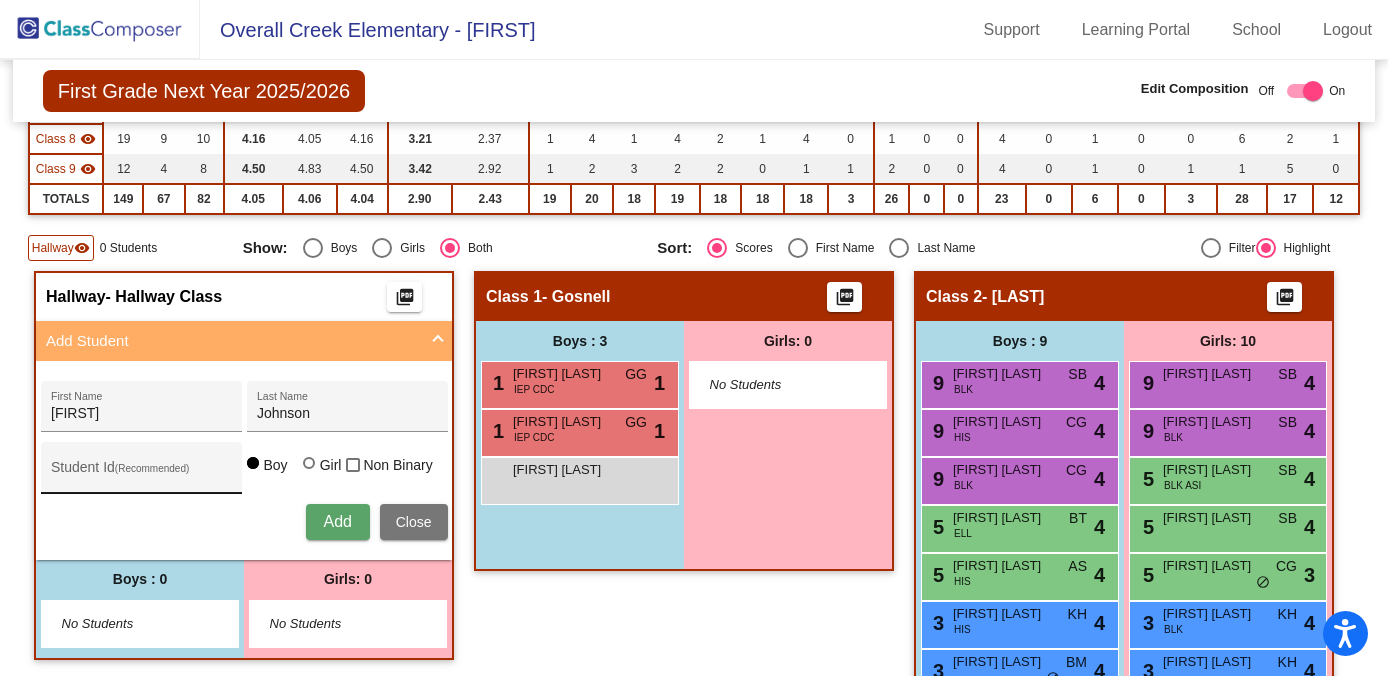click on "Student Id  (Recommended)" at bounding box center (141, 473) 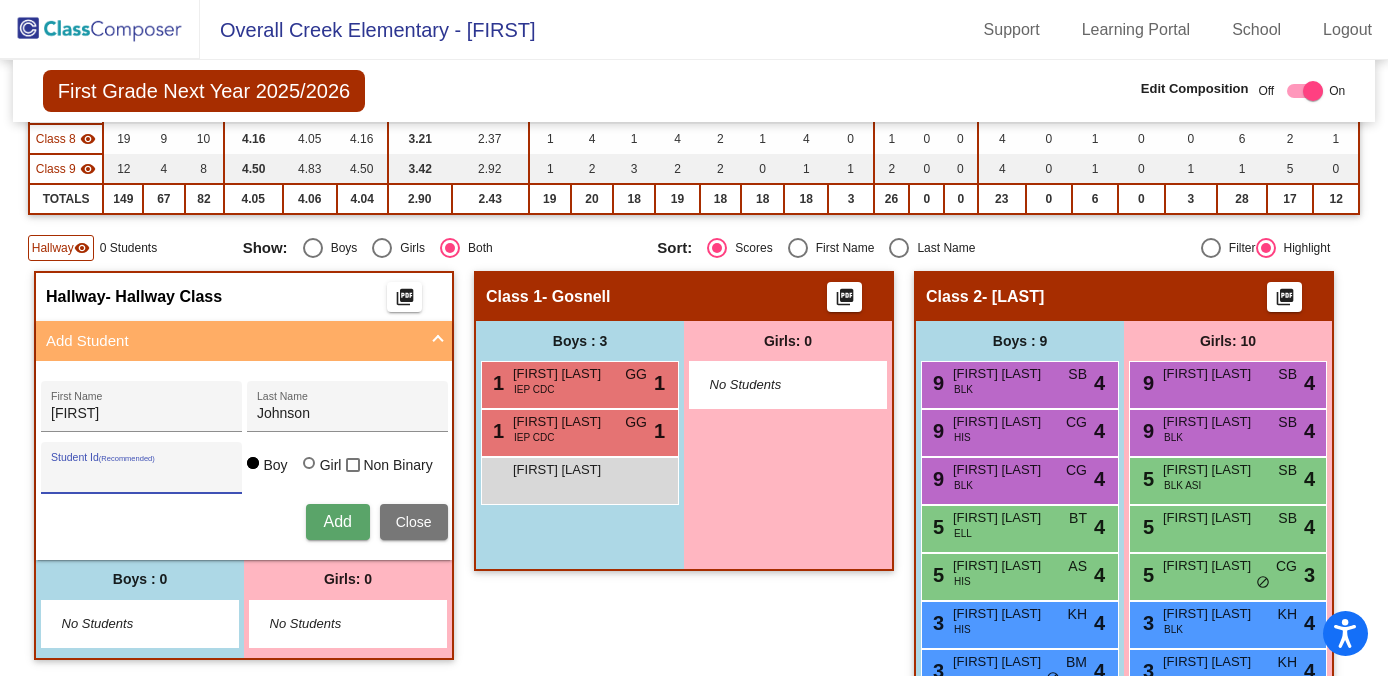 click on "Student Id  (Recommended)" at bounding box center [141, 473] 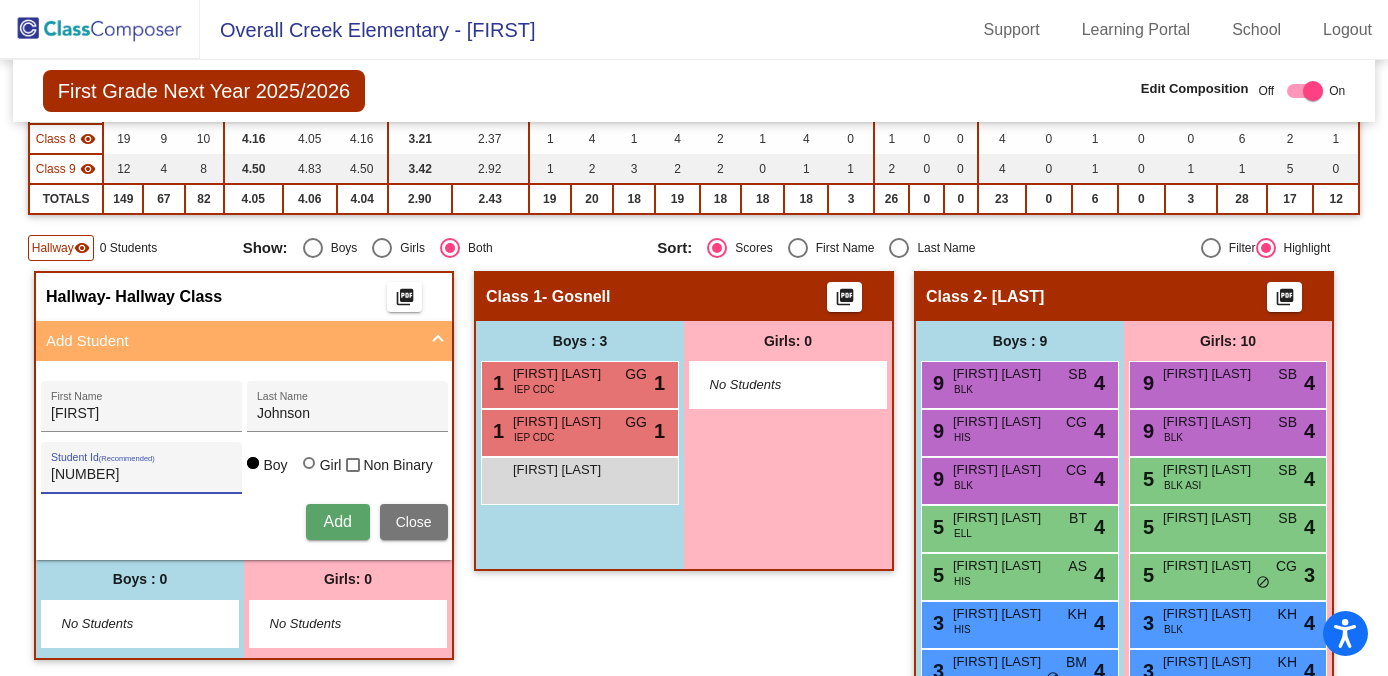 type on "[NUMBER]" 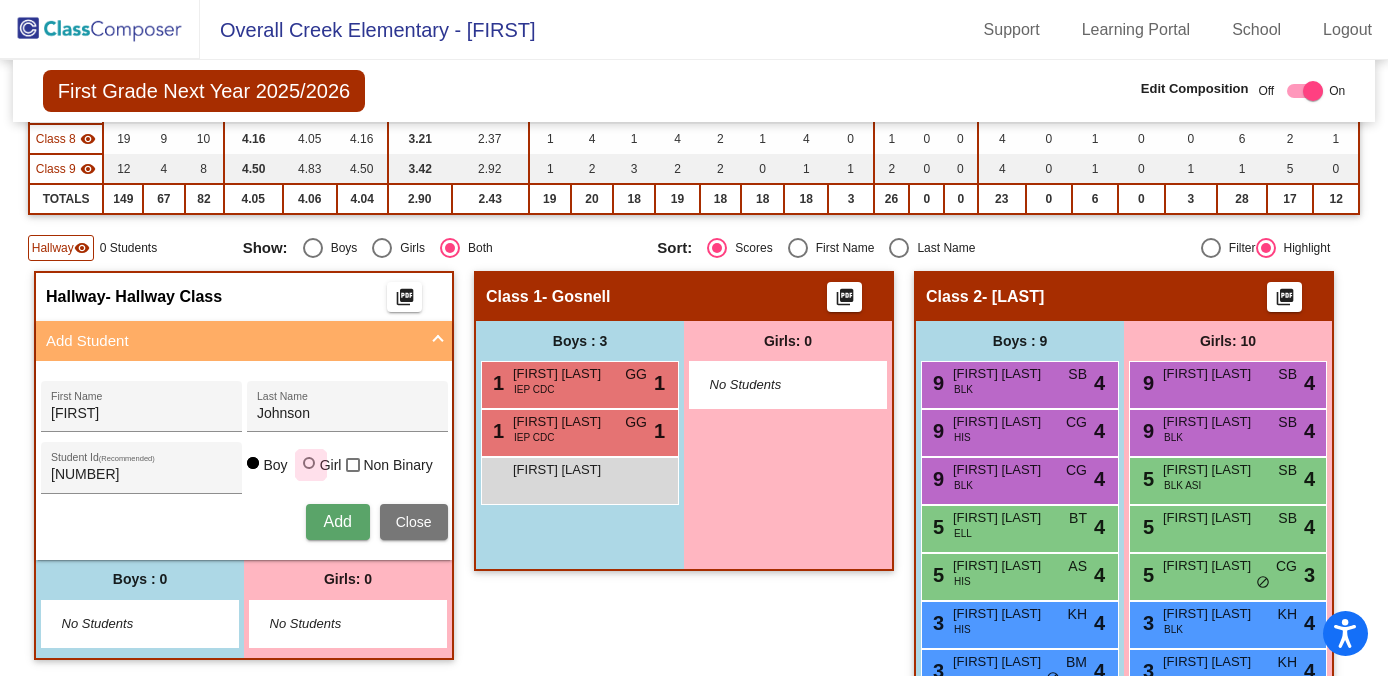 click on "Girl" at bounding box center (330, 465) 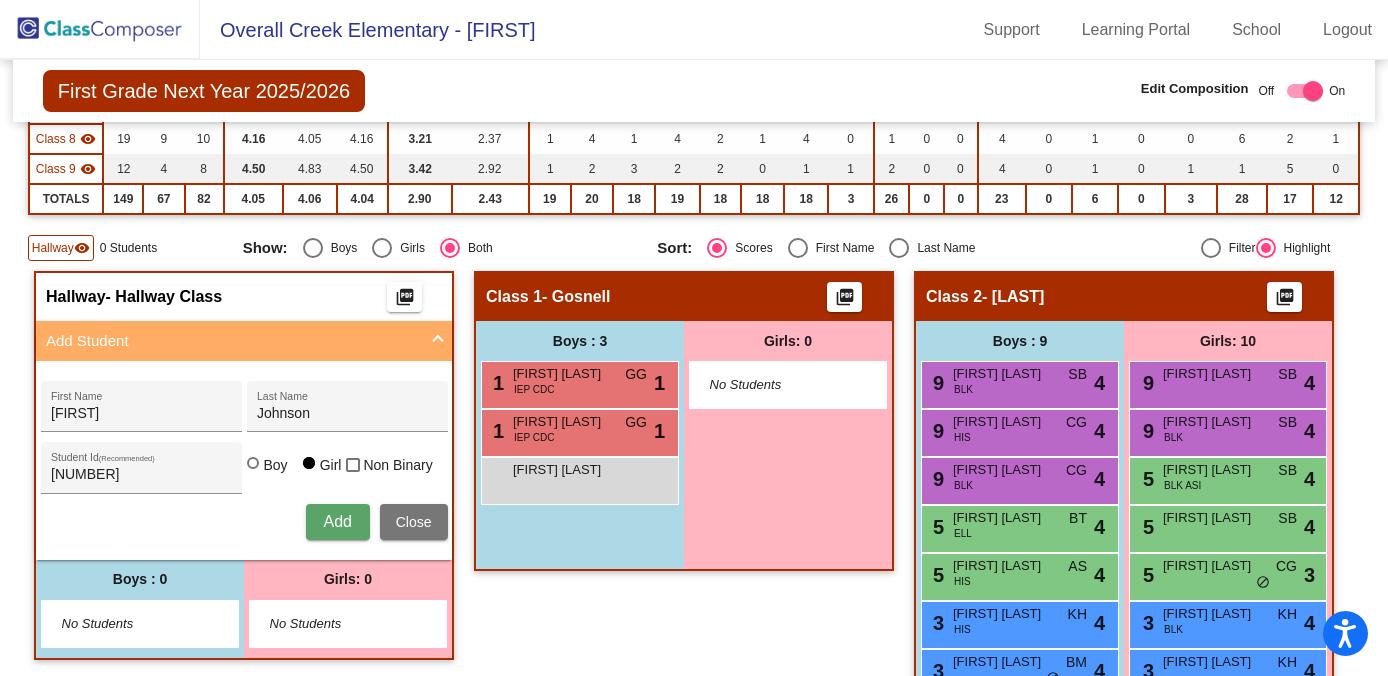 click on "Add" at bounding box center (338, 522) 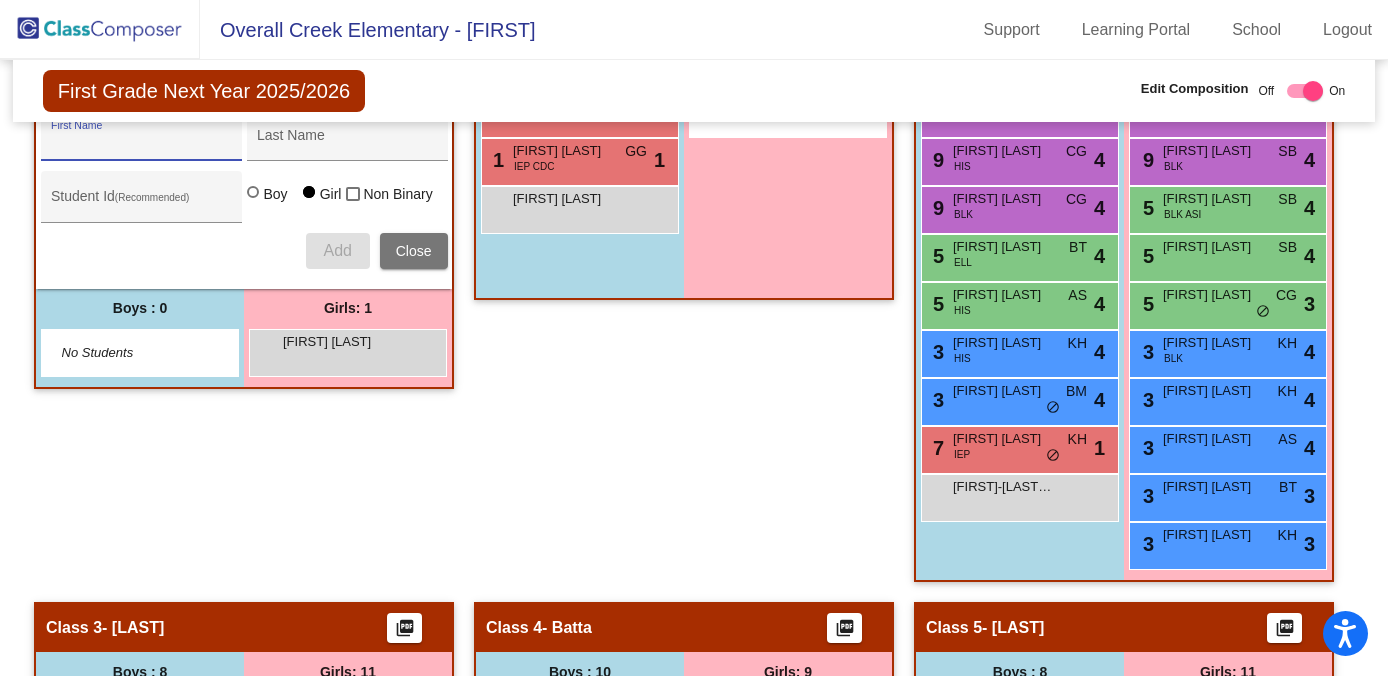 scroll, scrollTop: 721, scrollLeft: 0, axis: vertical 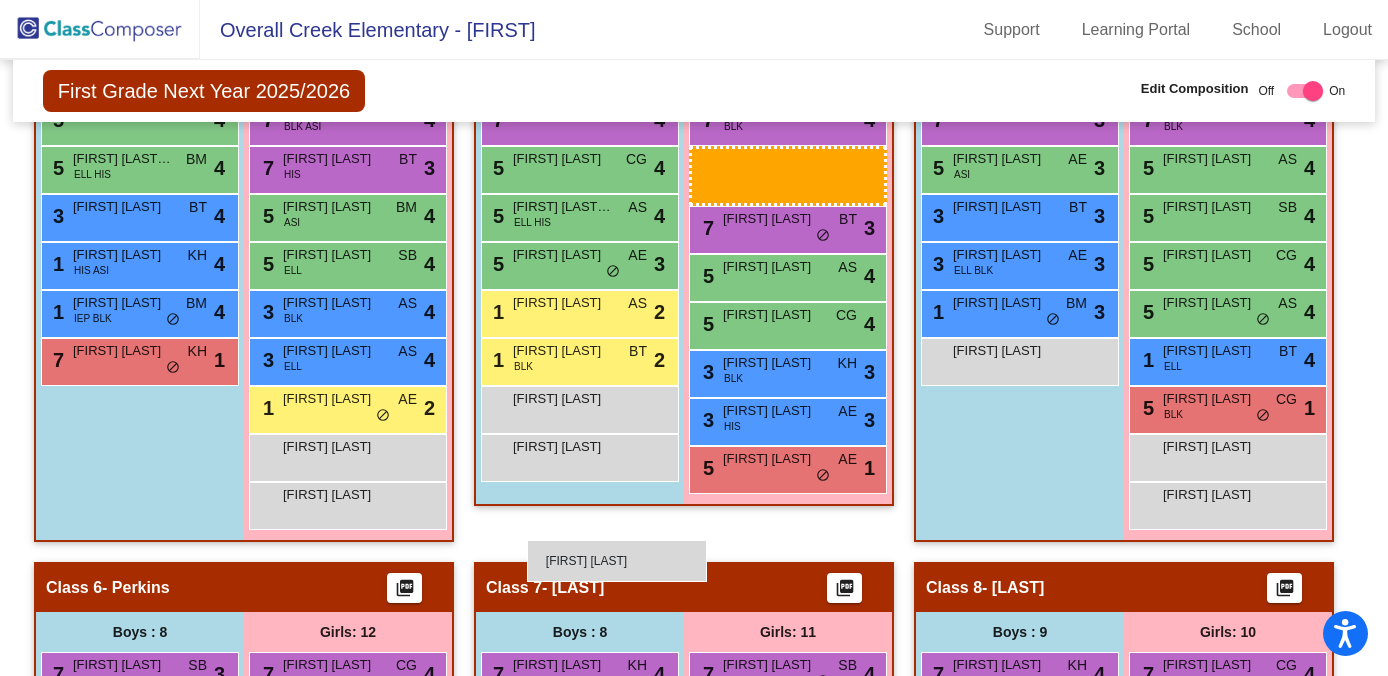 drag, startPoint x: 601, startPoint y: 281, endPoint x: 527, endPoint y: 540, distance: 269.36407 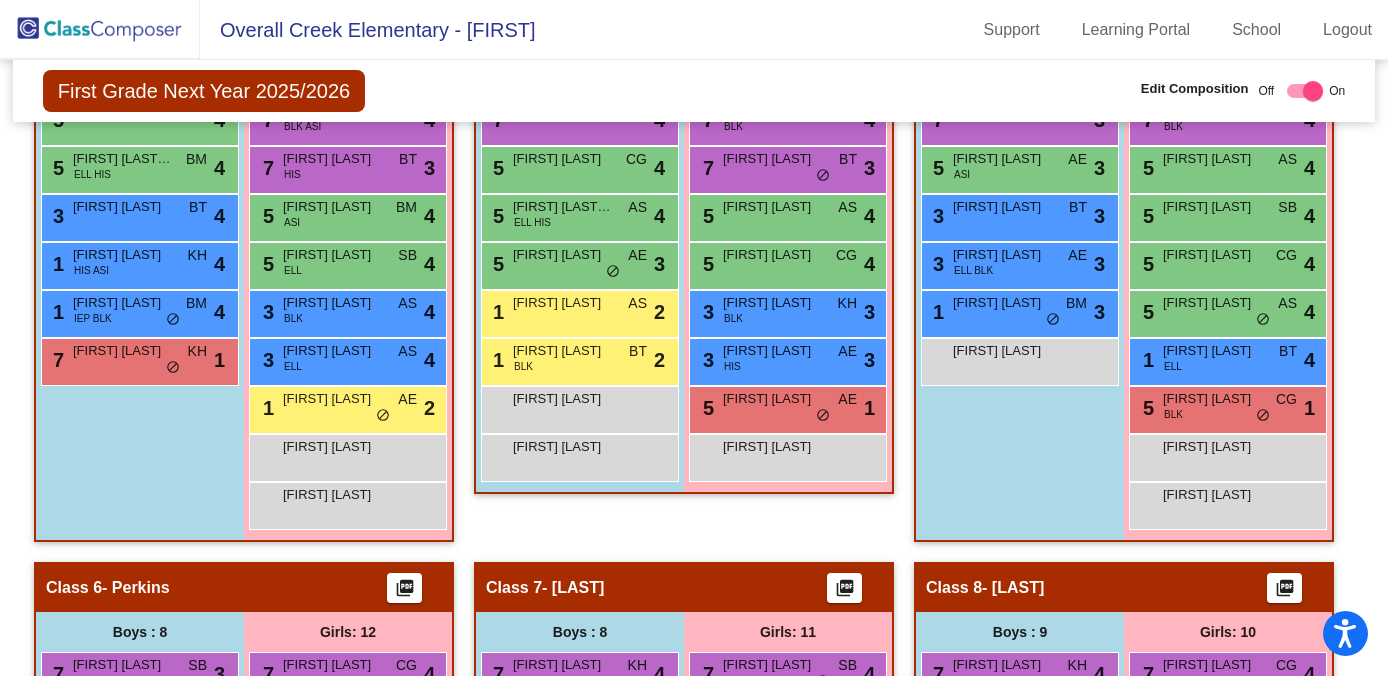 click 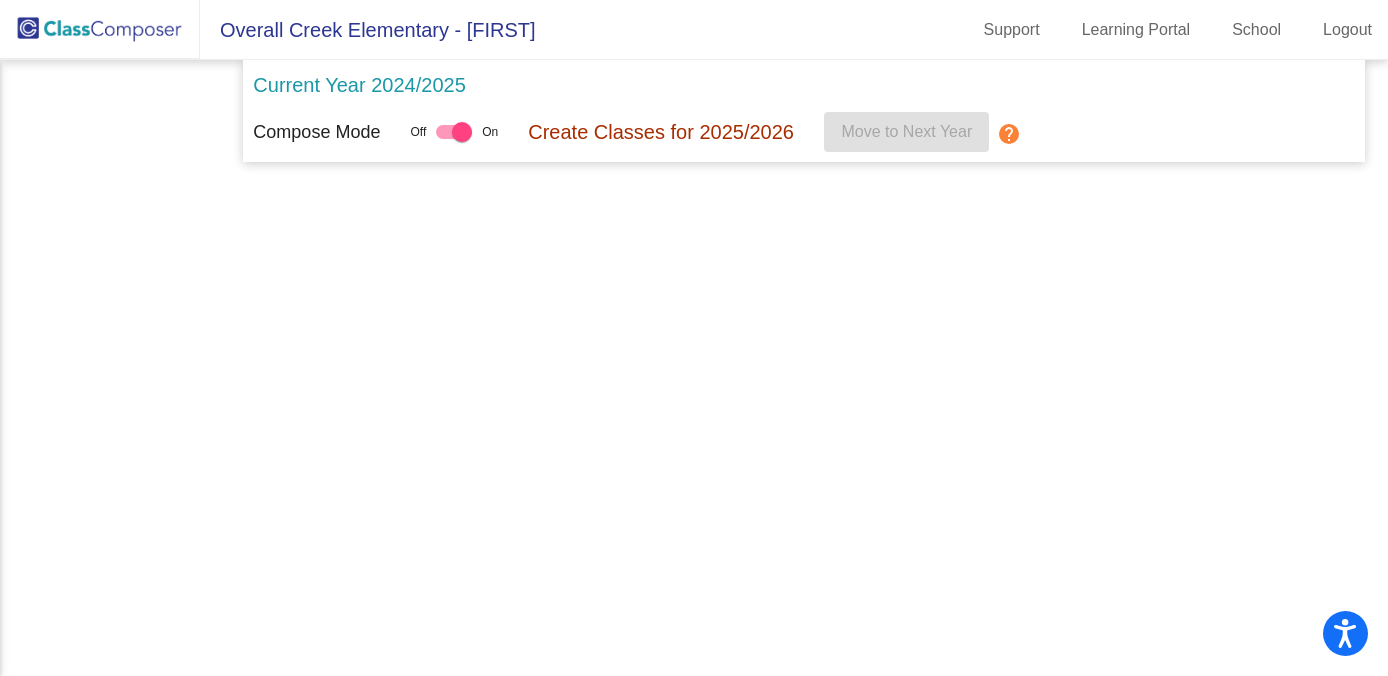 scroll, scrollTop: 0, scrollLeft: 0, axis: both 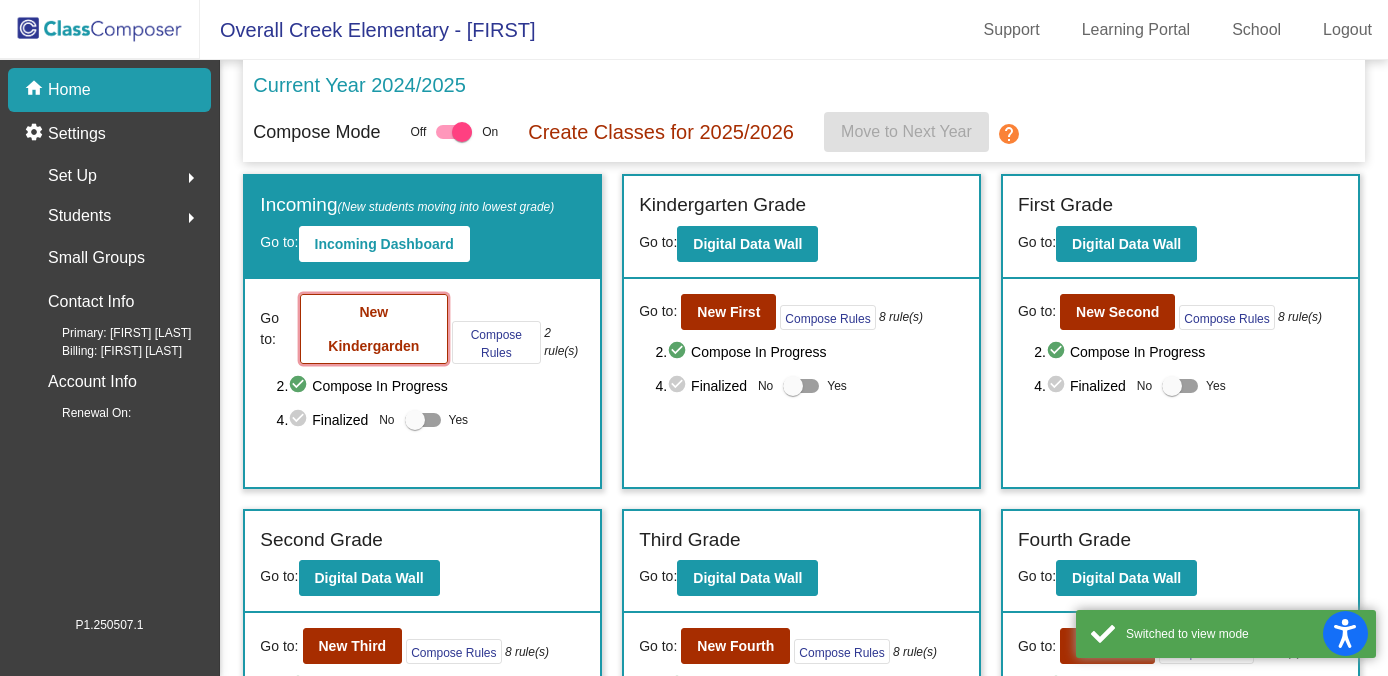 click on "New Kindergarden" 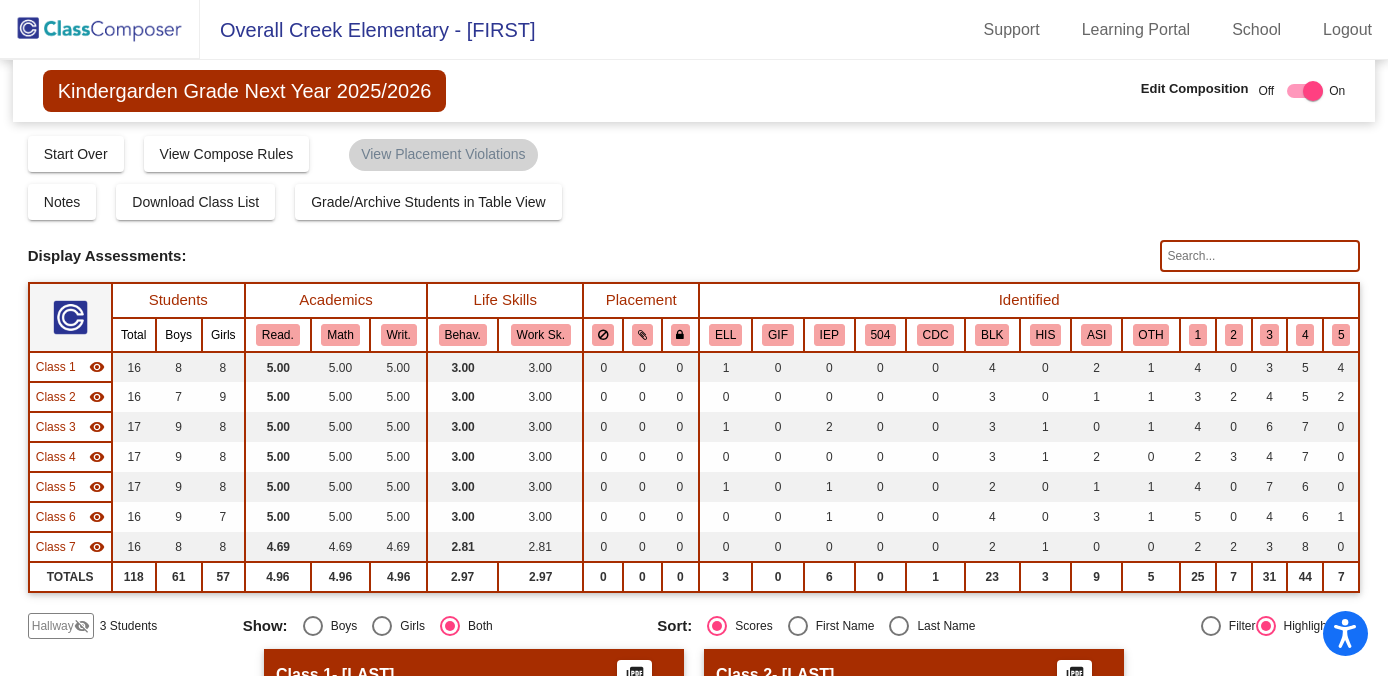 click on "Hallway   visibility_off" 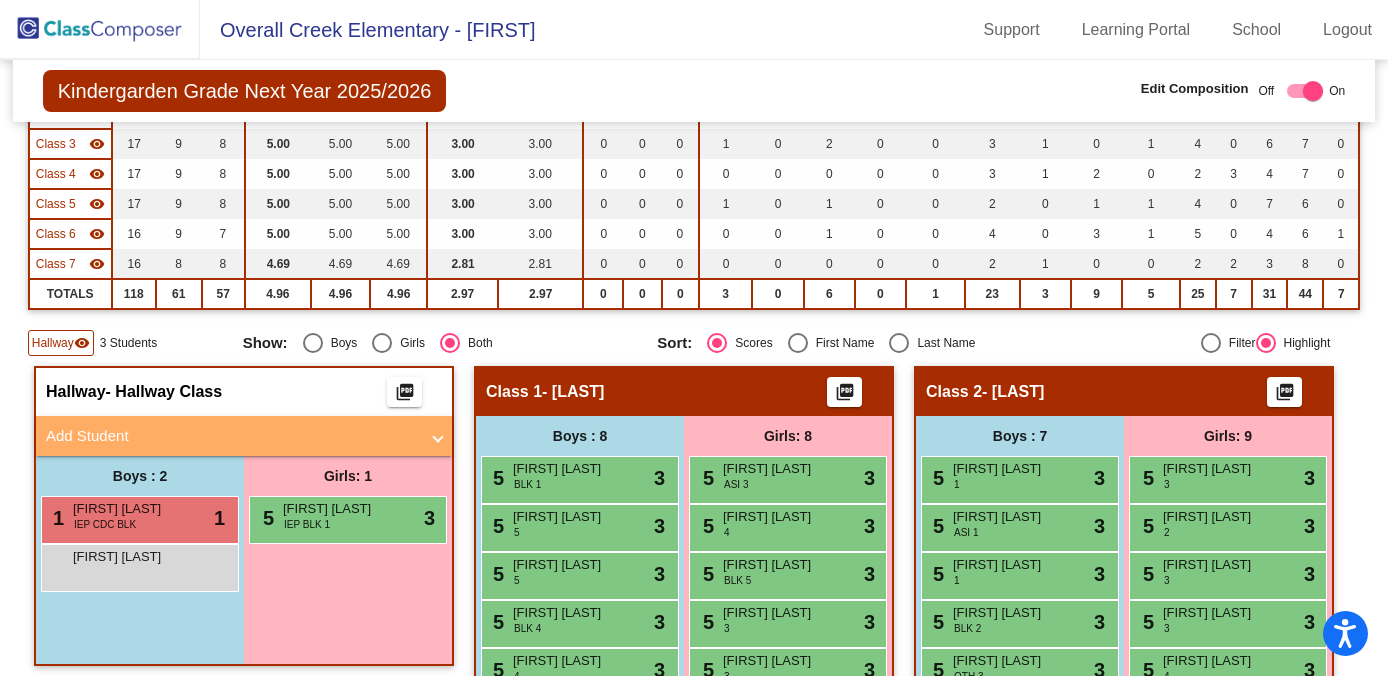 scroll, scrollTop: 288, scrollLeft: 0, axis: vertical 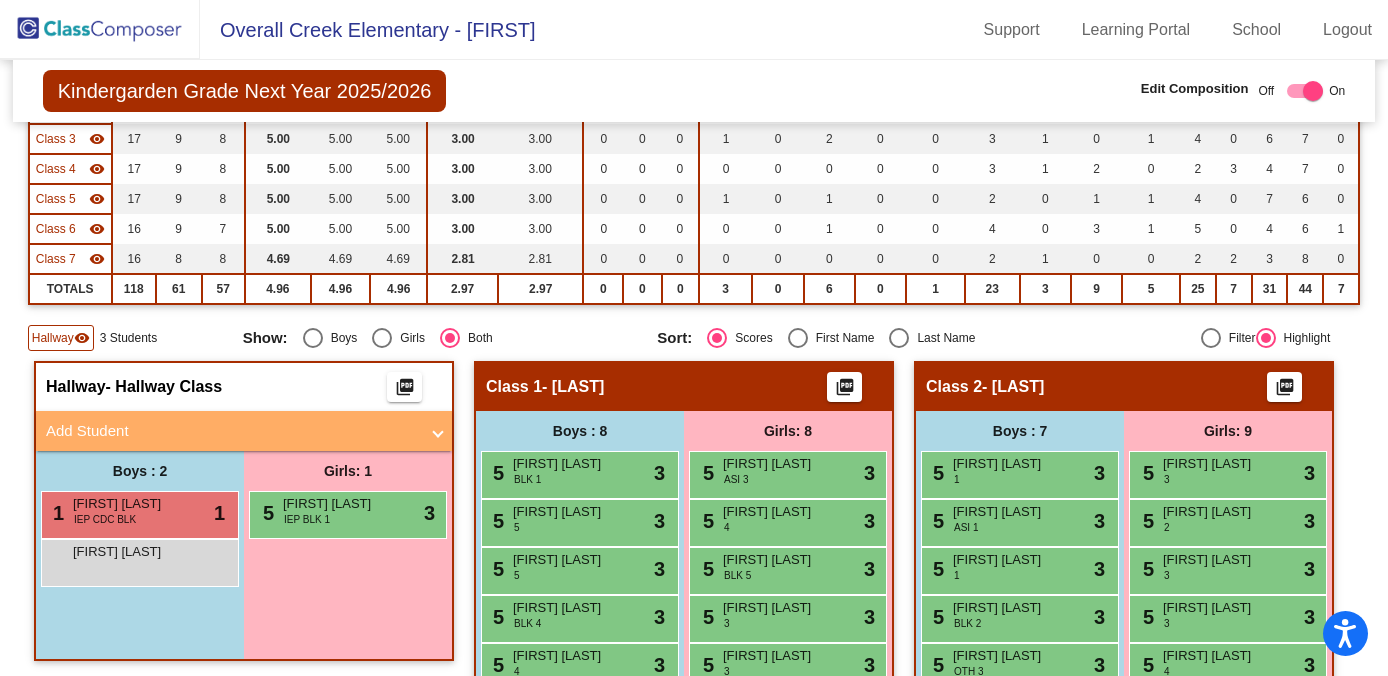 click at bounding box center [438, 431] 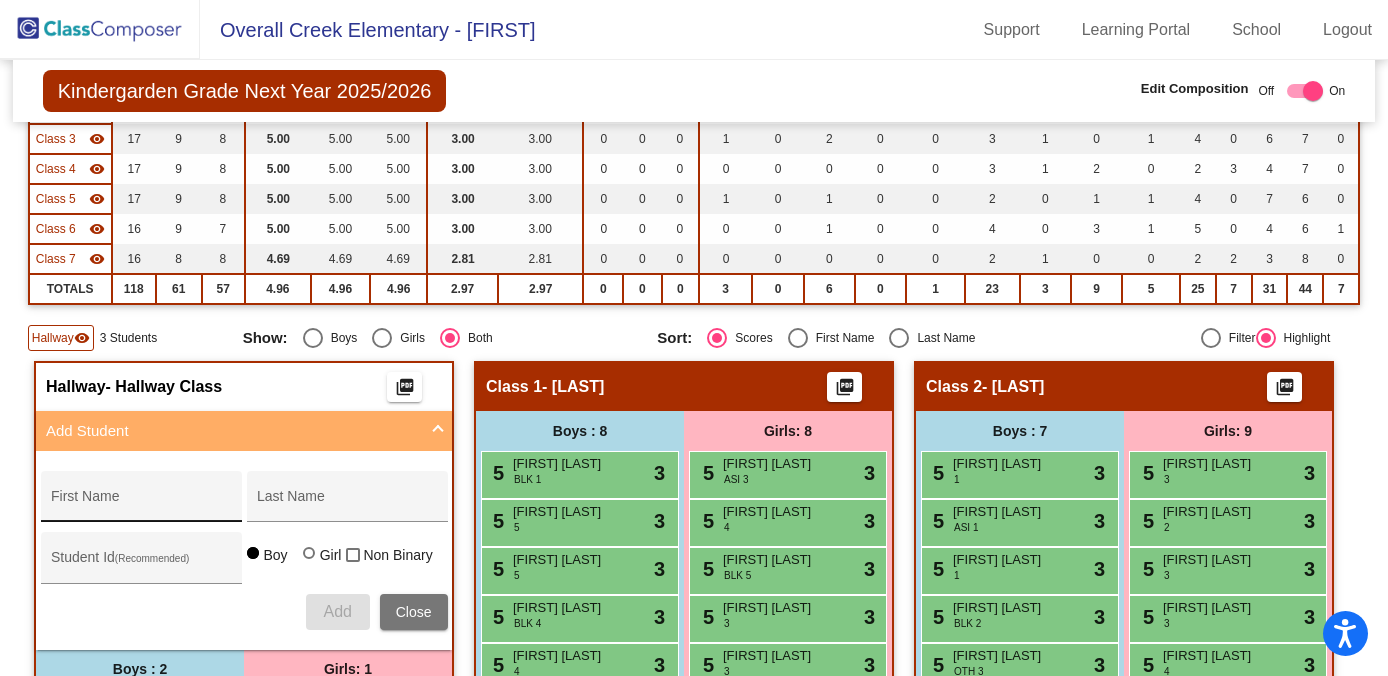 click on "First Name" at bounding box center [141, 502] 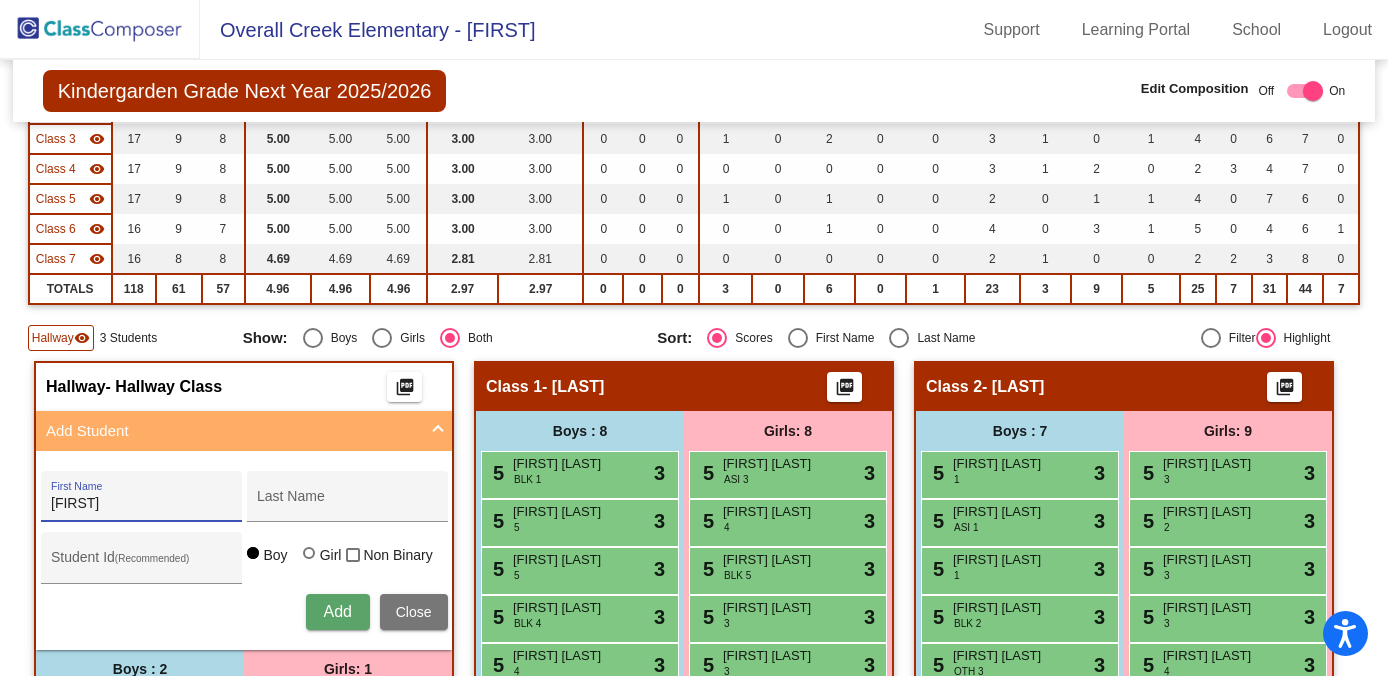 type on "[FIRST]" 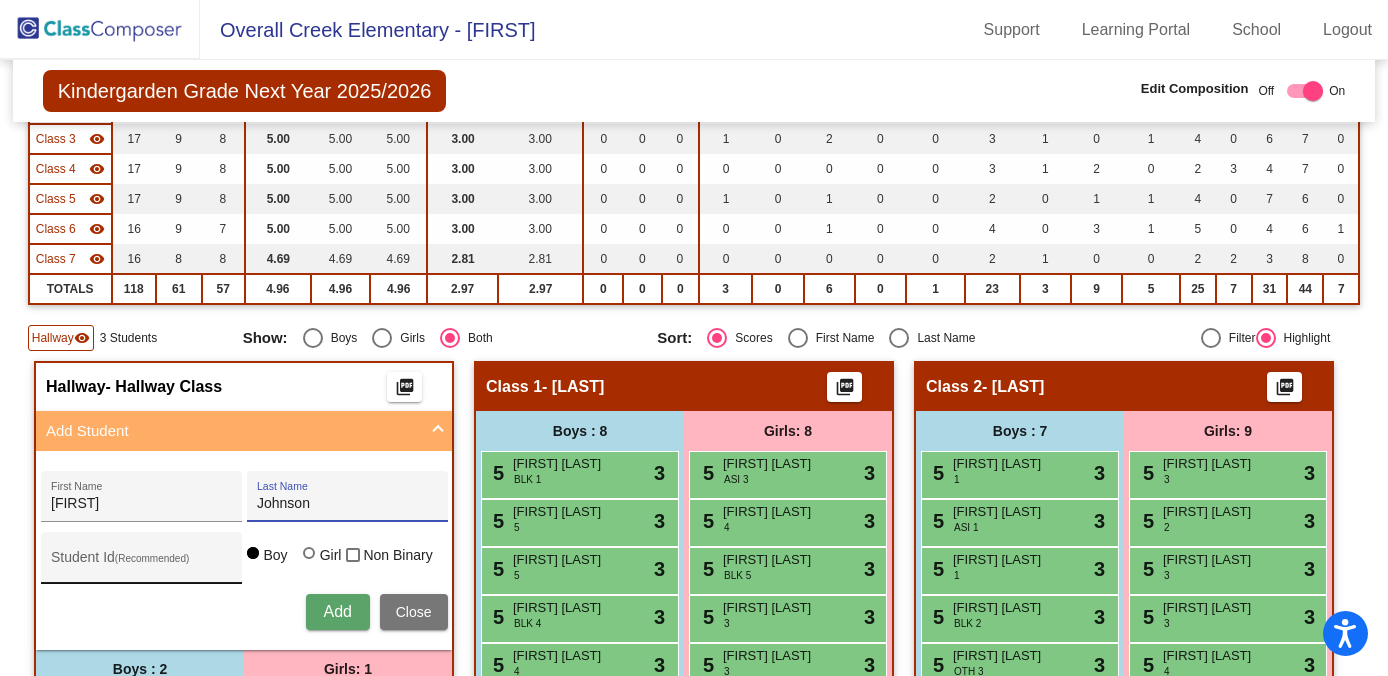 type on "Johnson" 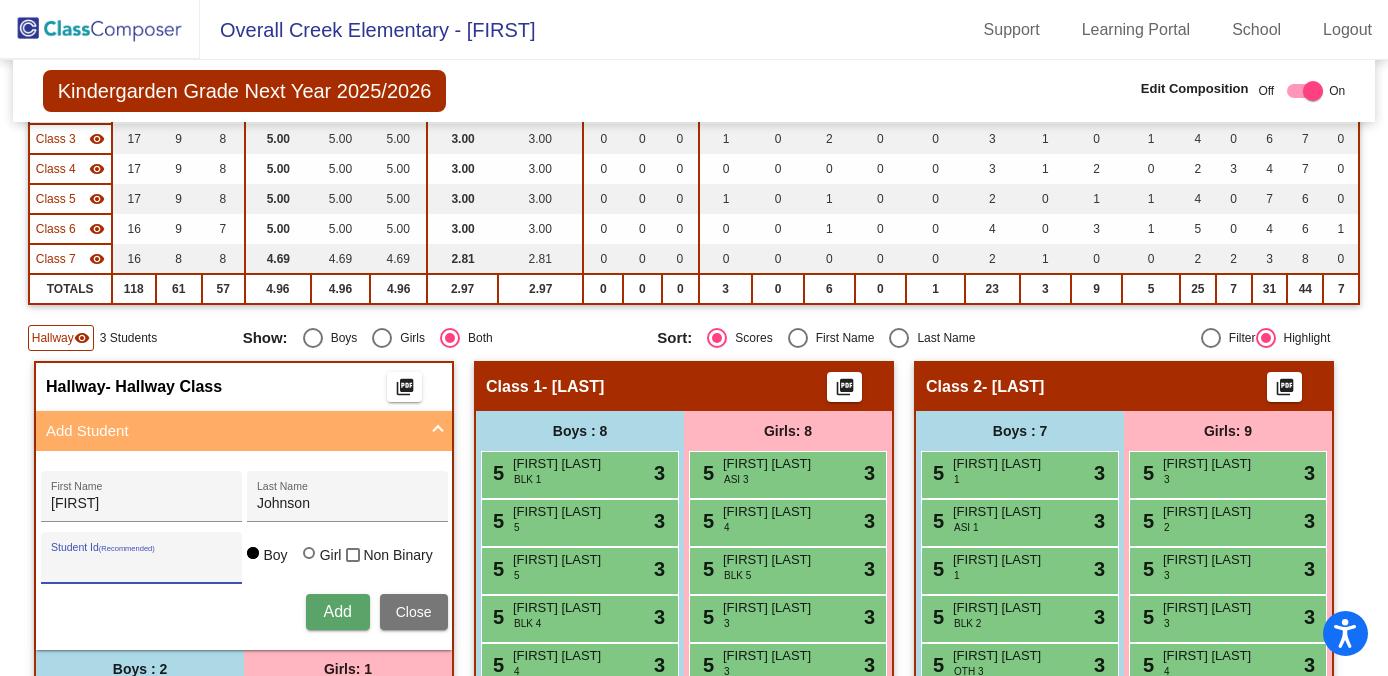 click on "Student Id  (Recommended)" at bounding box center (141, 565) 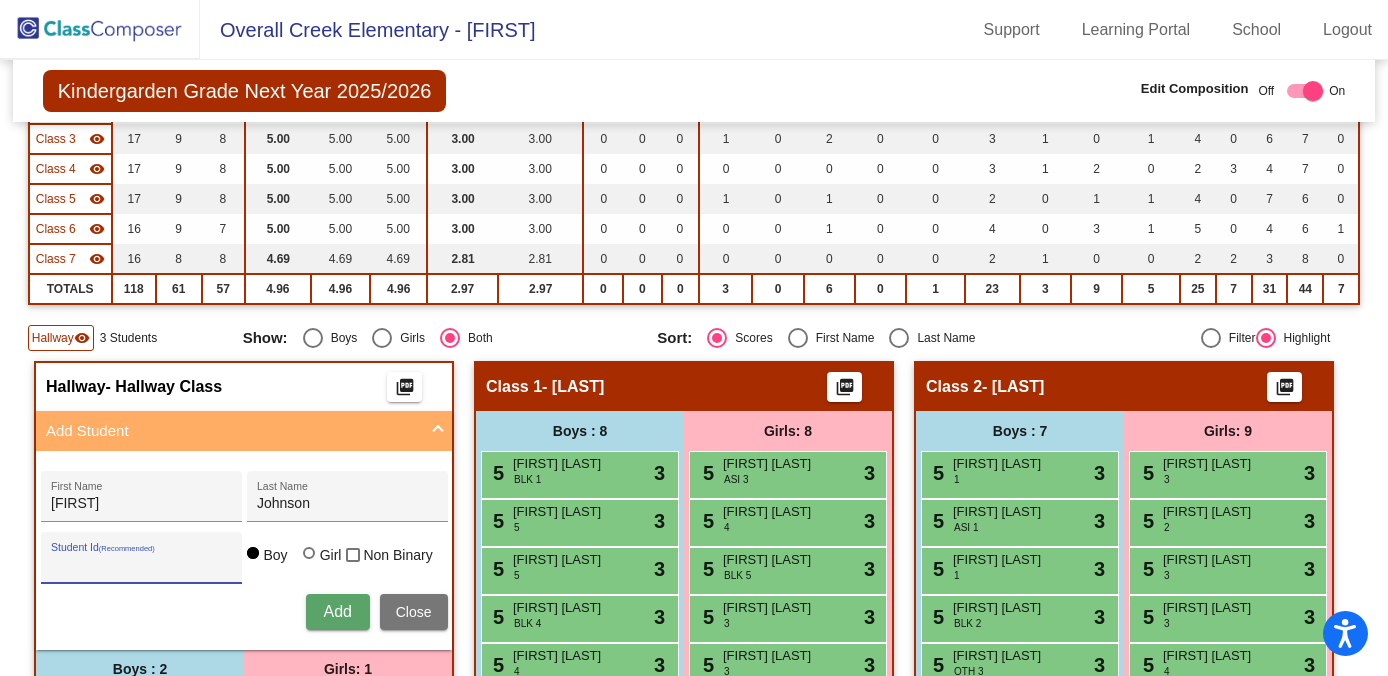 click on "Student Id  (Recommended)" at bounding box center (141, 565) 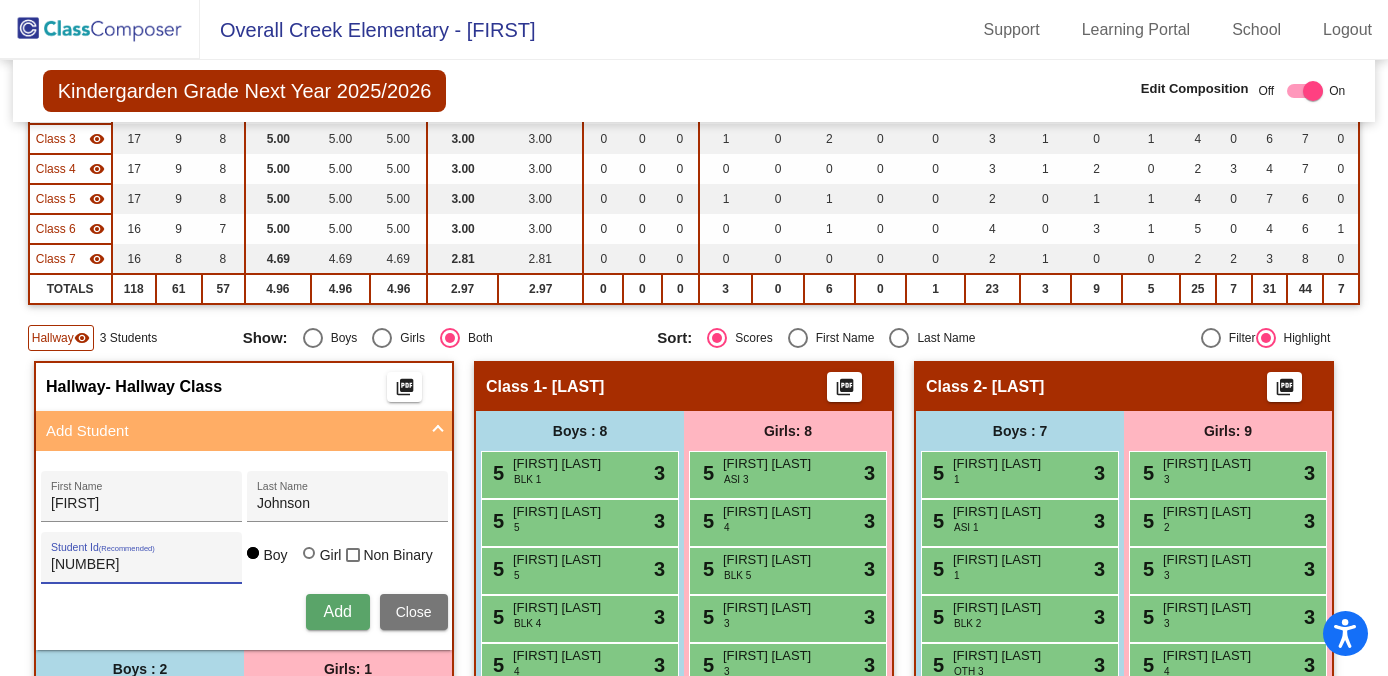 type on "[NUMBER]" 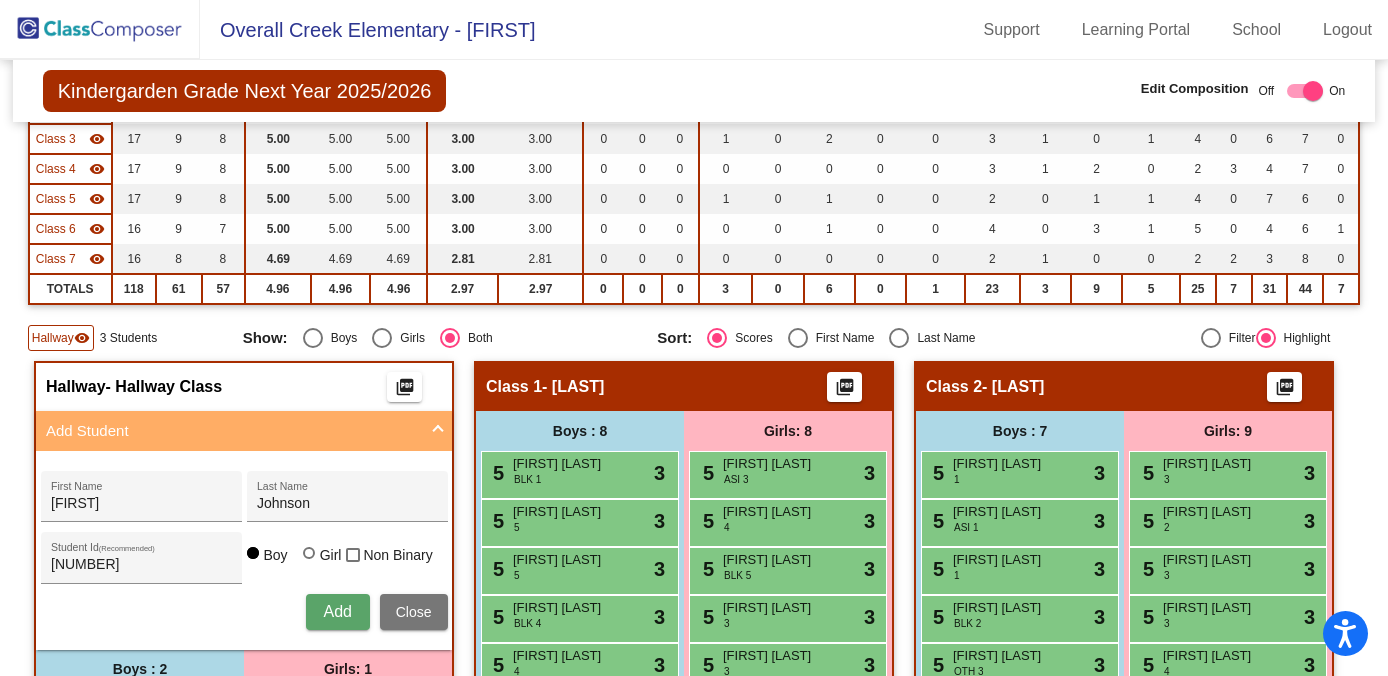 type 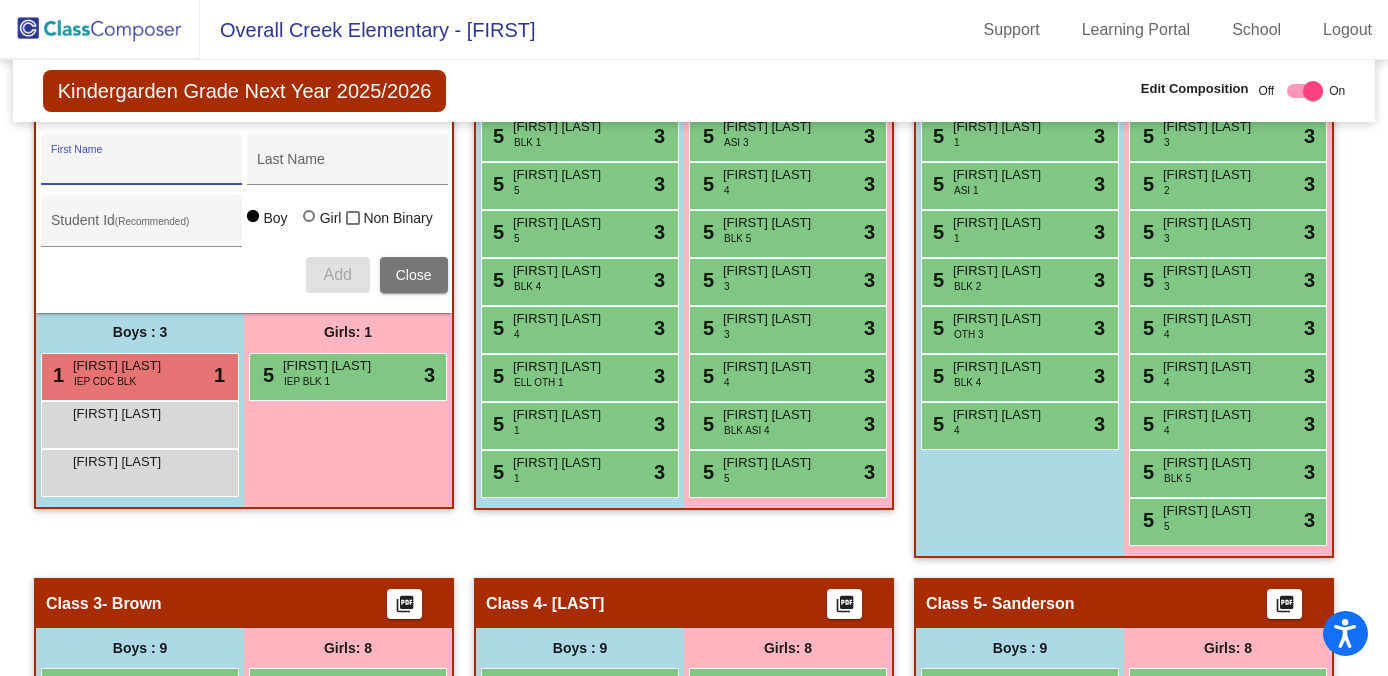 scroll, scrollTop: 670, scrollLeft: 0, axis: vertical 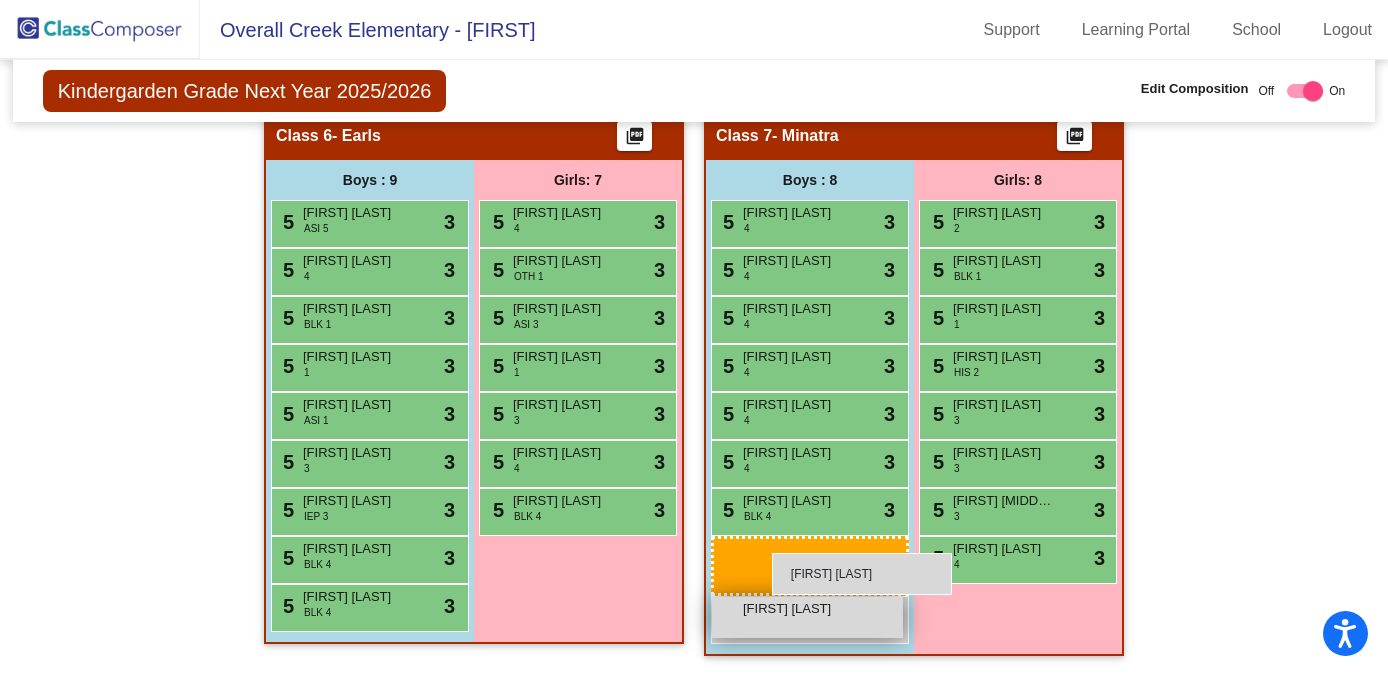 drag, startPoint x: 316, startPoint y: 240, endPoint x: 772, endPoint y: 553, distance: 553.0868 